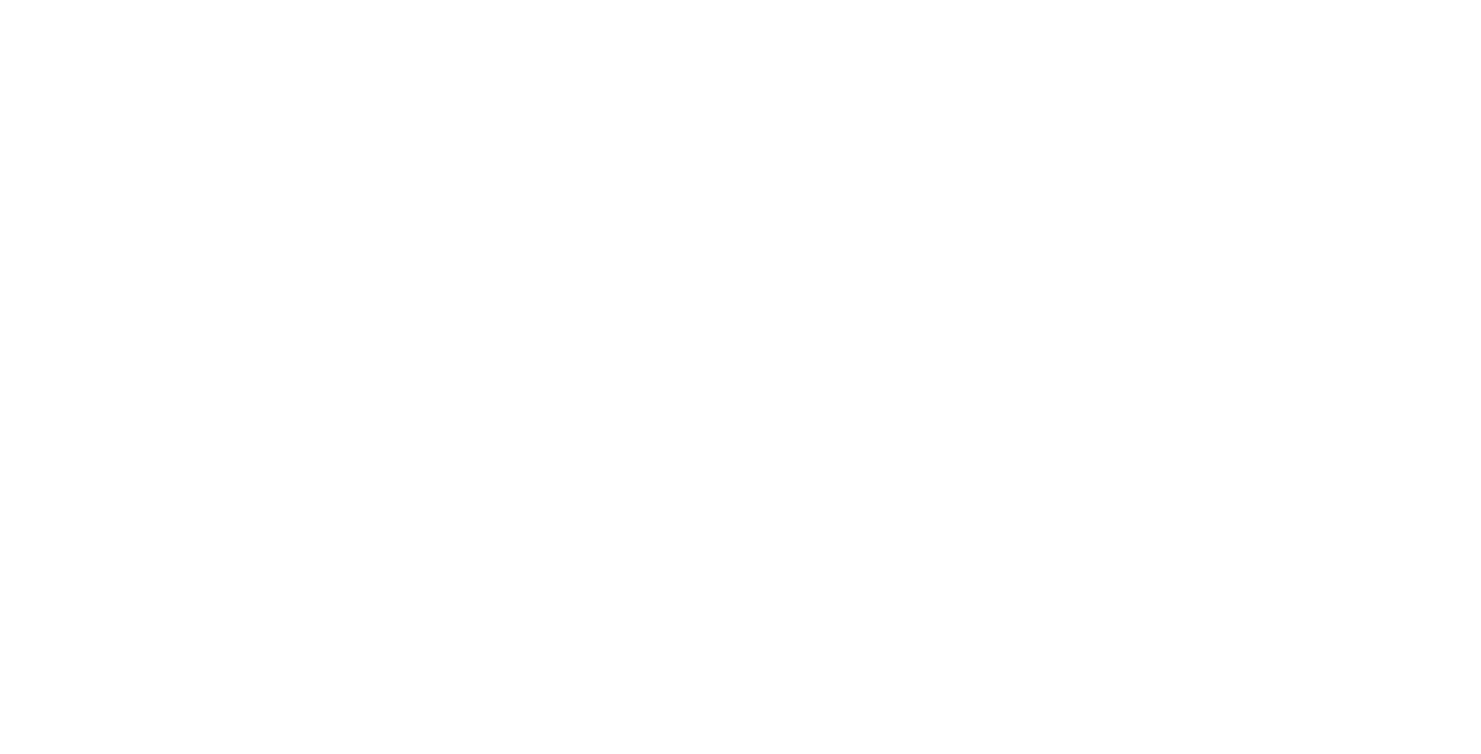 scroll, scrollTop: 0, scrollLeft: 0, axis: both 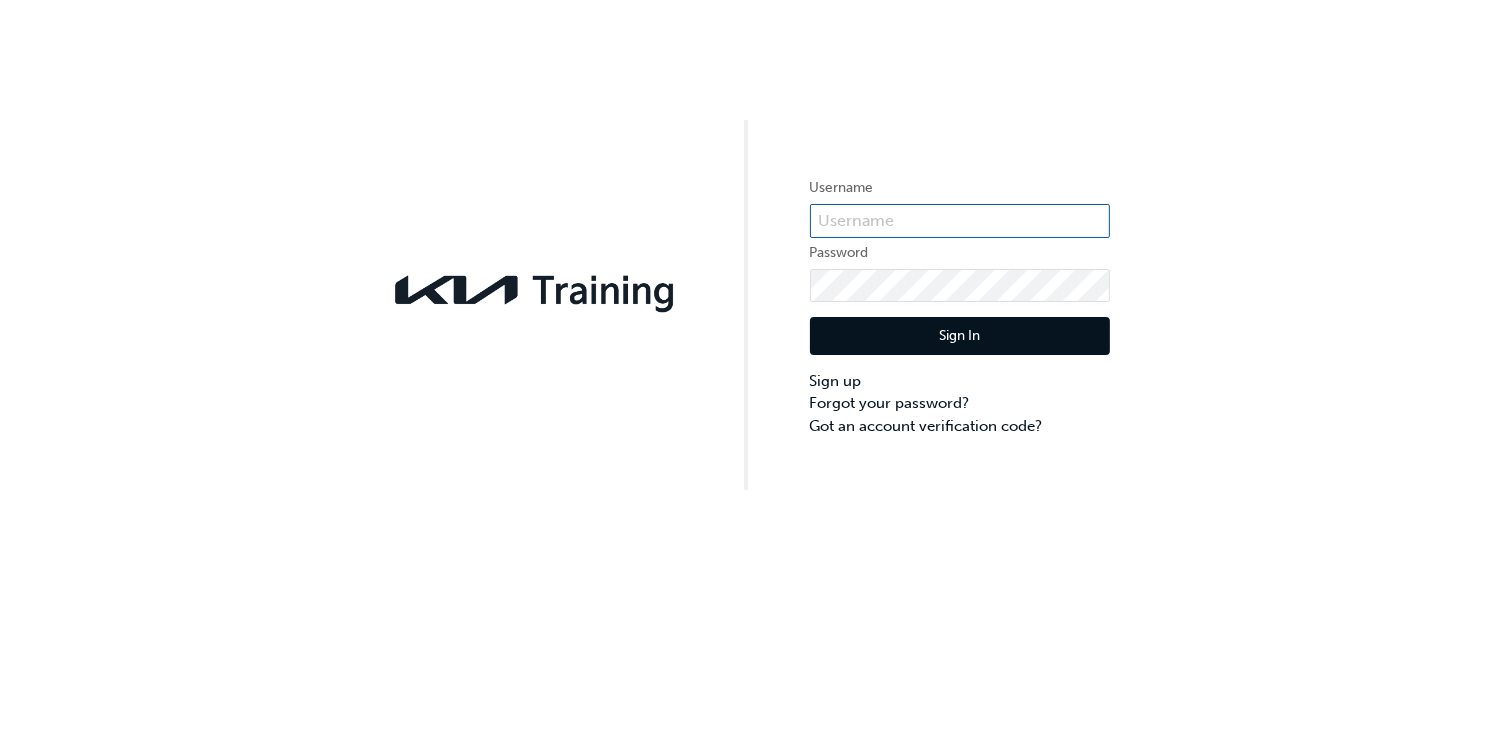 type on "[VEHICLE_IDENTIFIER]" 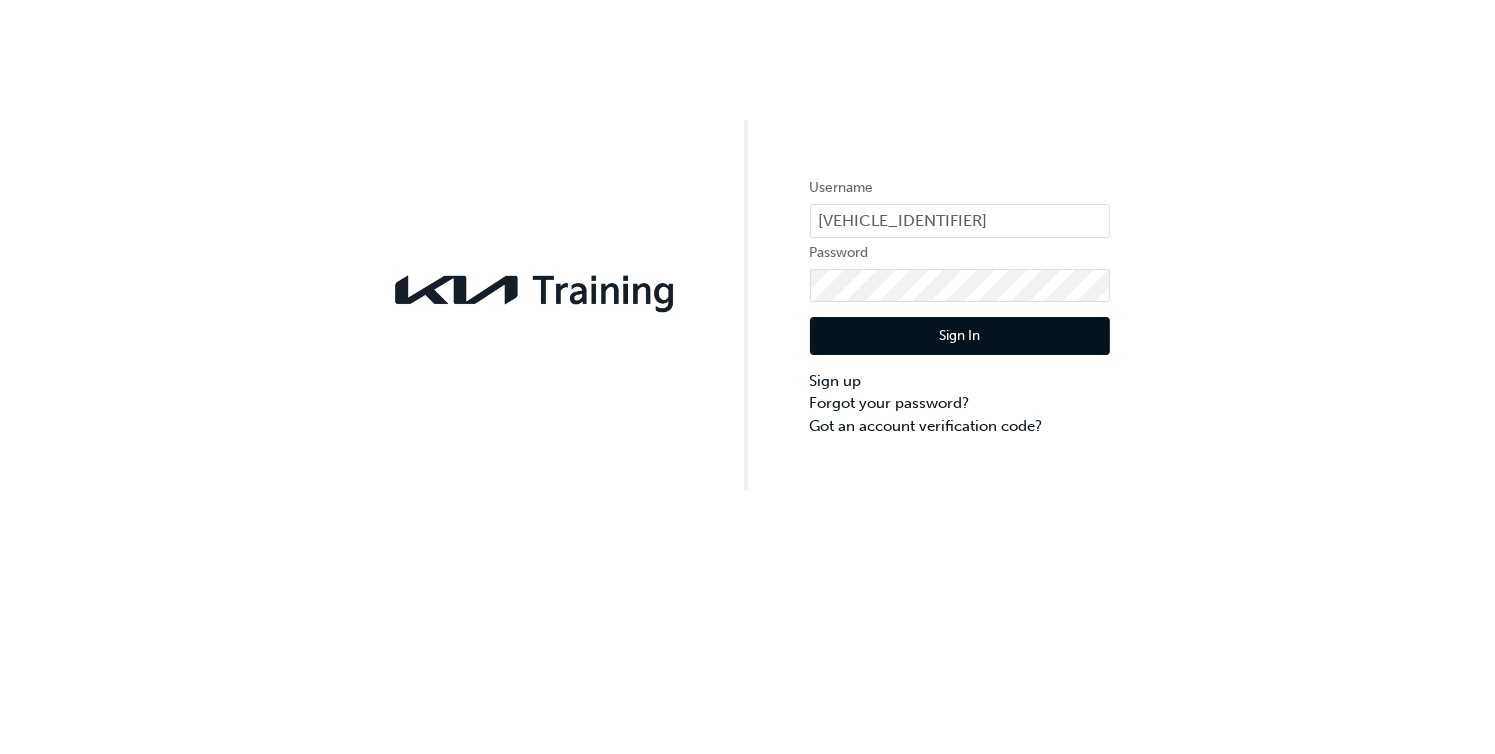 click on "Sign In" at bounding box center [960, 336] 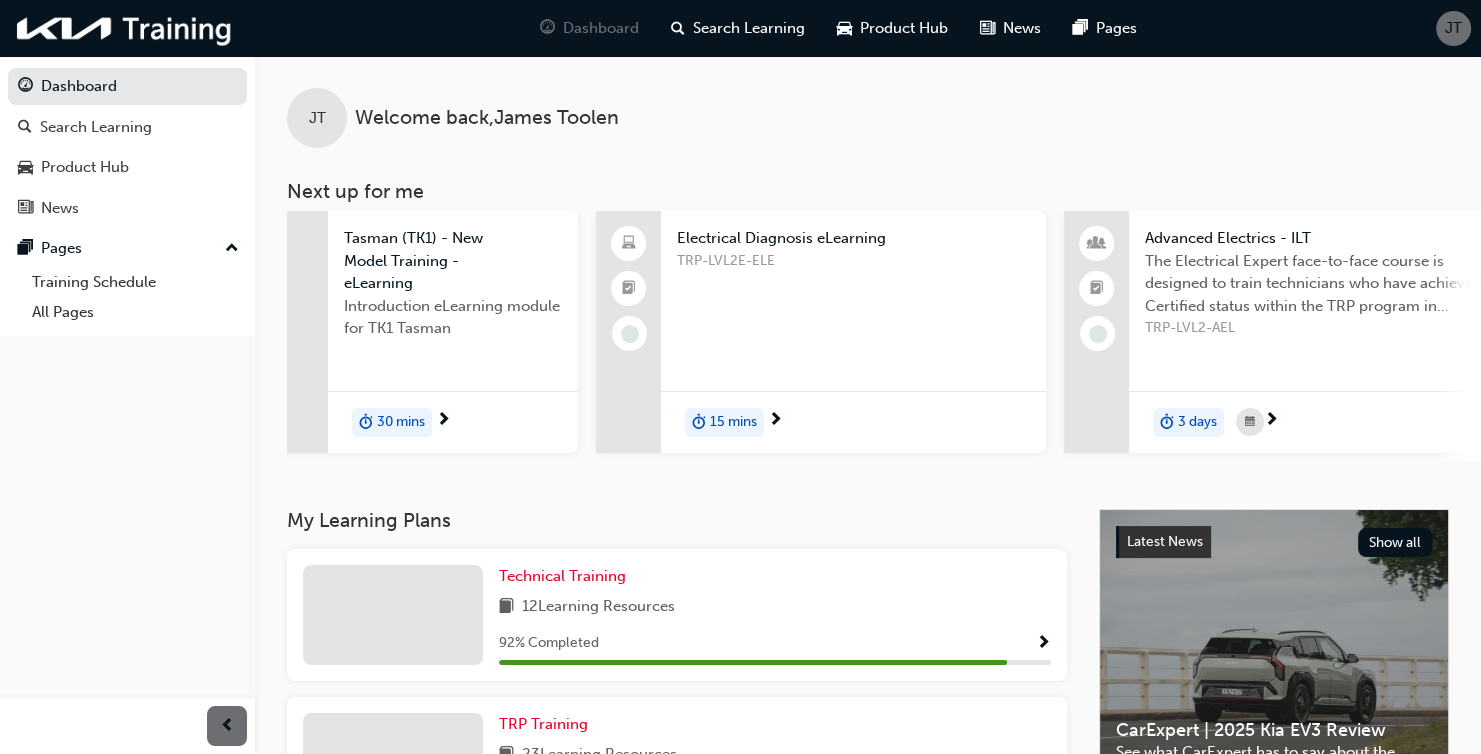 scroll, scrollTop: 0, scrollLeft: 0, axis: both 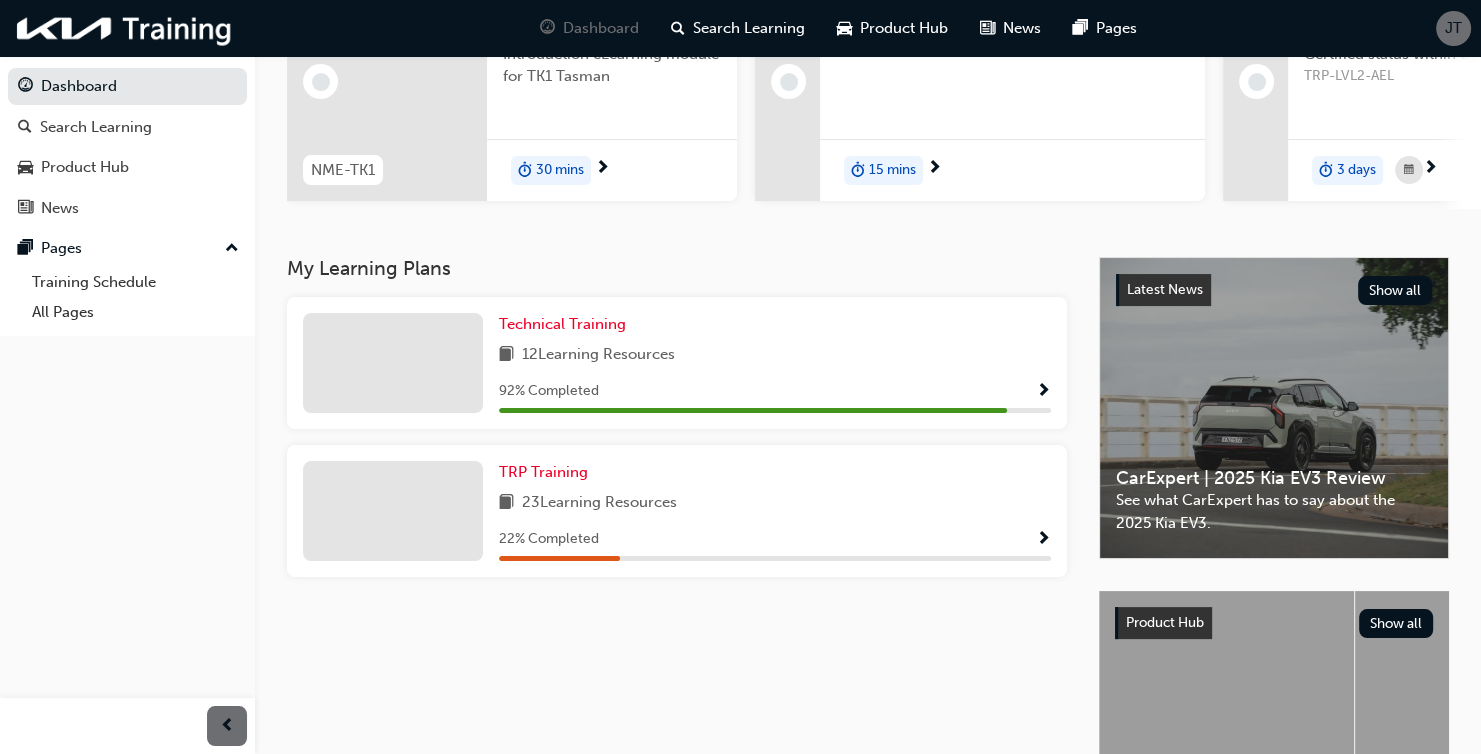 click on "12  Learning Resources" at bounding box center (775, 355) 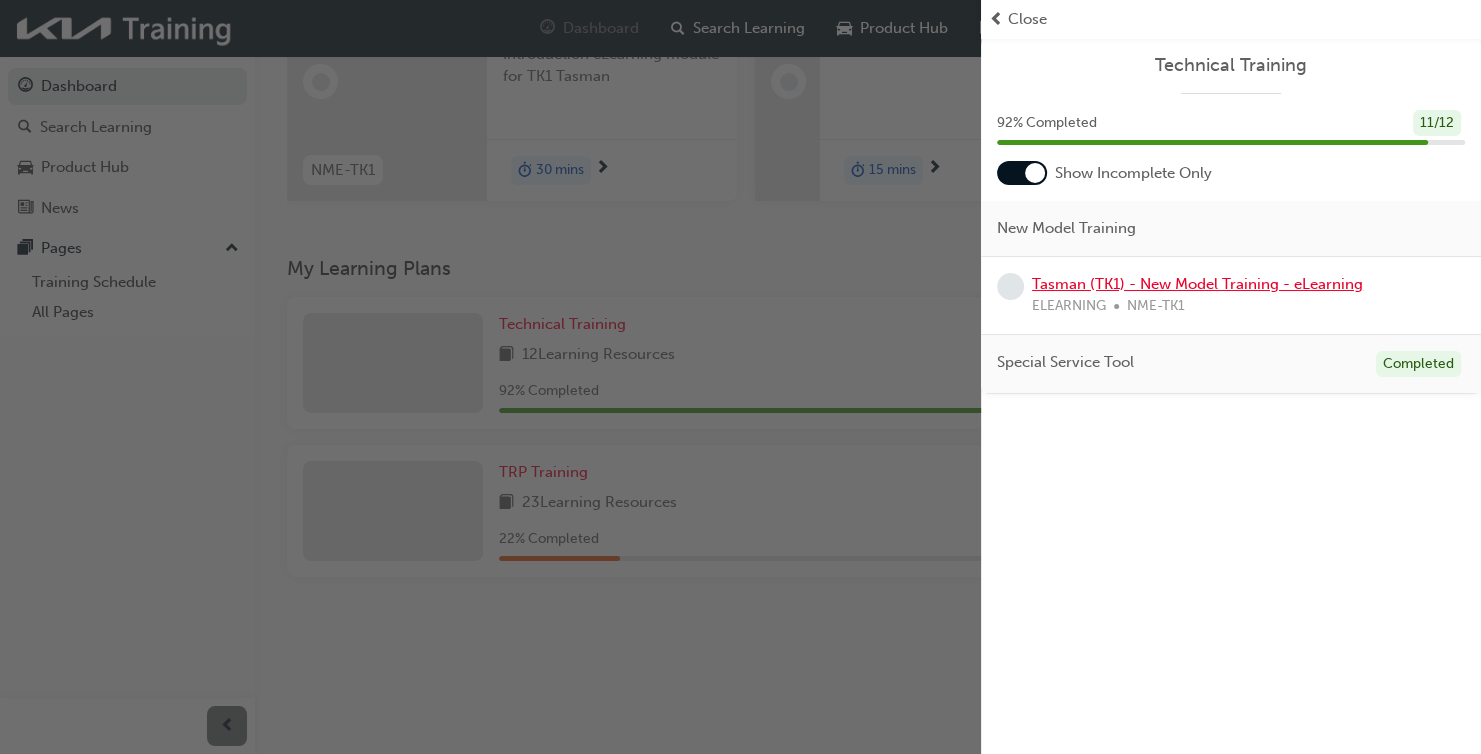 click on "Tasman (TK1) - New Model Training - eLearning" at bounding box center [1197, 284] 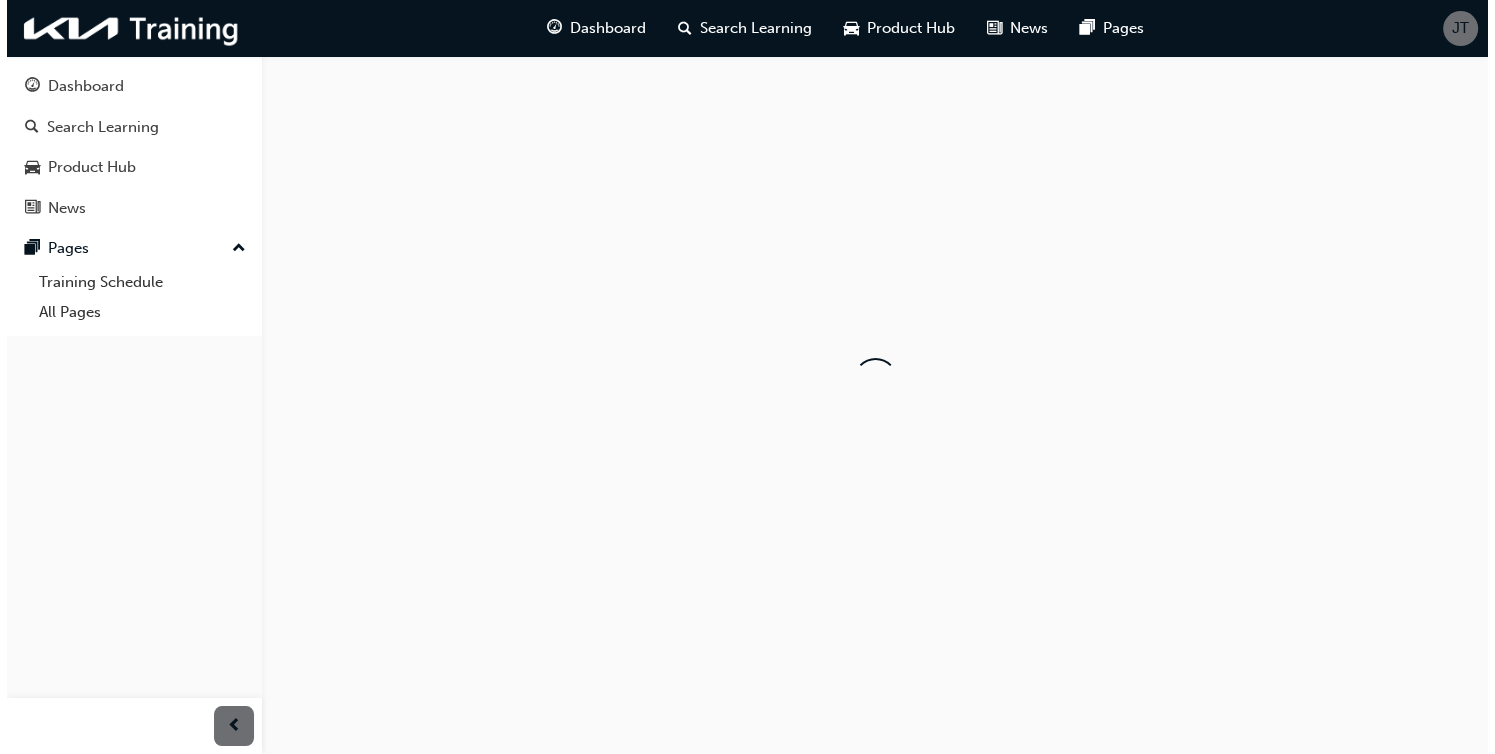 scroll, scrollTop: 0, scrollLeft: 0, axis: both 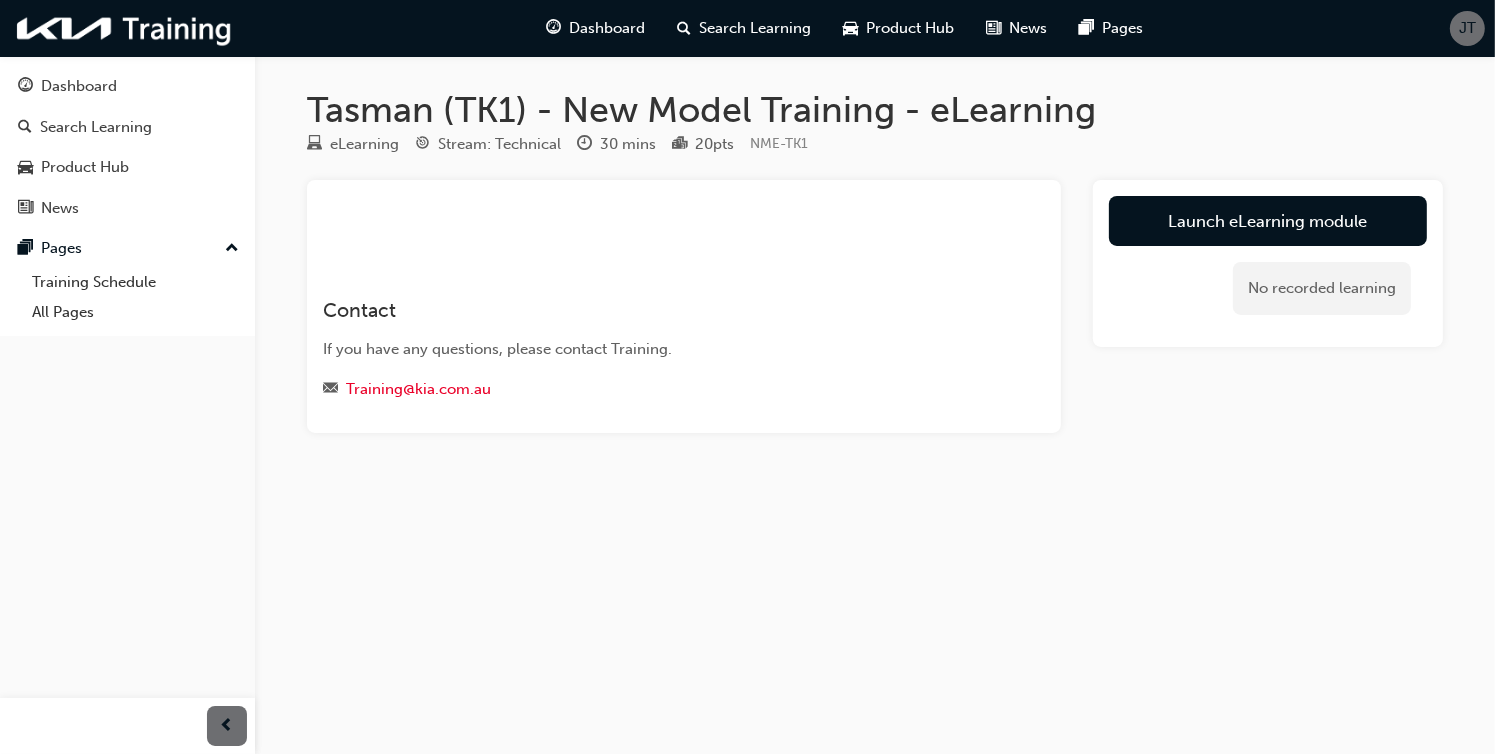 click on "​ Contact If you have any questions, please contact Training. Training@kia.com.au Launch eLearning module No recorded learning" at bounding box center [875, 306] 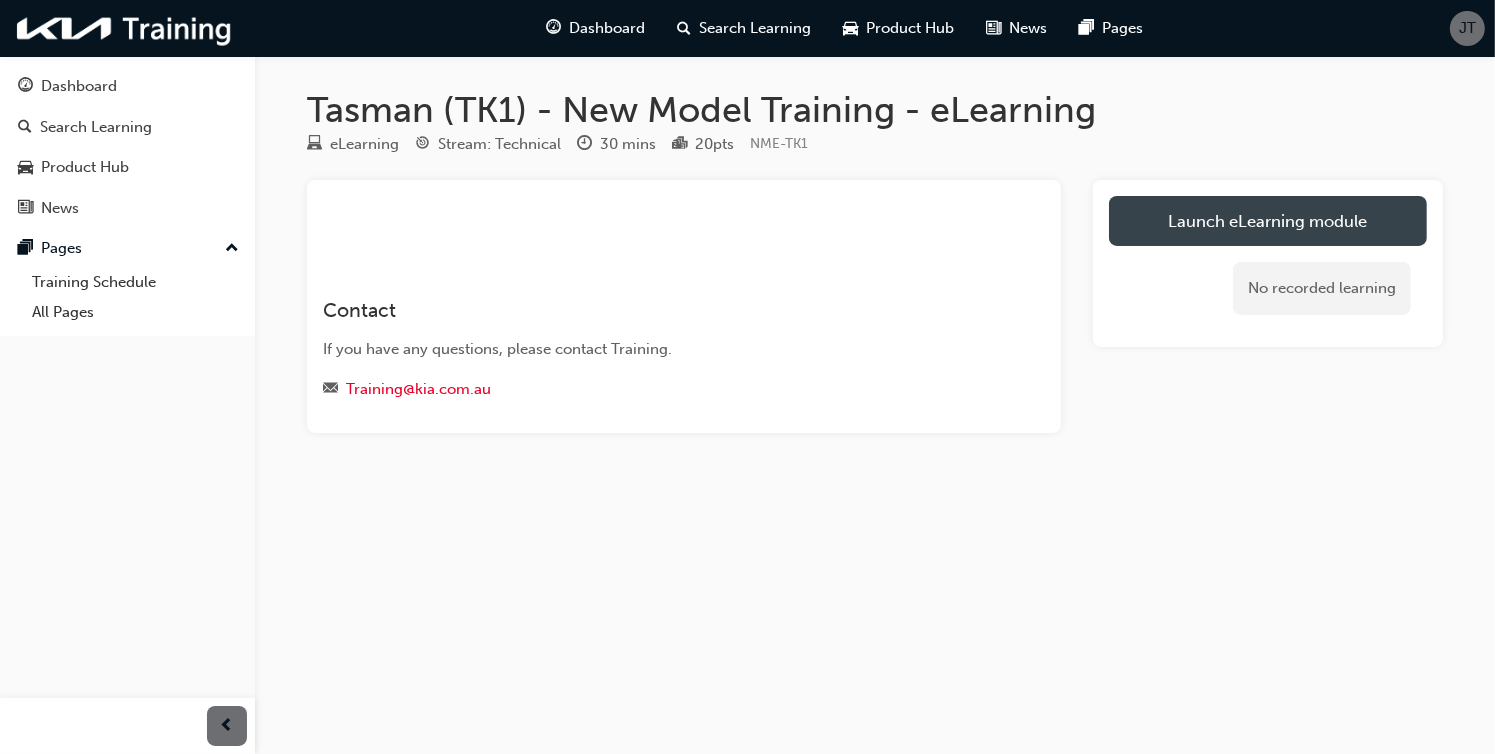 drag, startPoint x: 1159, startPoint y: 195, endPoint x: 1155, endPoint y: 211, distance: 16.492422 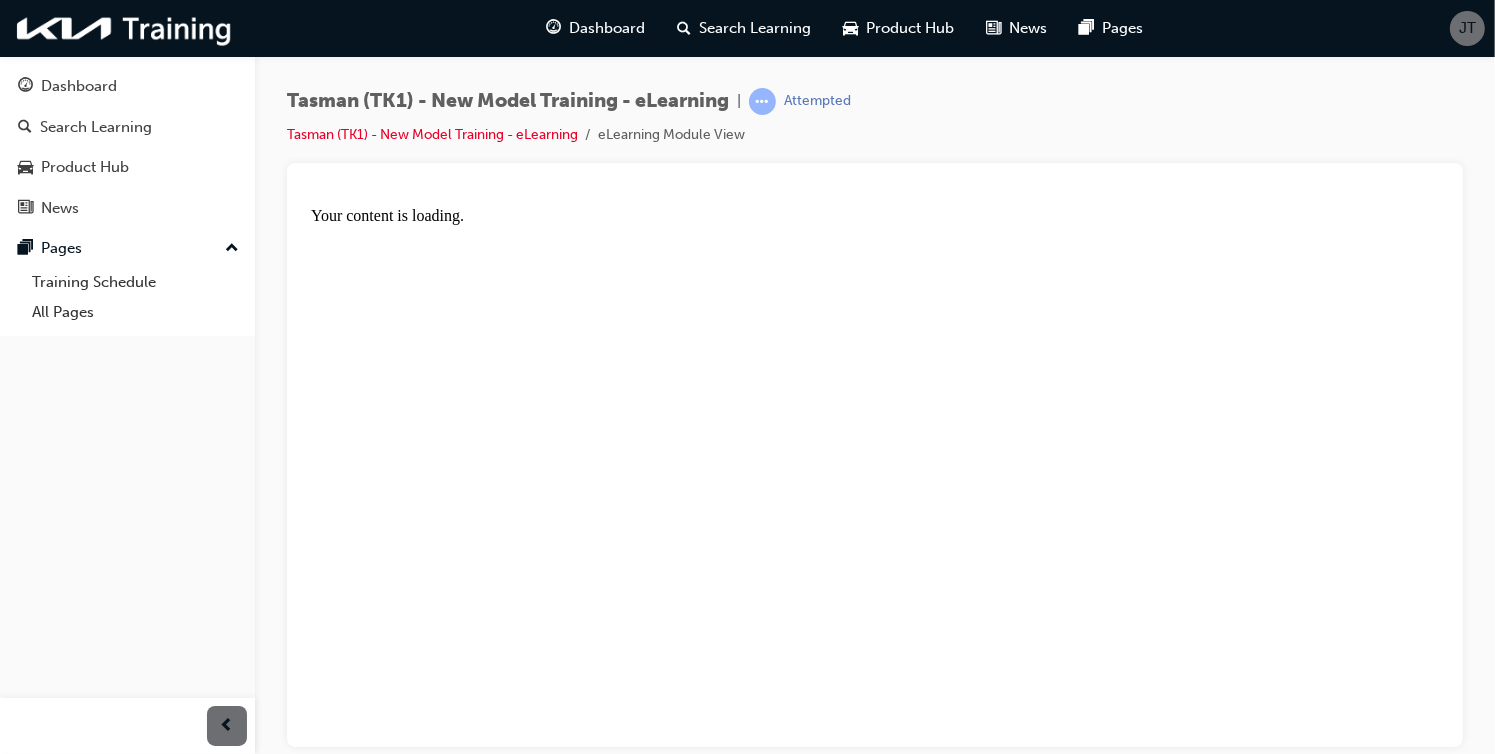 scroll, scrollTop: 0, scrollLeft: 0, axis: both 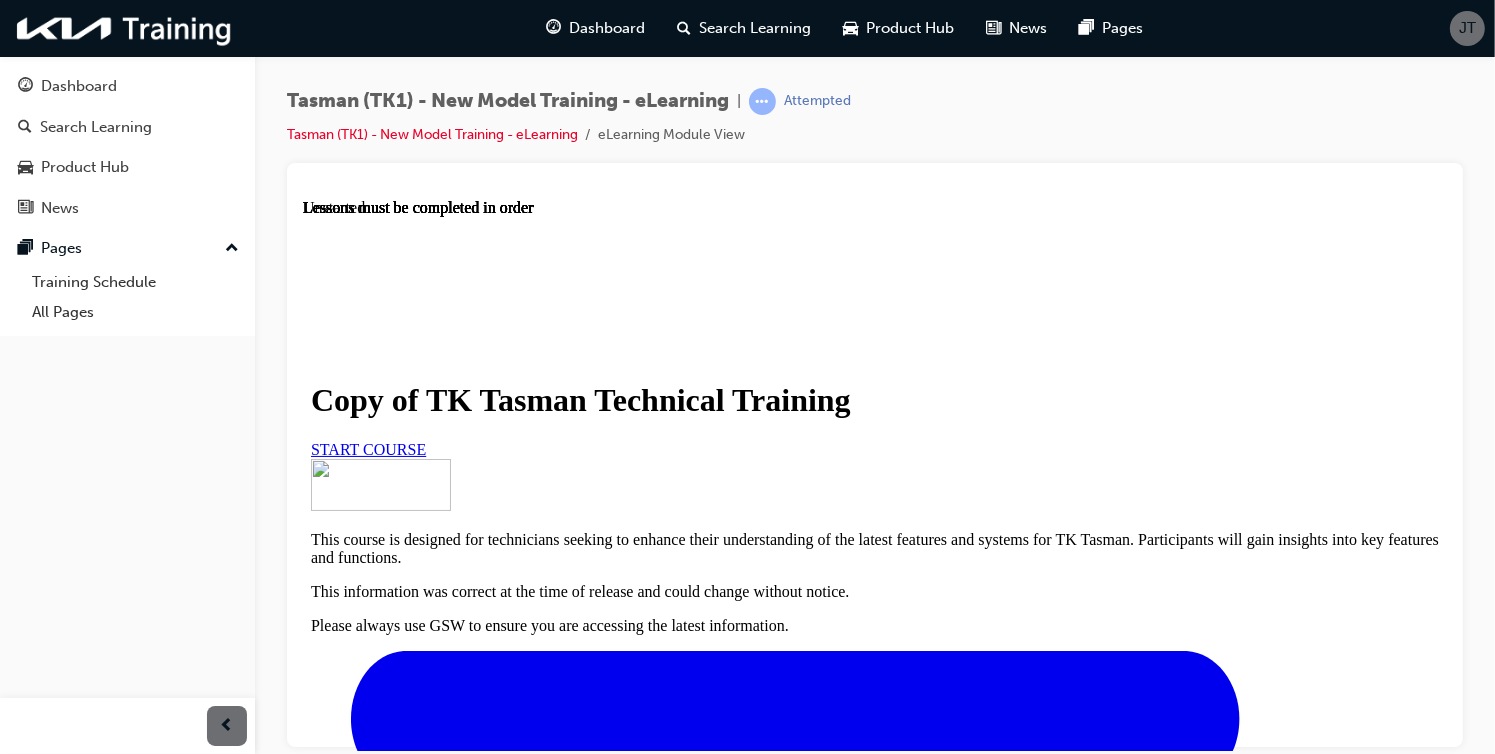click on "START COURSE" at bounding box center (367, 448) 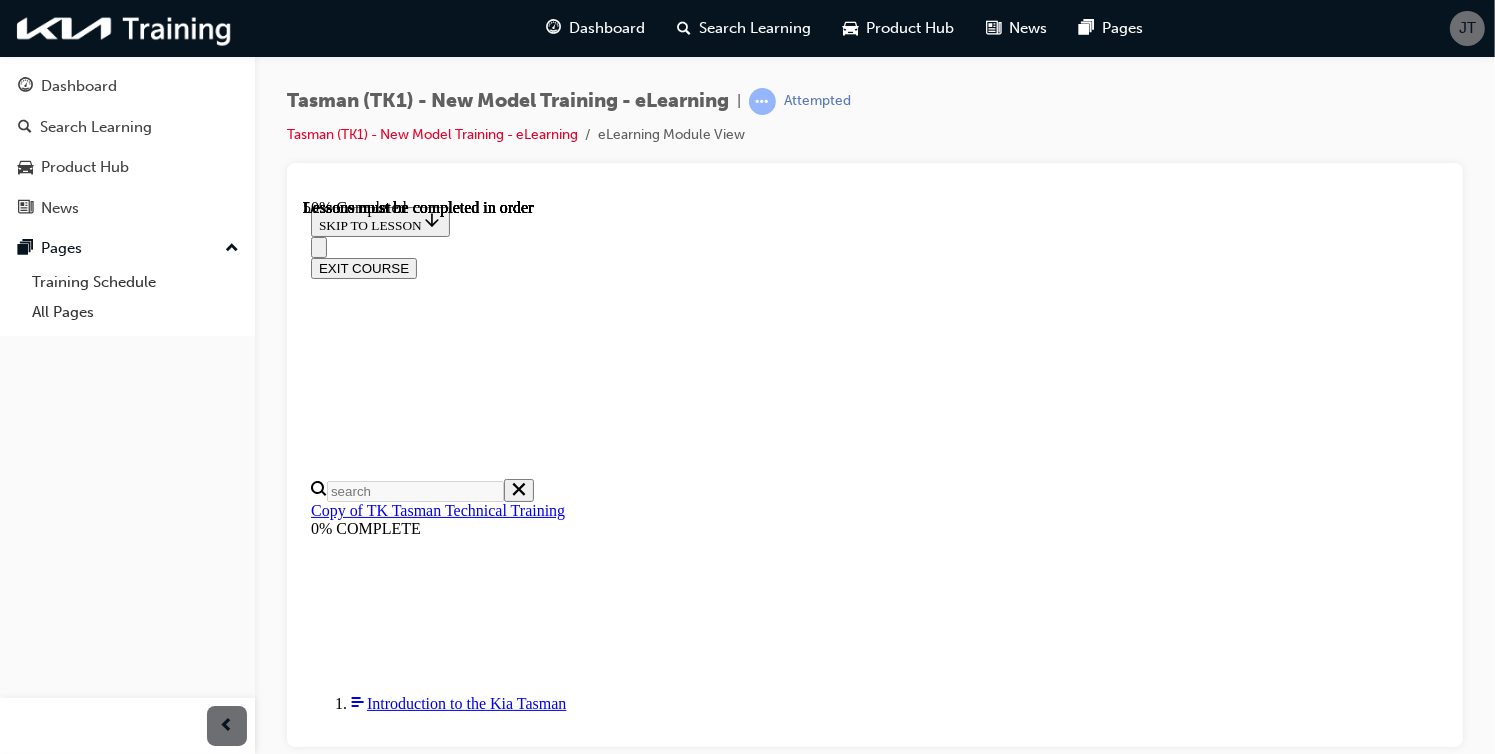 scroll, scrollTop: 680, scrollLeft: 0, axis: vertical 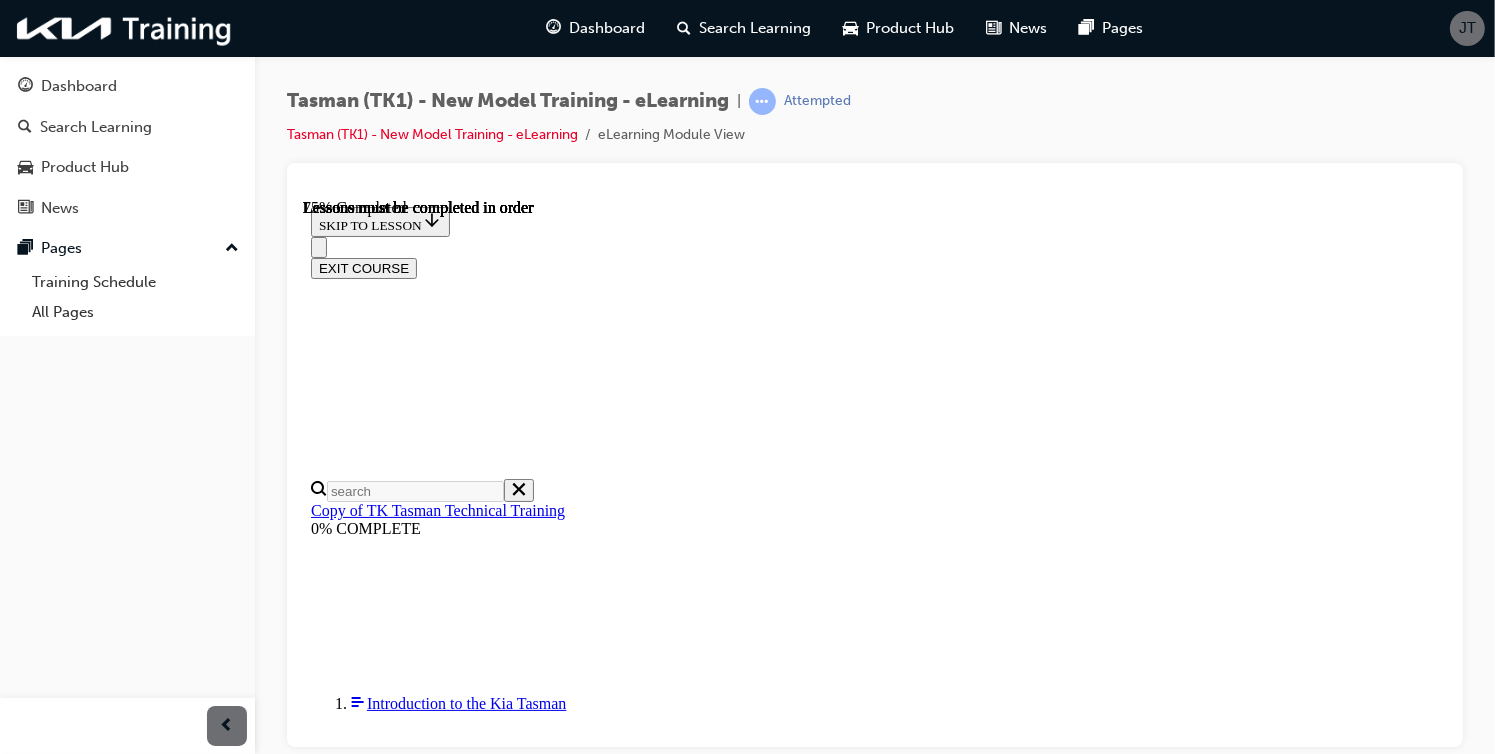 click on "Enhanced Safety Features" at bounding box center [397, 12773] 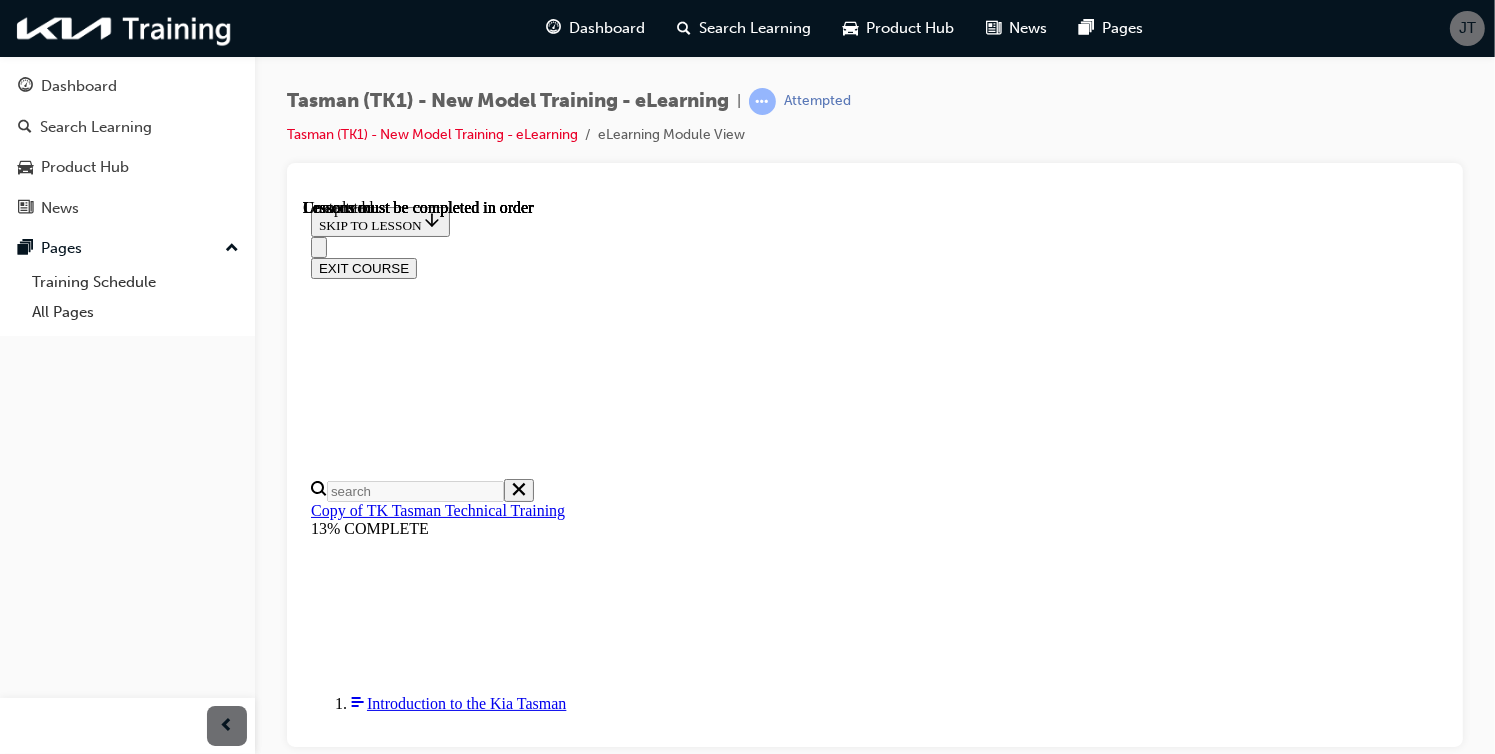 scroll, scrollTop: 0, scrollLeft: 0, axis: both 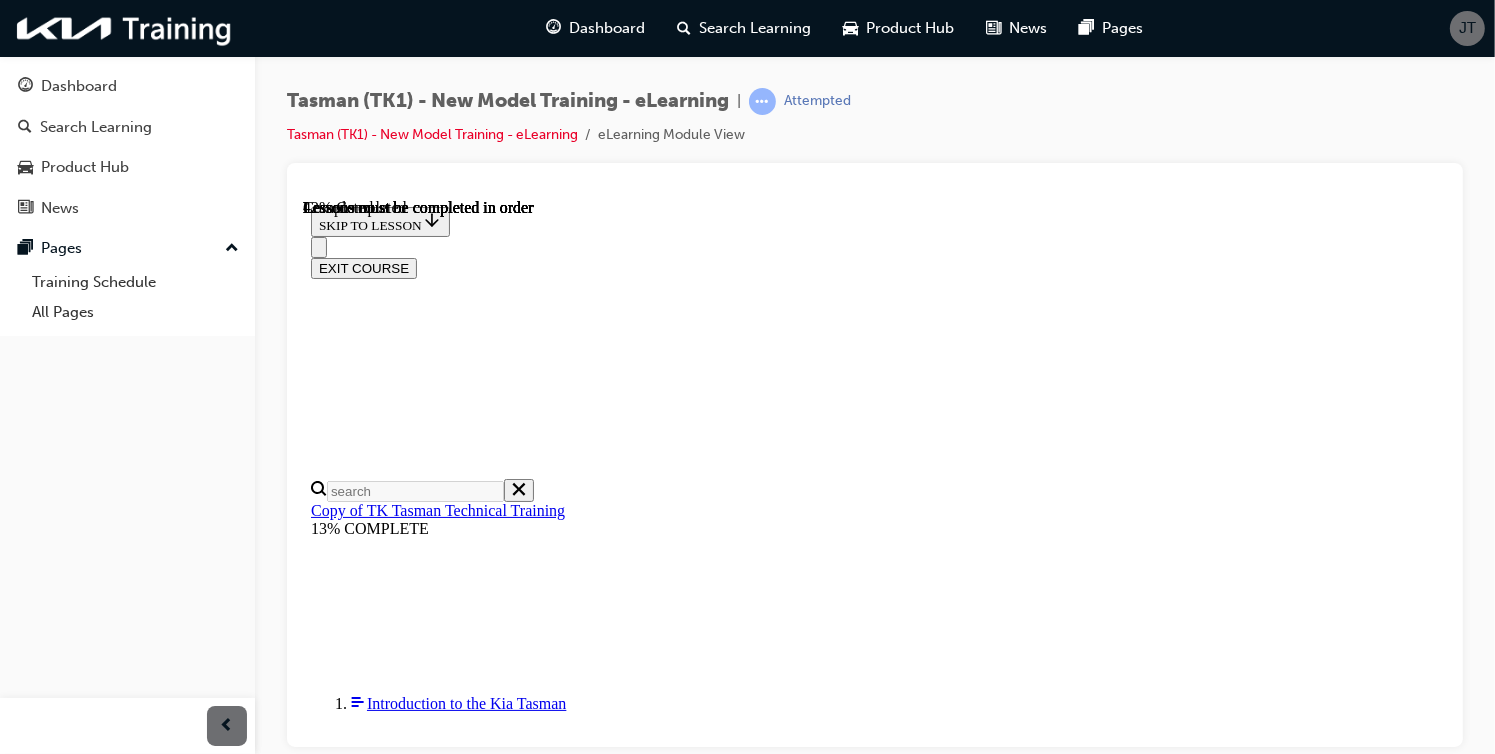 click at bounding box center [398, 12225] 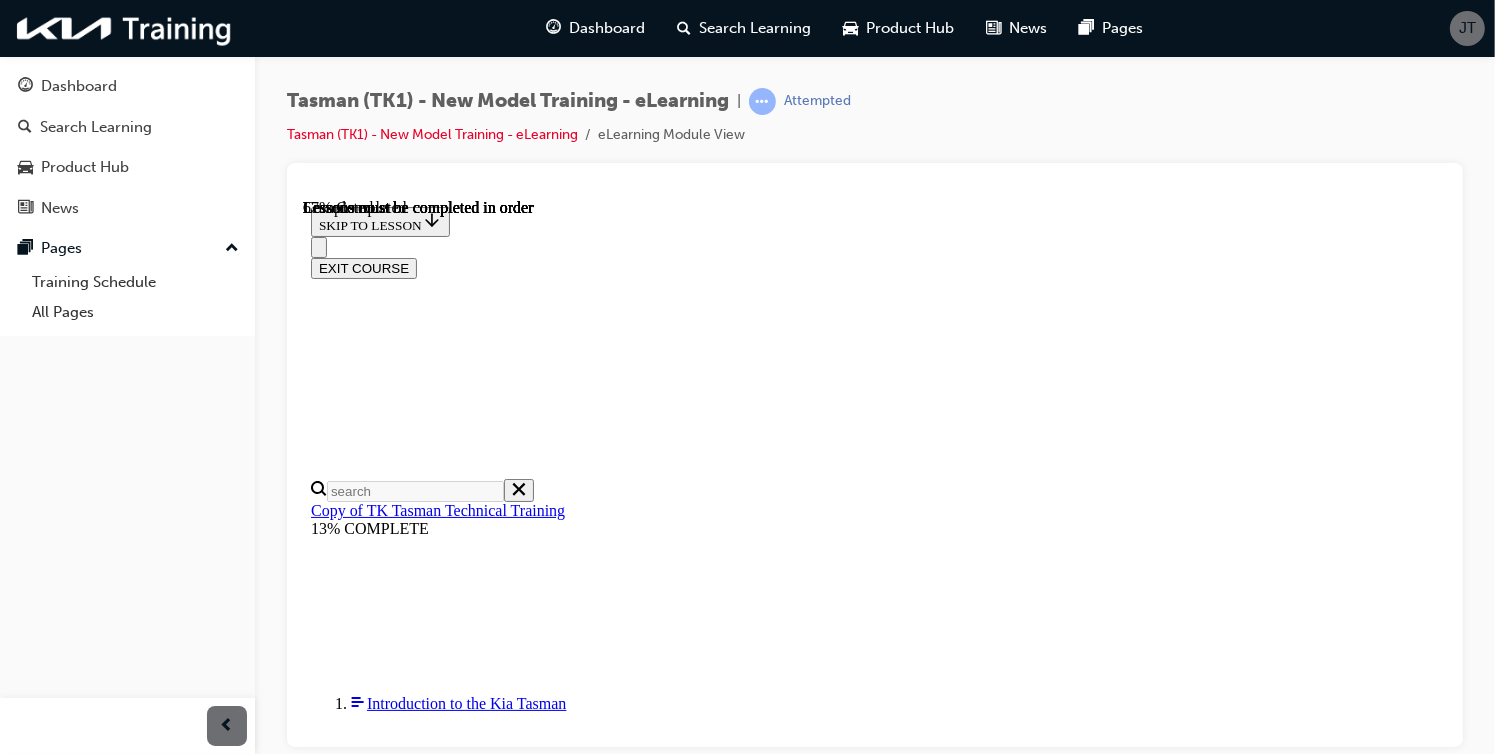 scroll, scrollTop: 1791, scrollLeft: 0, axis: vertical 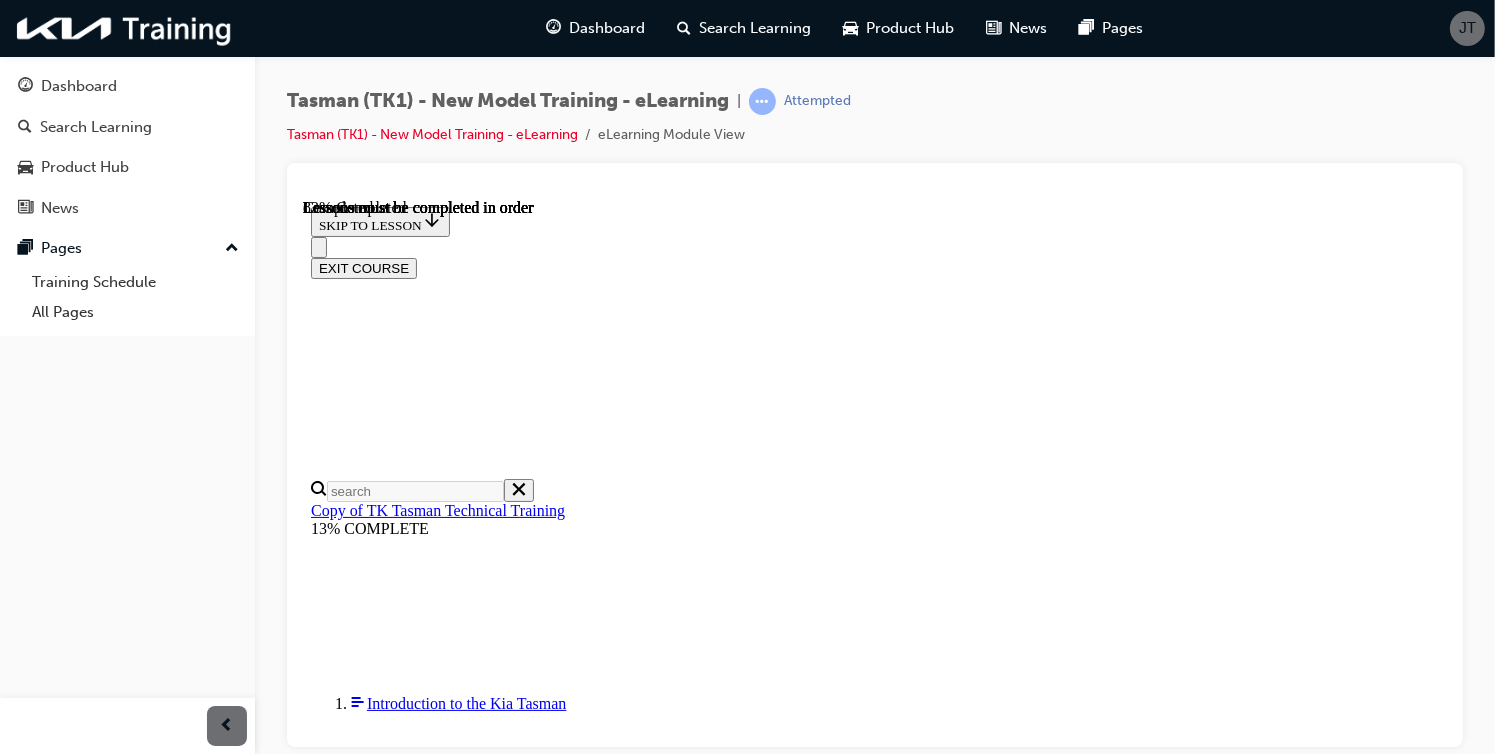click on "2nd-row Seat Under Storage" at bounding box center (582, 15120) 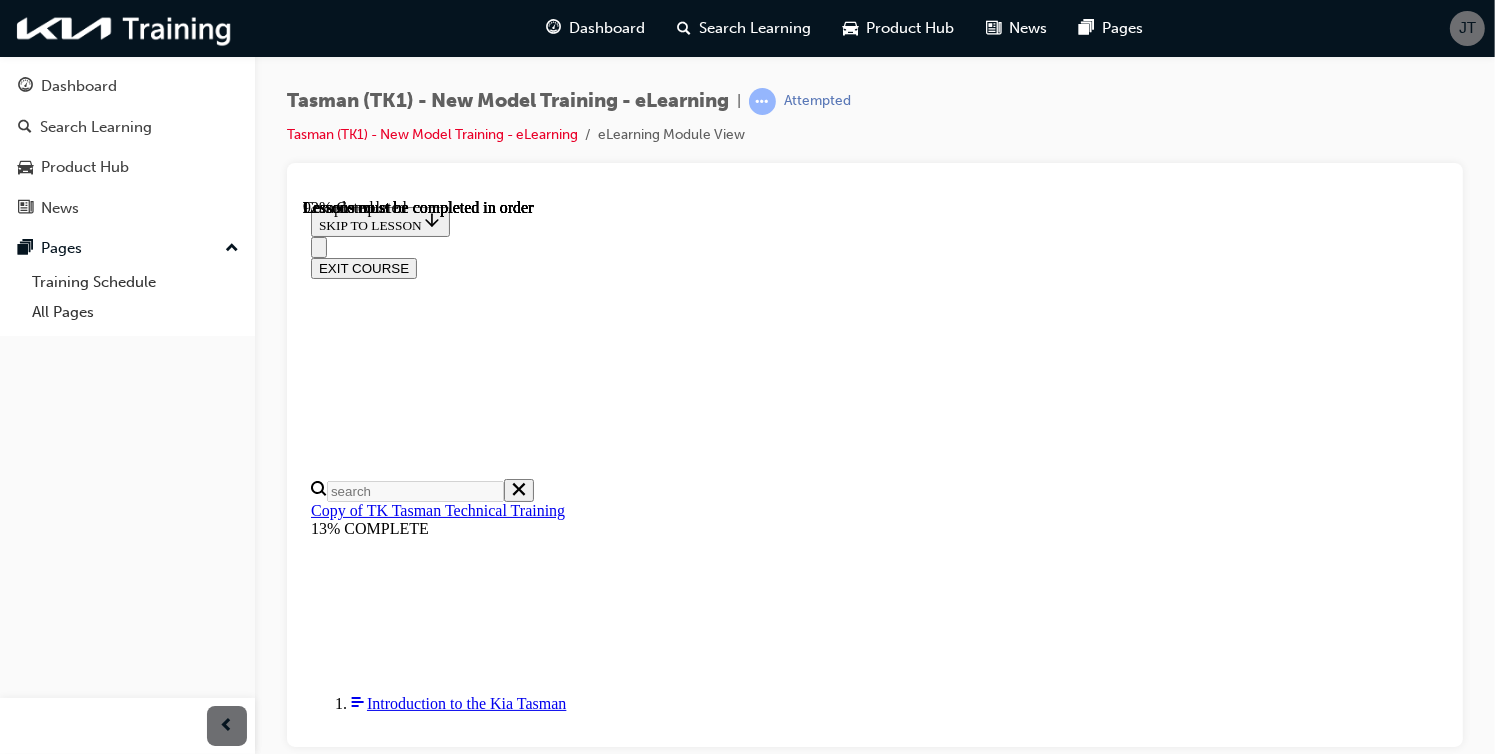 scroll, scrollTop: 3448, scrollLeft: 0, axis: vertical 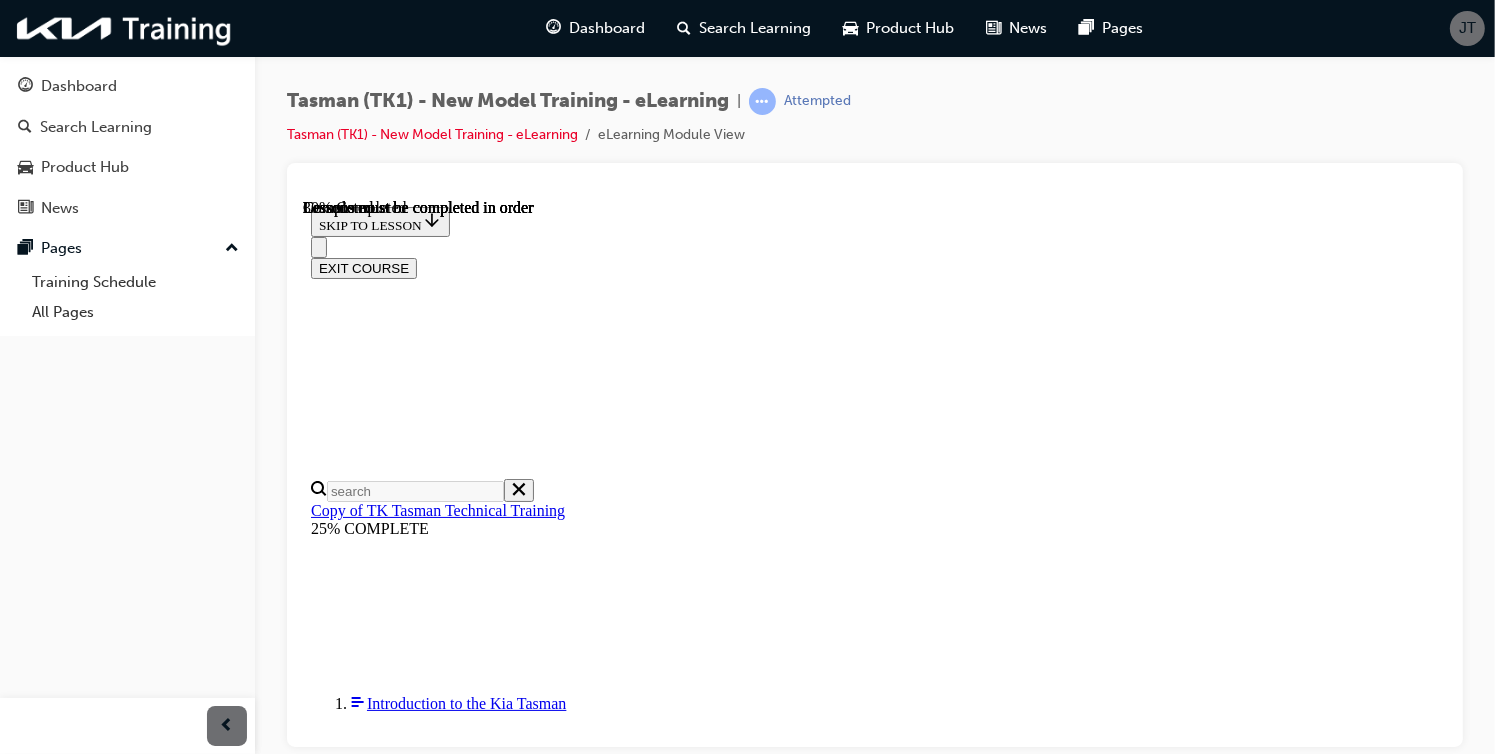 click at bounding box center [398, 12684] 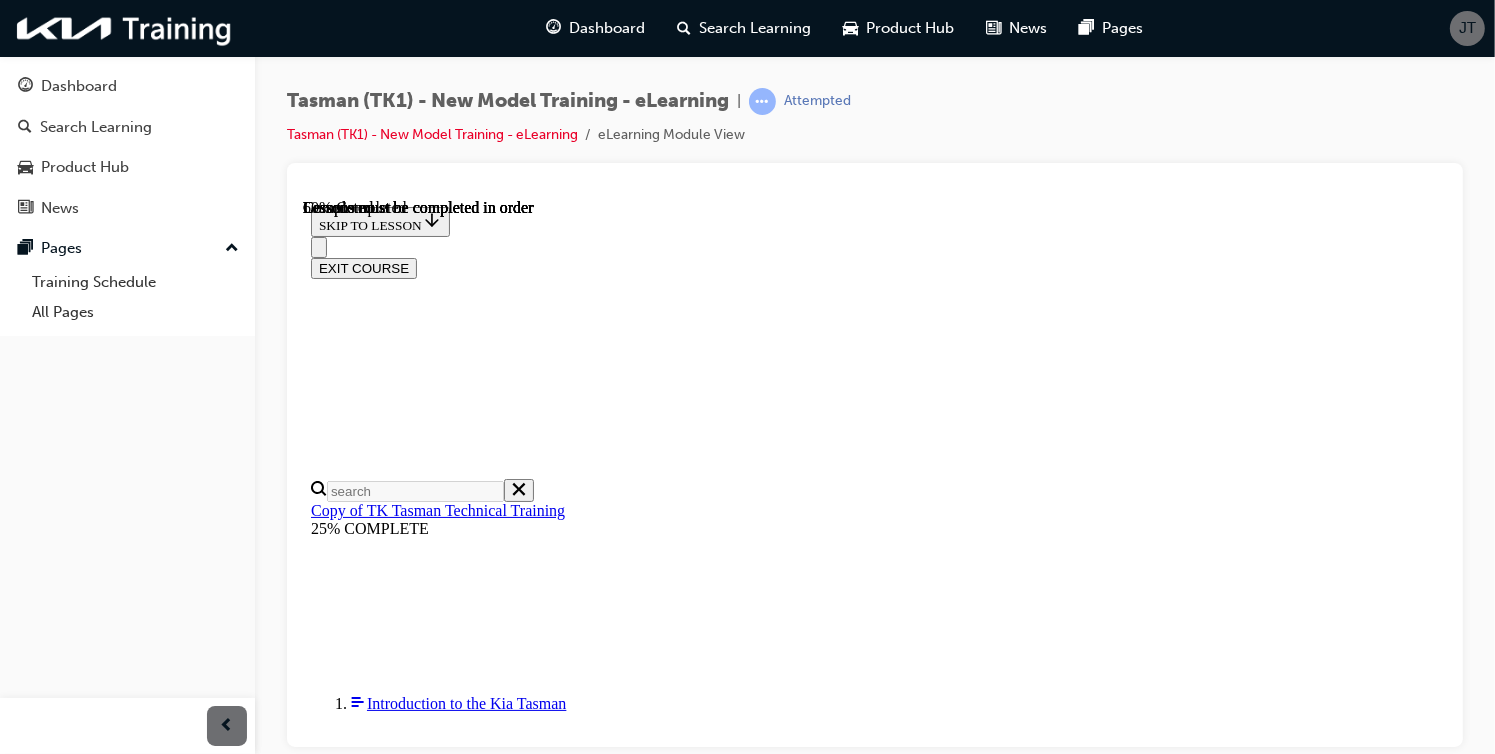 scroll, scrollTop: 3673, scrollLeft: 0, axis: vertical 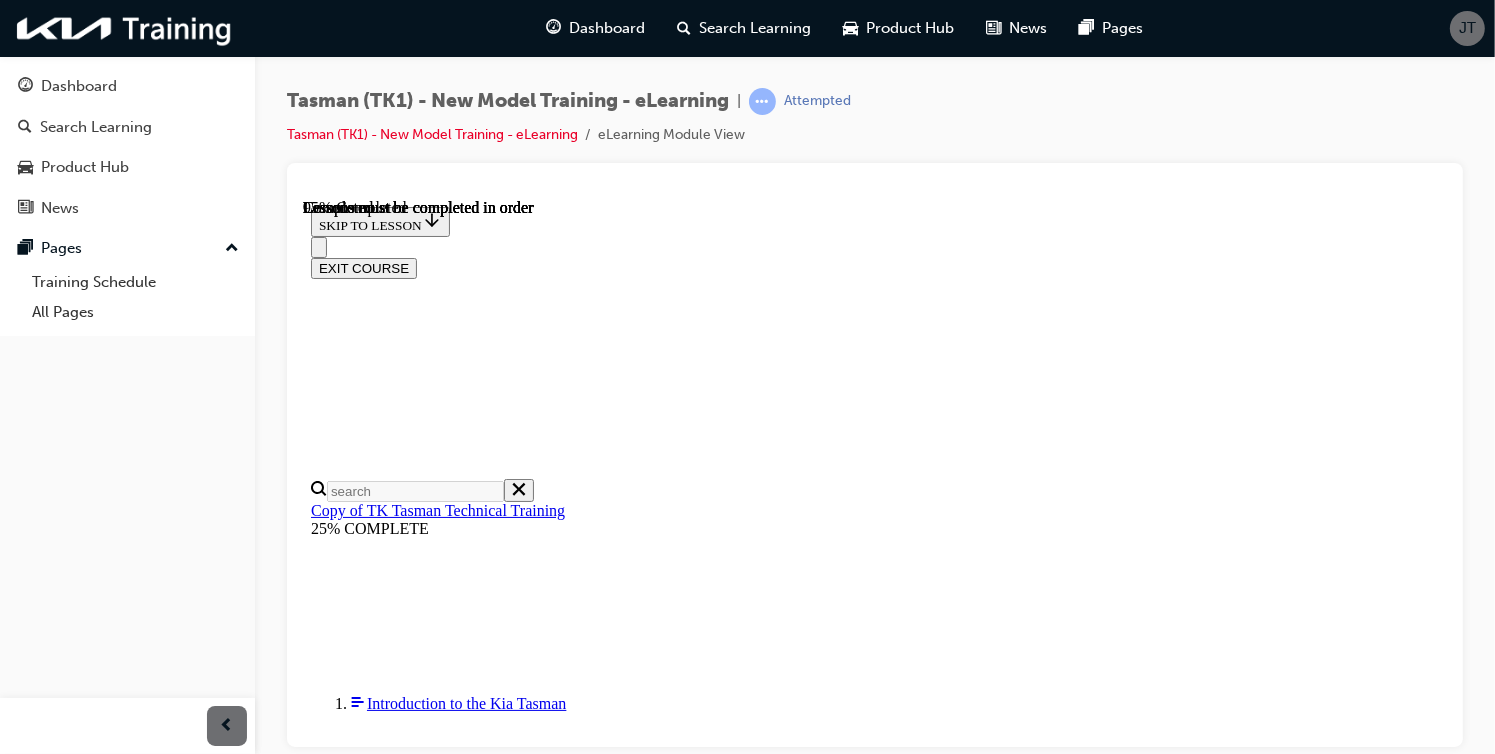click on "CONTINUE" at bounding box center [352, 23689] 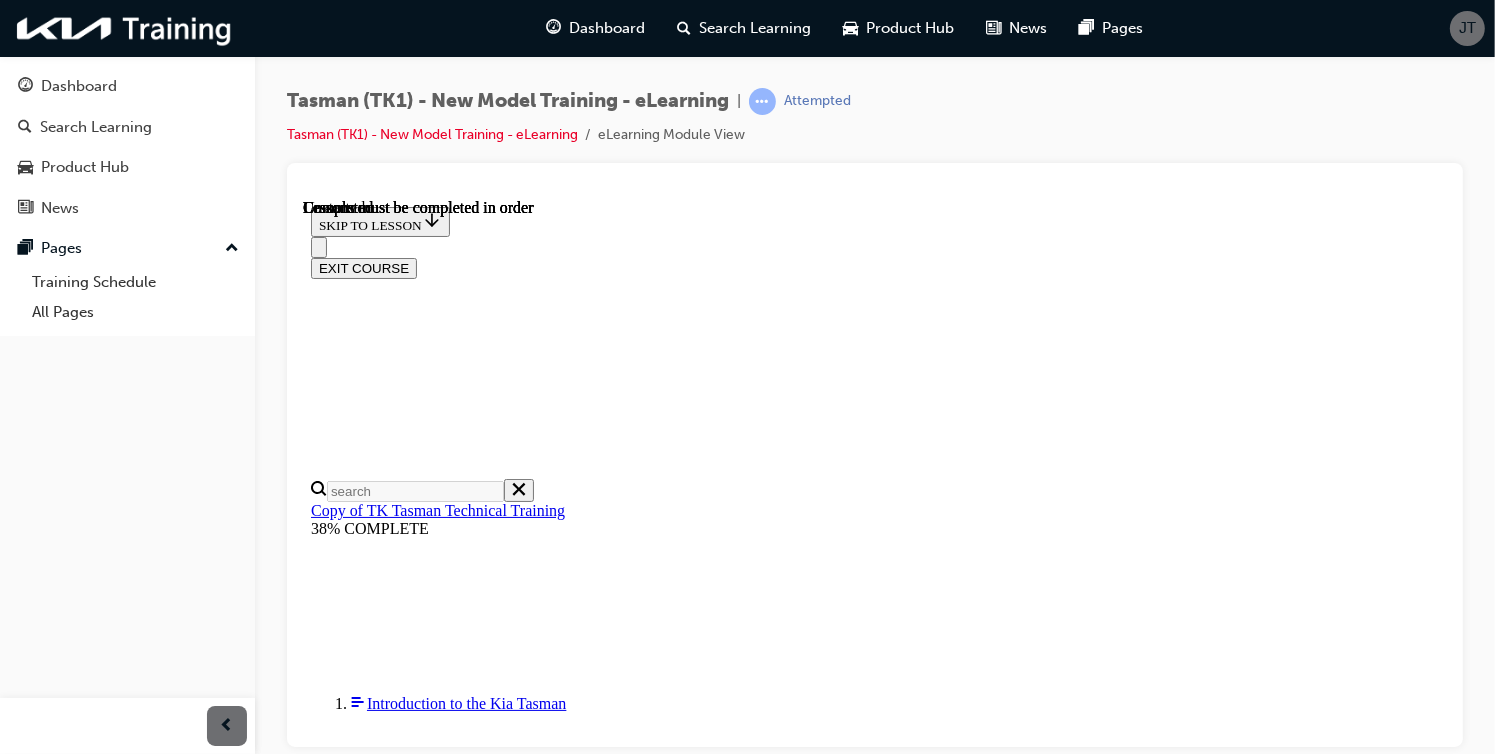 scroll, scrollTop: 0, scrollLeft: 0, axis: both 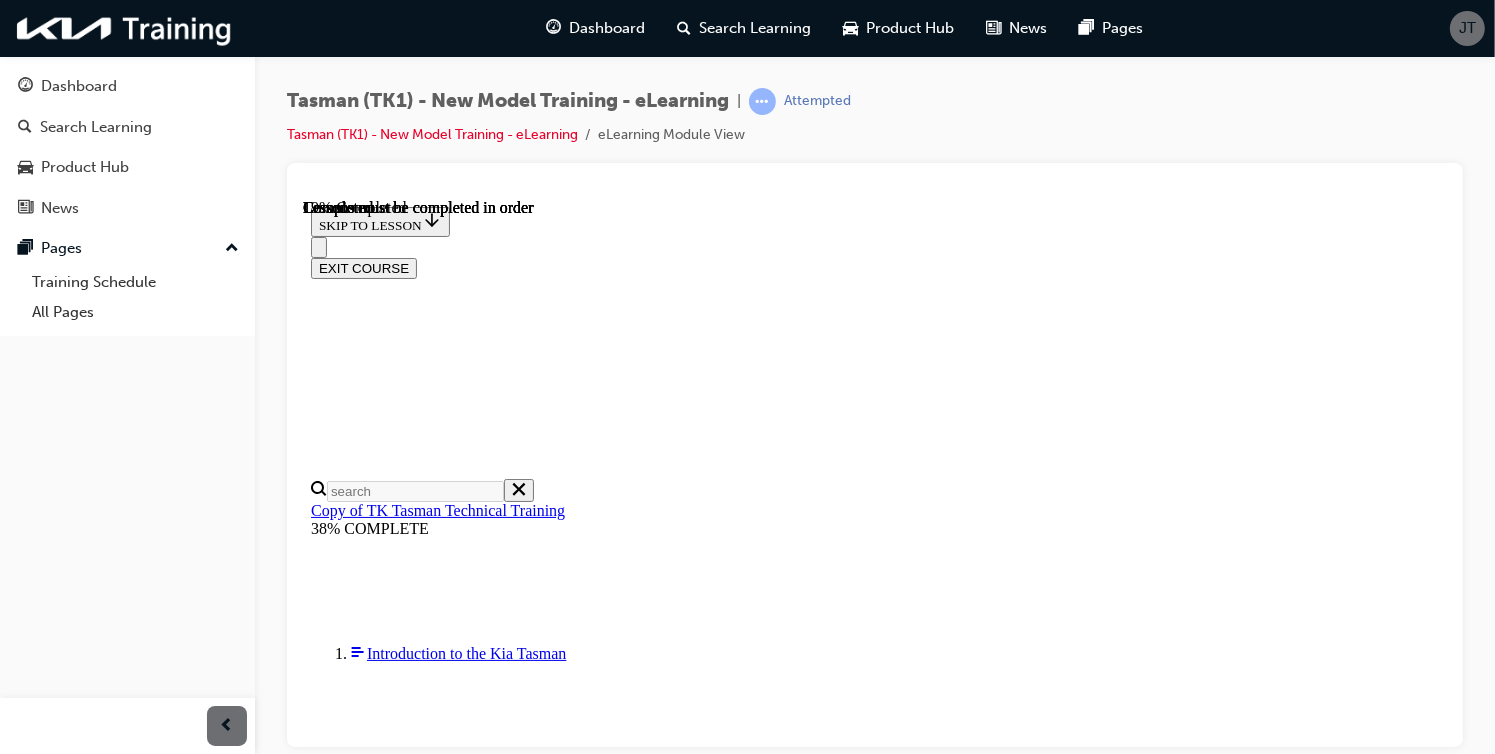 click on "Underfloor layout" at bounding box center (546, 11950) 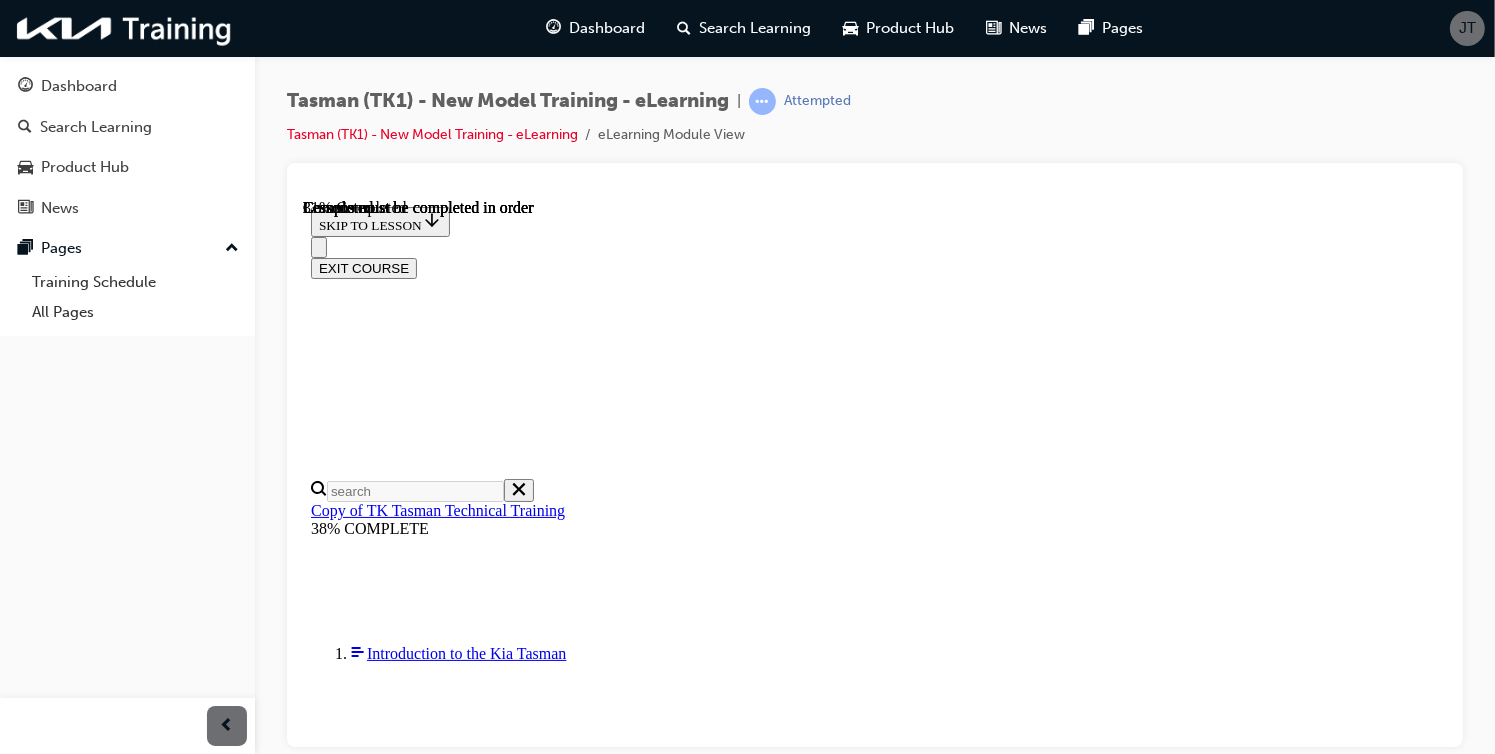 scroll, scrollTop: 1832, scrollLeft: 0, axis: vertical 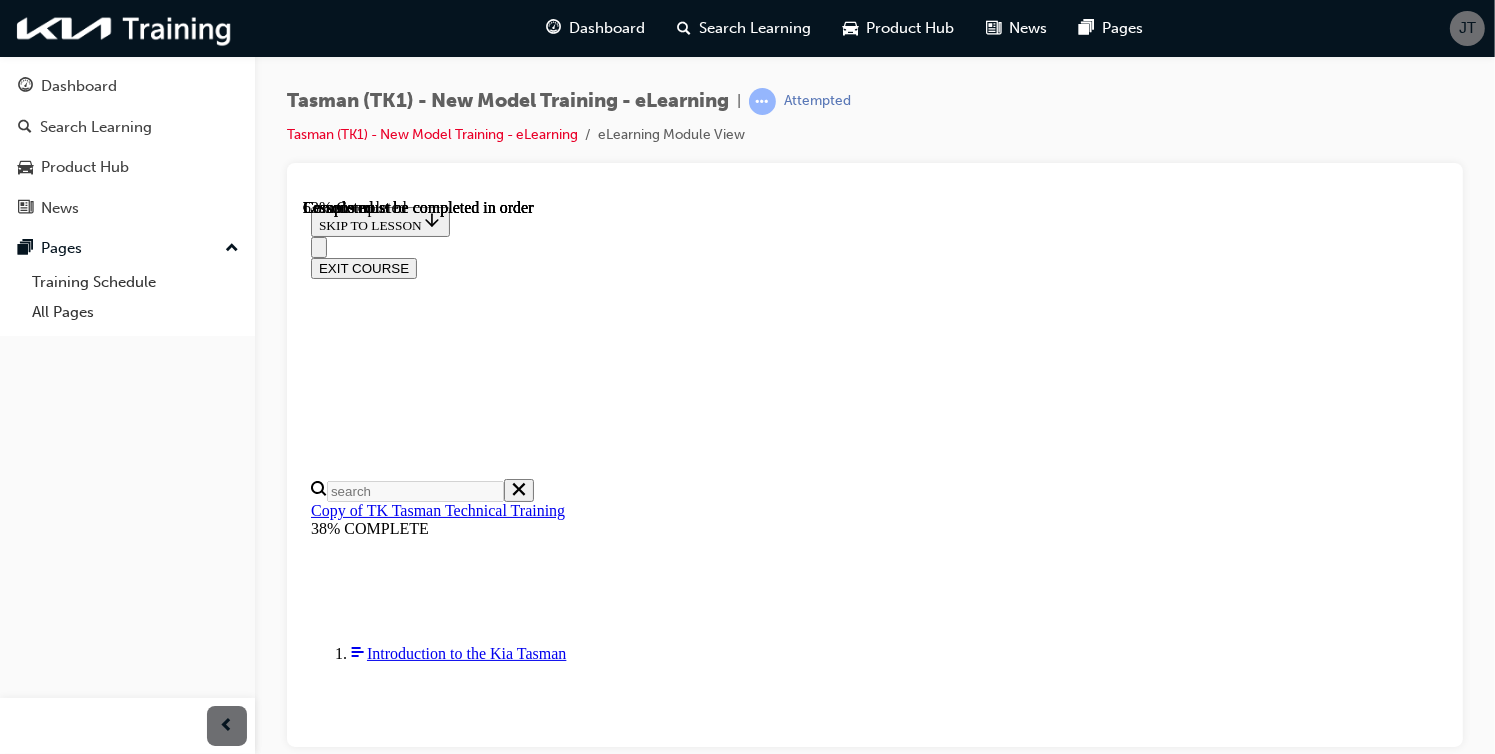 click on "American Type" at bounding box center [465, 21578] 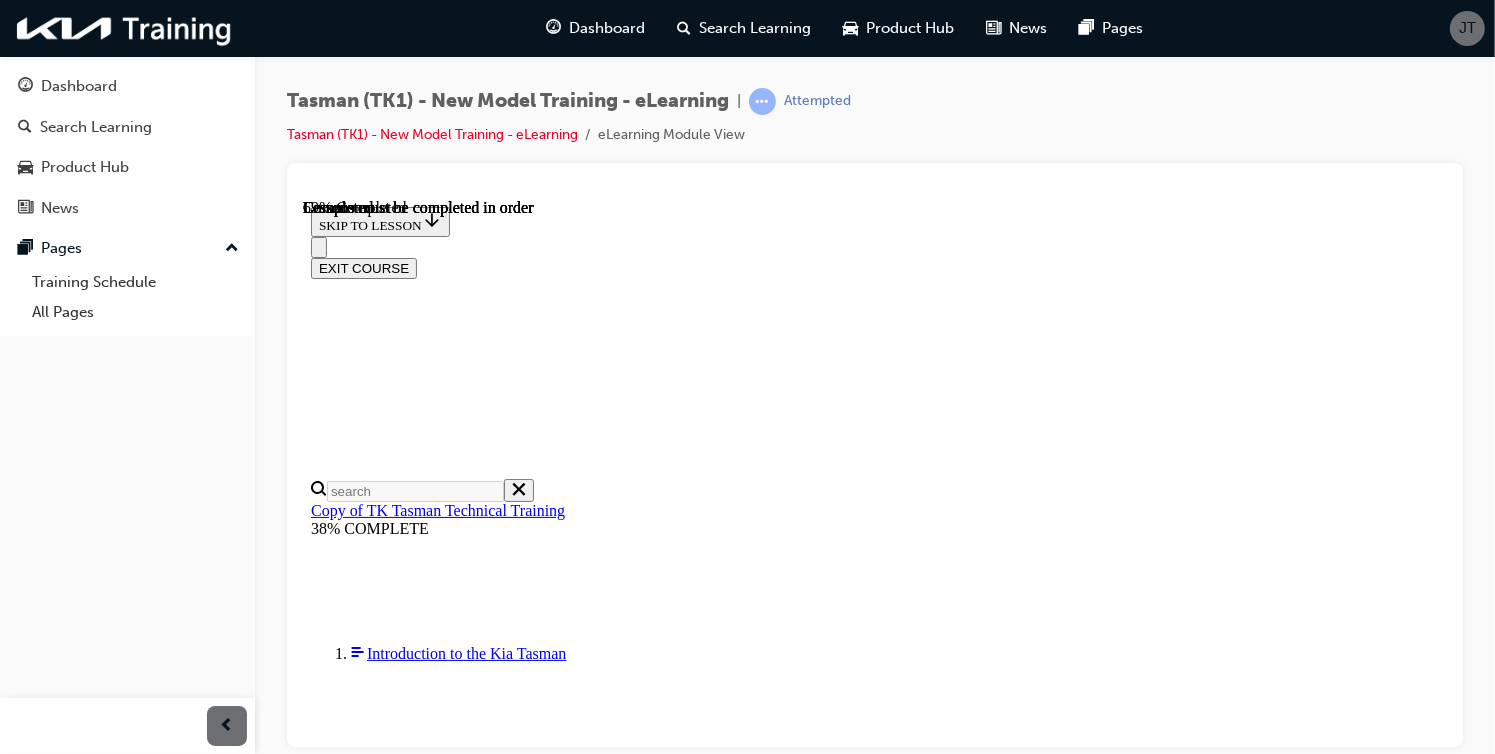 scroll, scrollTop: 4078, scrollLeft: 0, axis: vertical 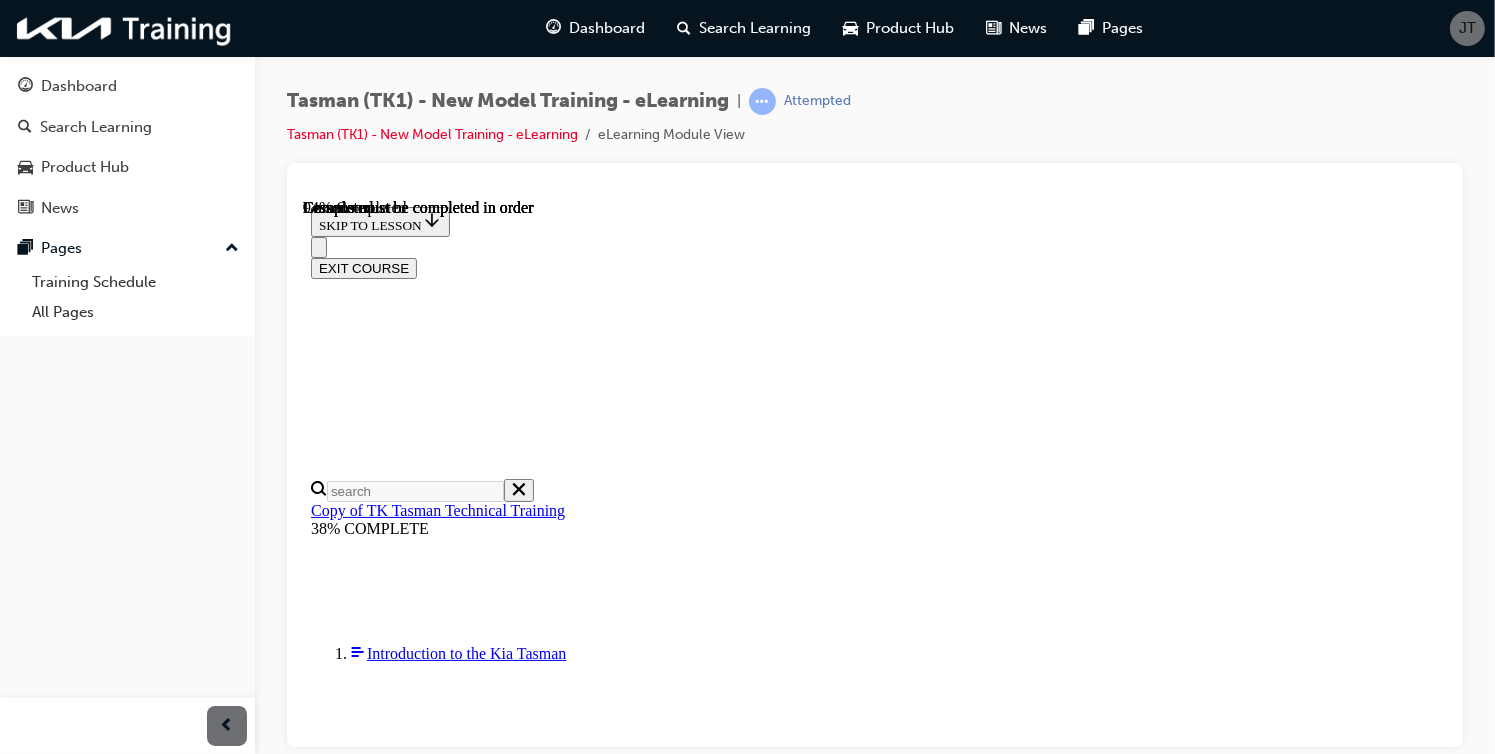 click on "CONTINUE" at bounding box center [352, 29231] 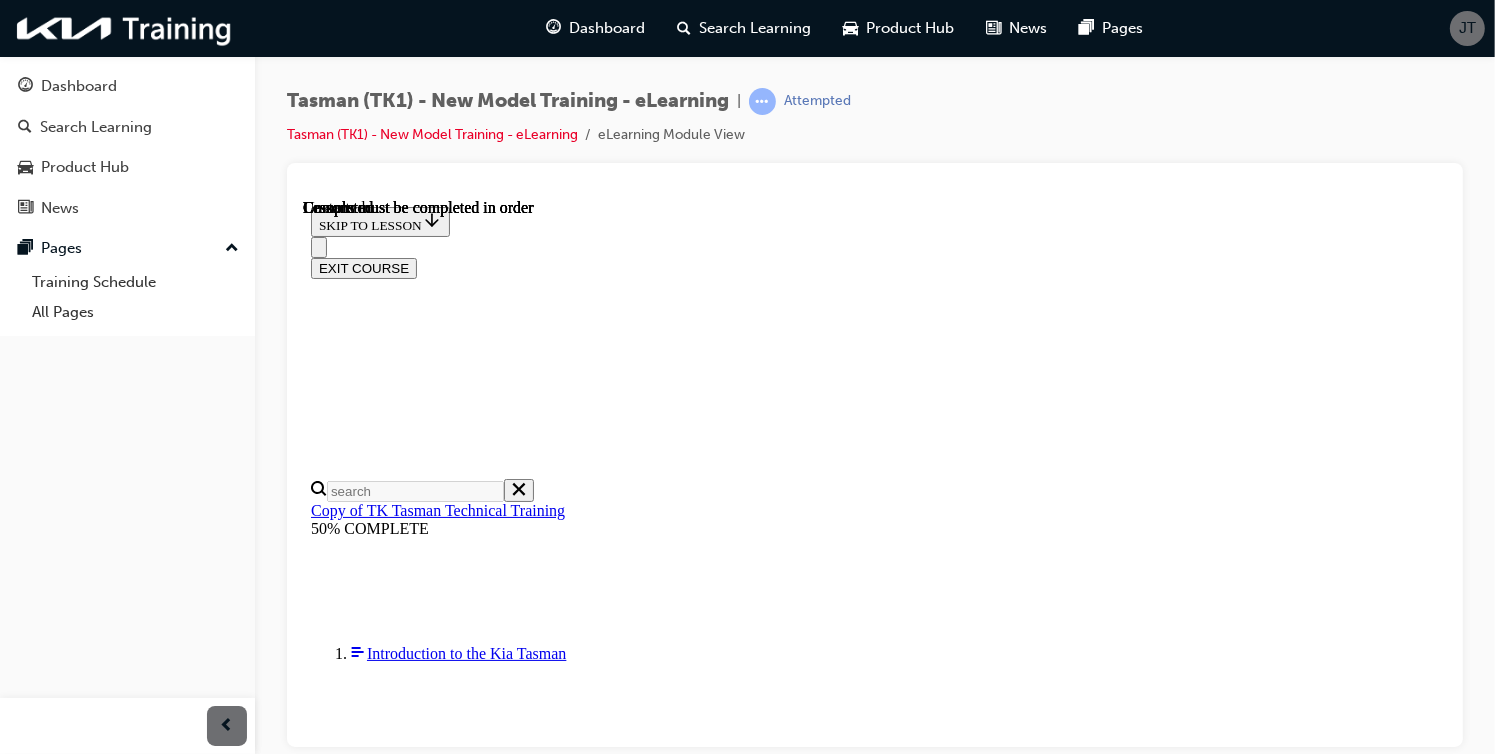 scroll, scrollTop: 0, scrollLeft: 0, axis: both 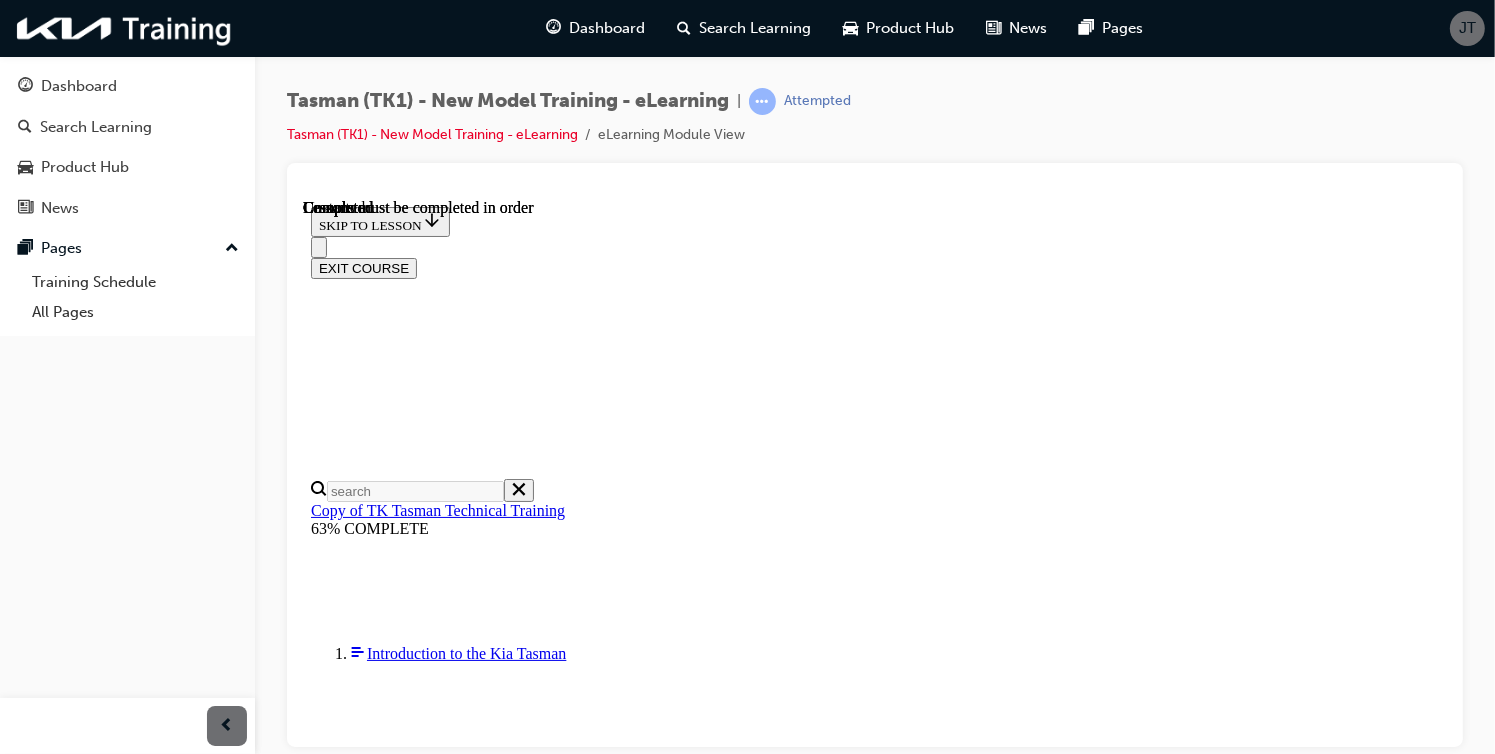 click on "6 of 8 — Advanced Driver Assistance Systems" at bounding box center [477, 13781] 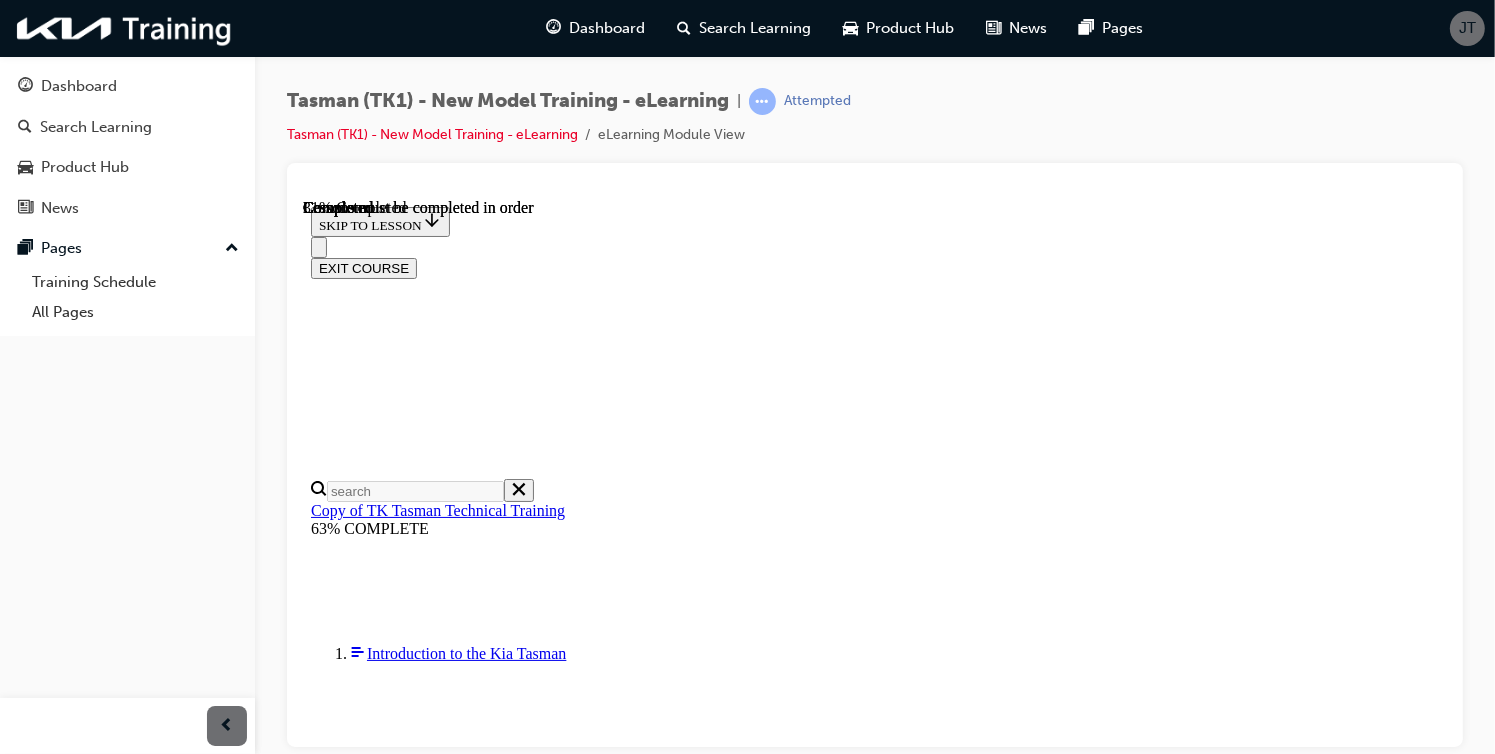 scroll, scrollTop: 1952, scrollLeft: 0, axis: vertical 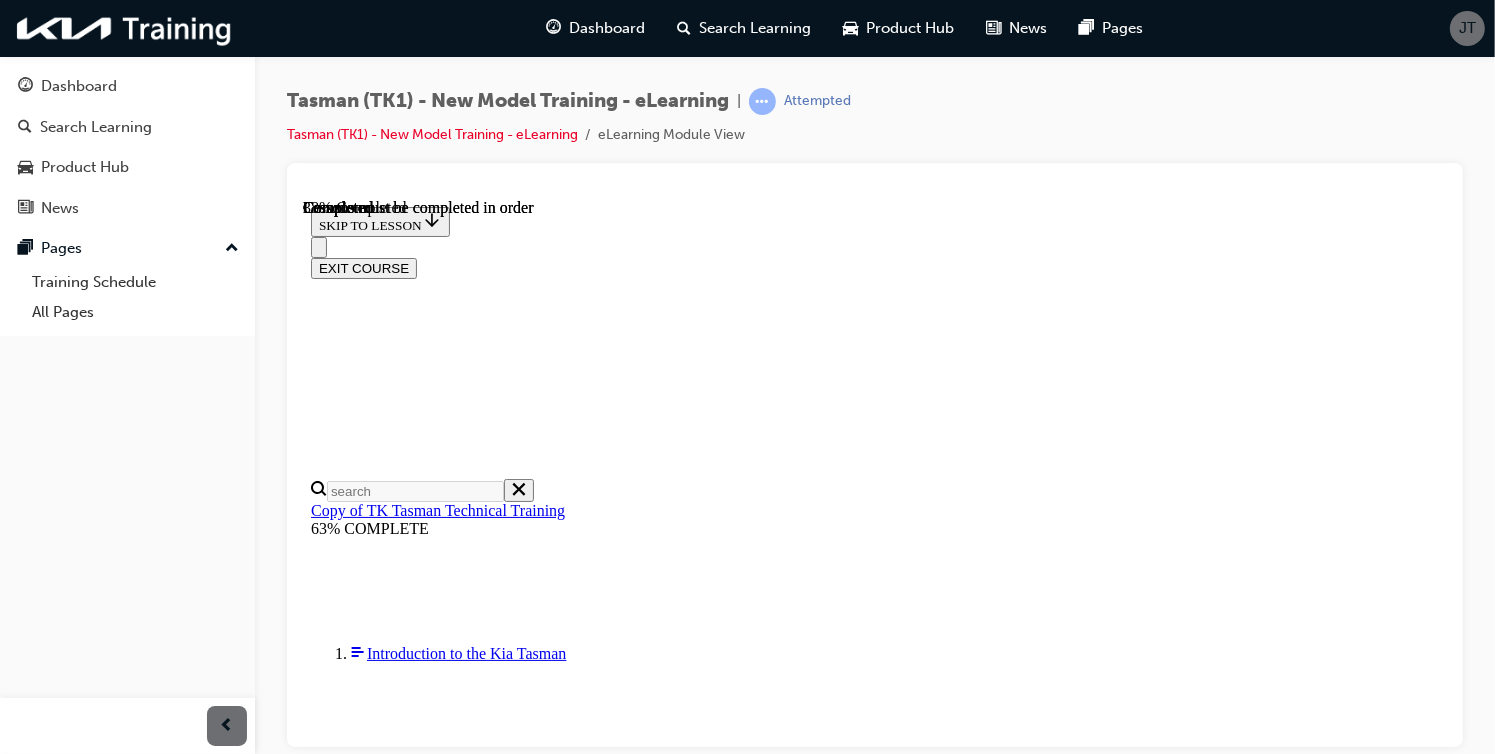 click on "FCA - LS (Lane Change Side)" at bounding box center (595, 13133) 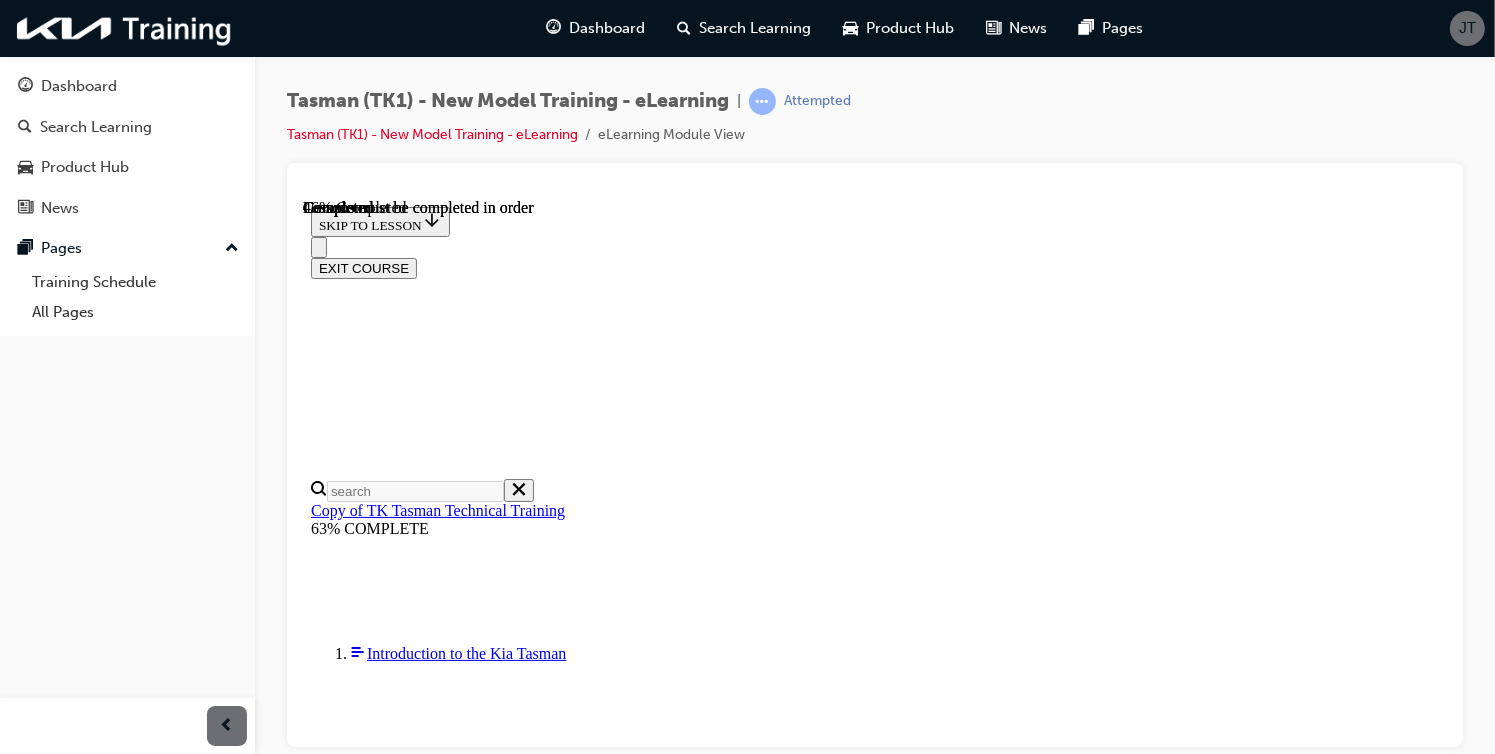 scroll, scrollTop: 2772, scrollLeft: 0, axis: vertical 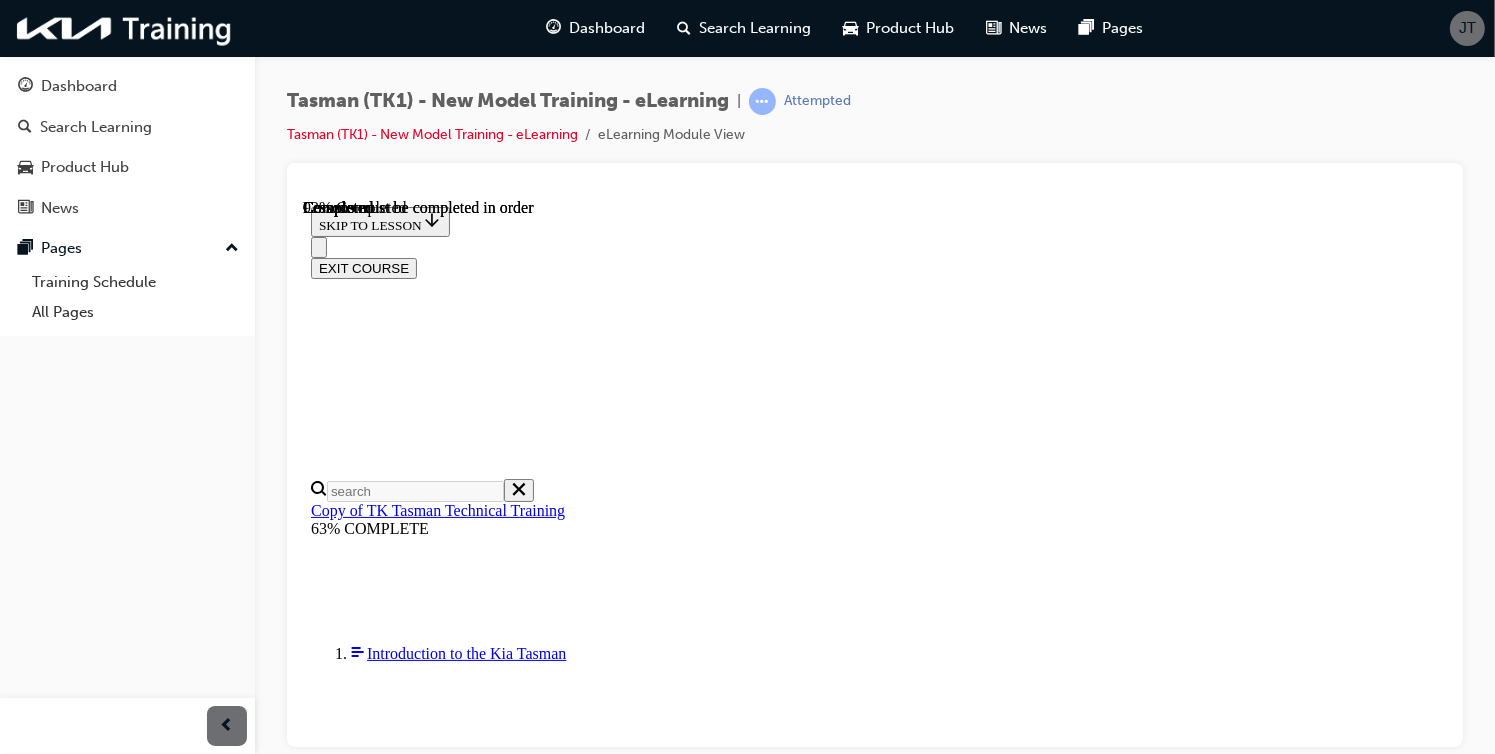 click on "CONTINUE" at bounding box center [352, 22412] 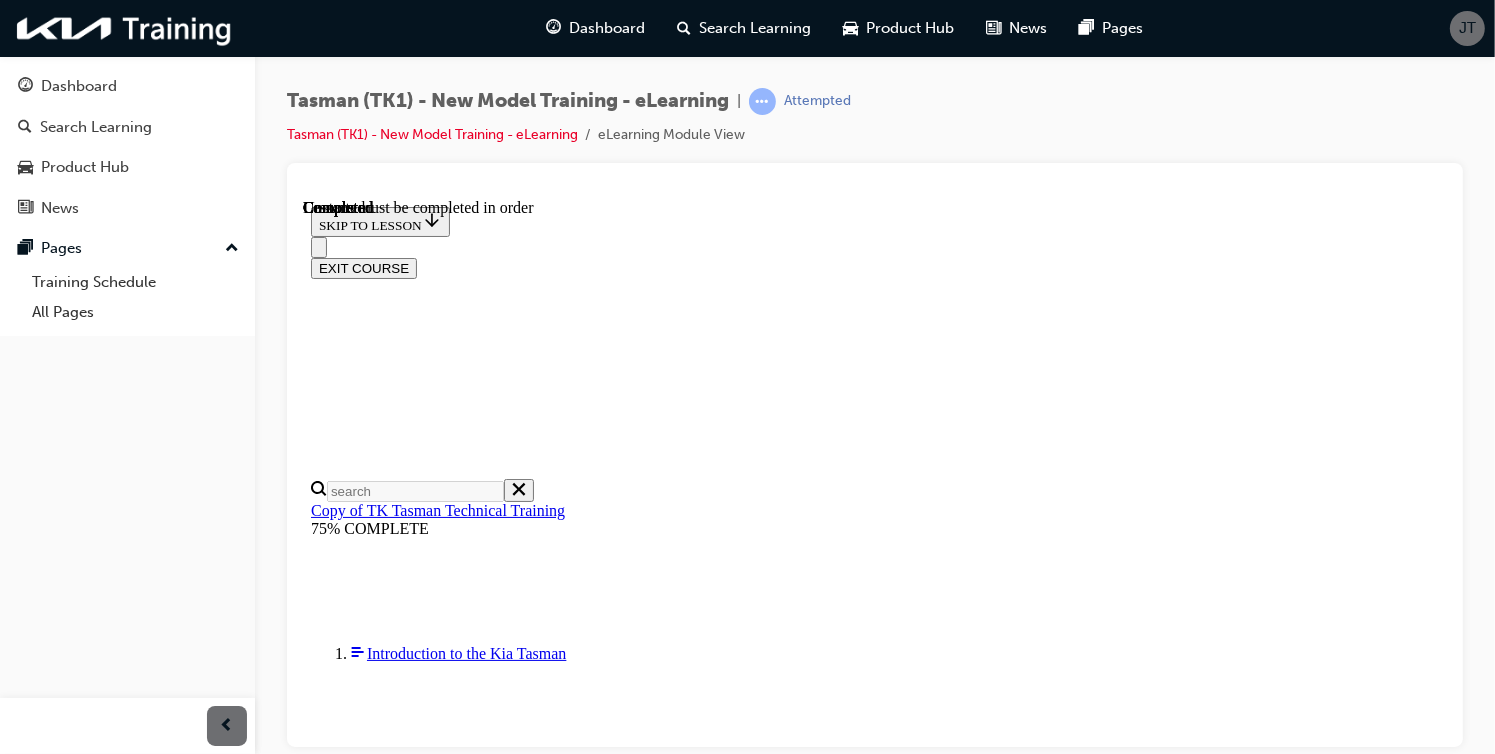 scroll, scrollTop: 0, scrollLeft: 0, axis: both 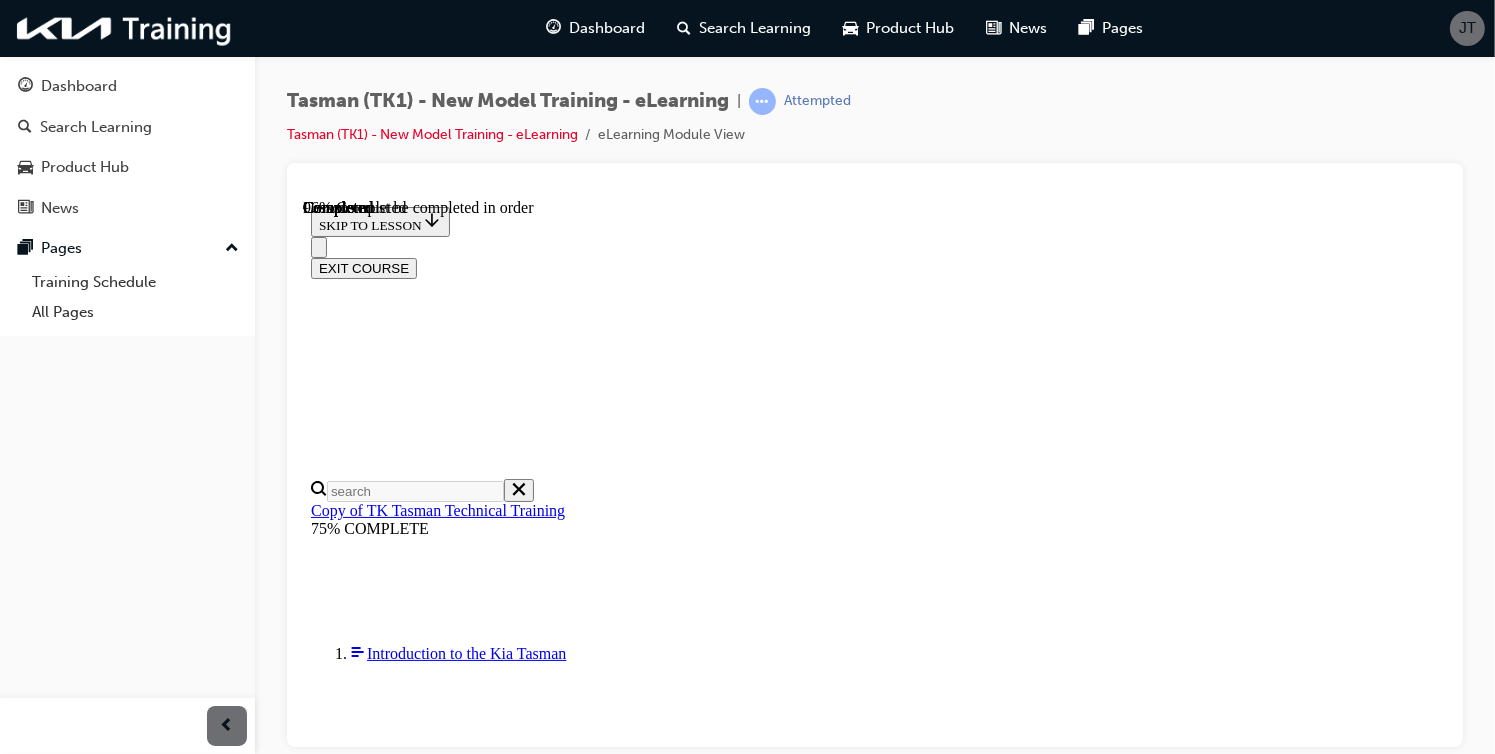 click on "CONTINUE" at bounding box center (352, 35312) 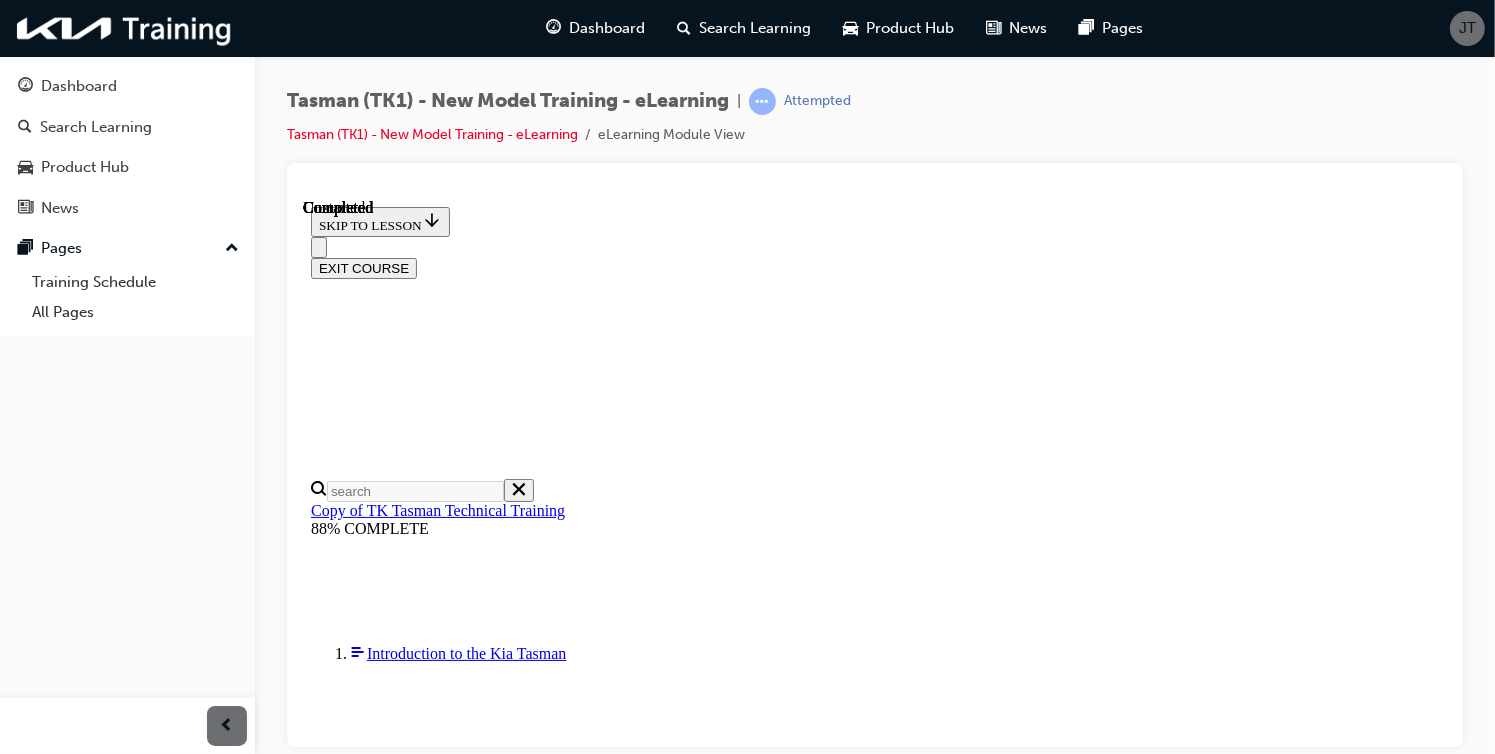 scroll, scrollTop: 0, scrollLeft: 0, axis: both 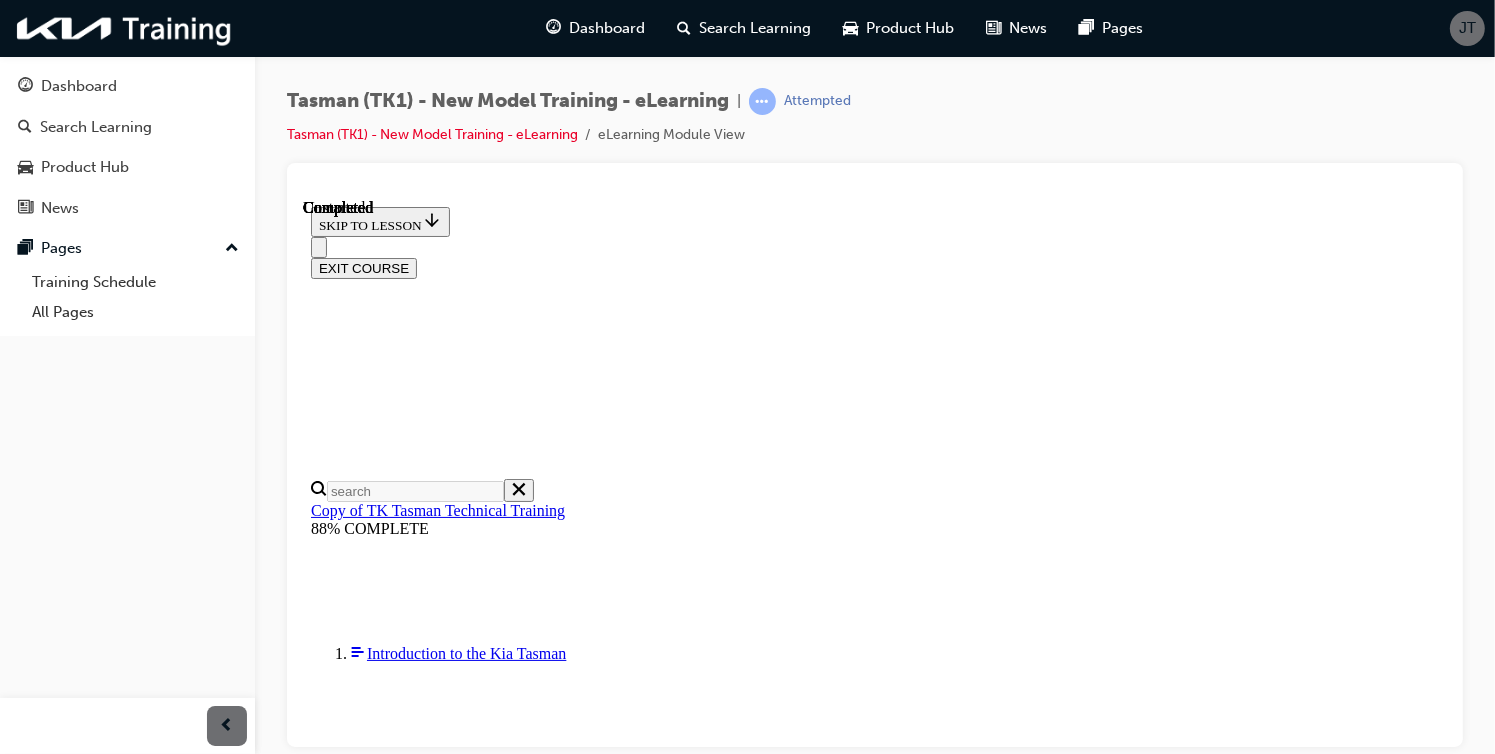 click on "Lesson 8 of 8 Review Questions START QUIZ" at bounding box center (874, 10750) 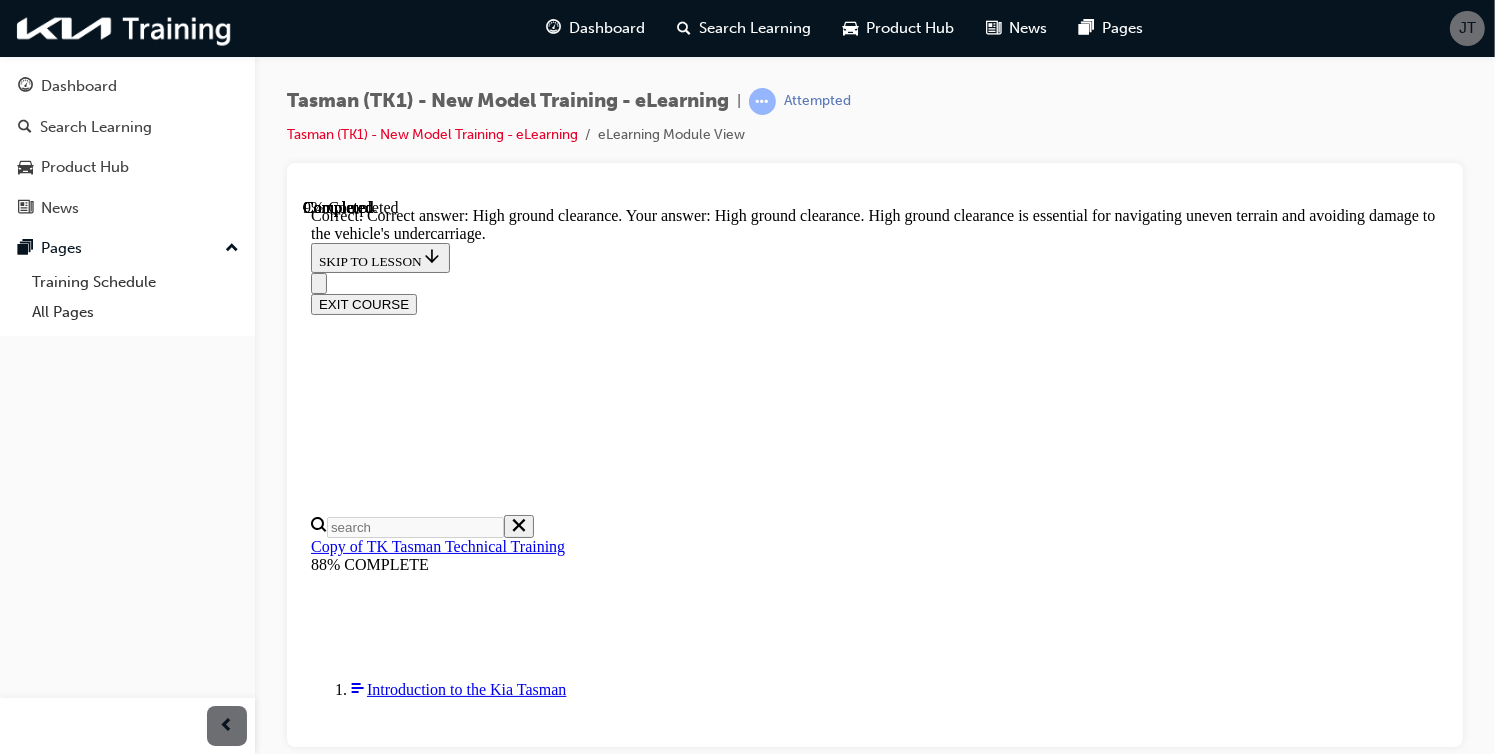 scroll, scrollTop: 588, scrollLeft: 0, axis: vertical 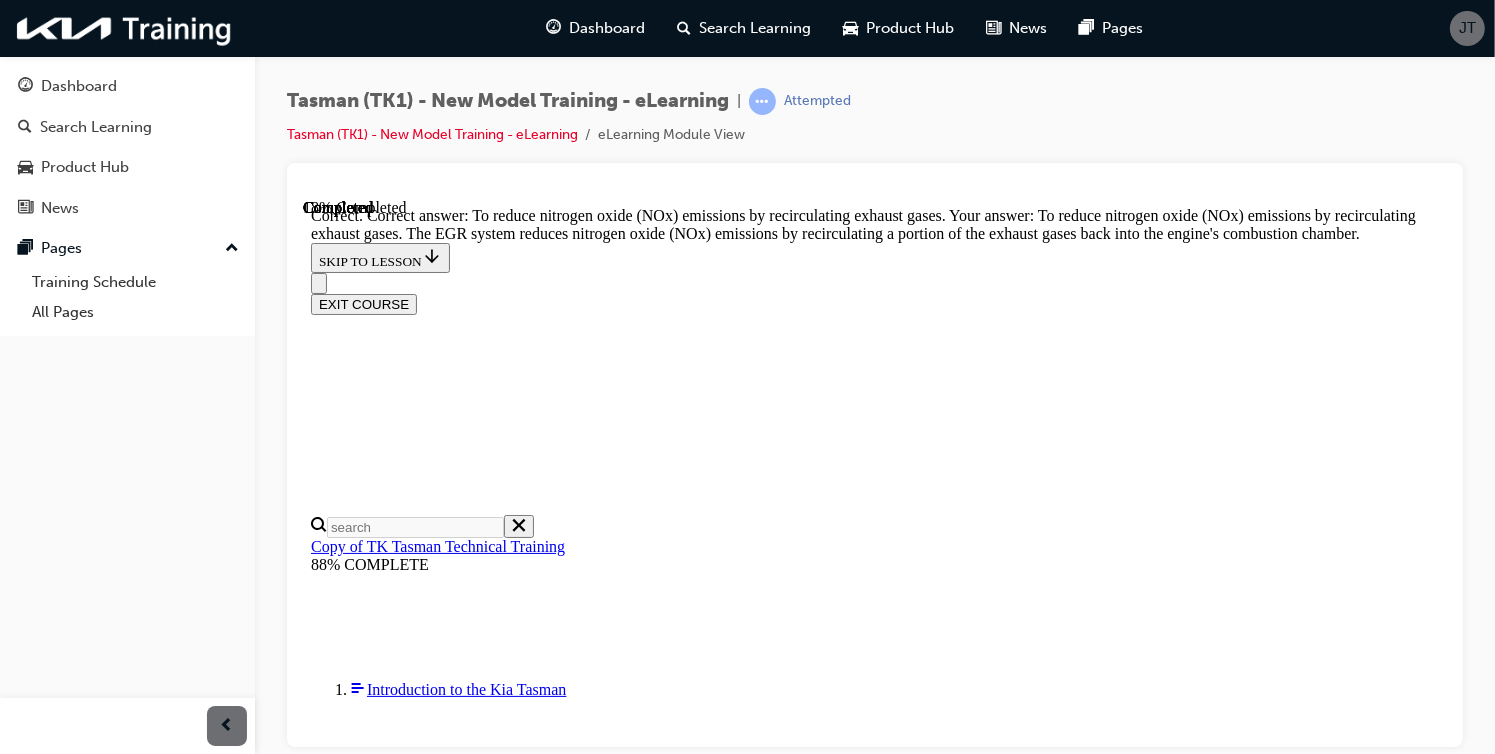 click on "NEXT" at bounding box center (336, 27683) 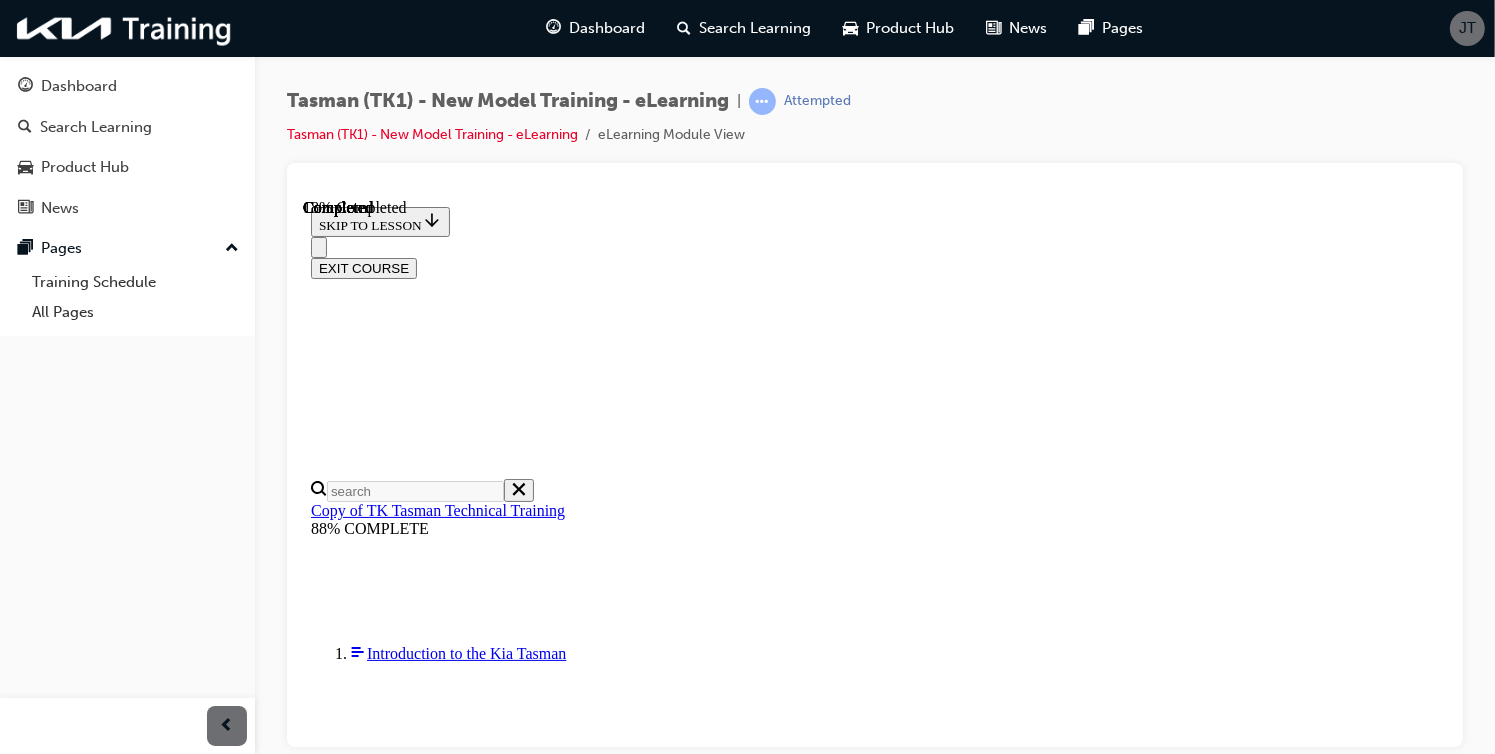 scroll, scrollTop: 296, scrollLeft: 0, axis: vertical 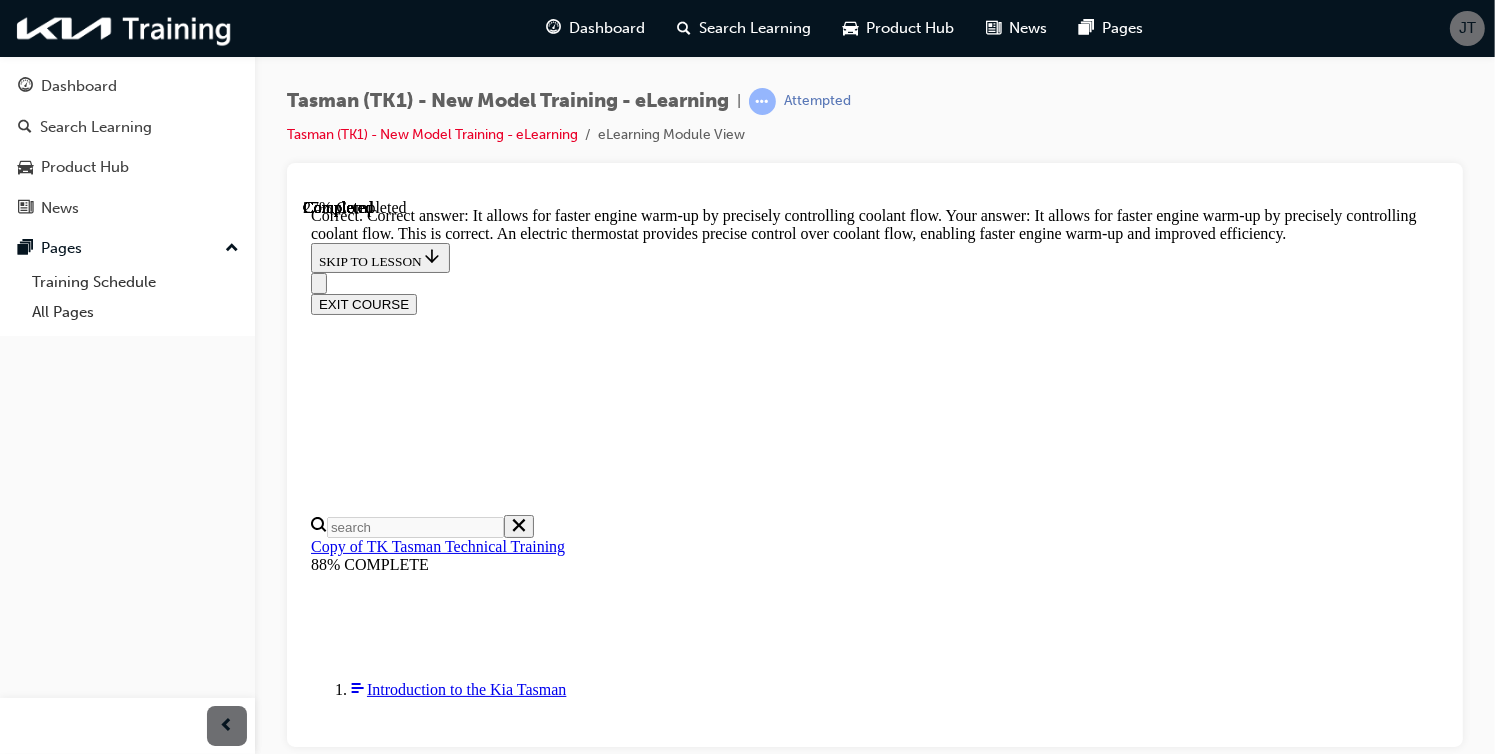 click on "NEXT" at bounding box center [336, 27683] 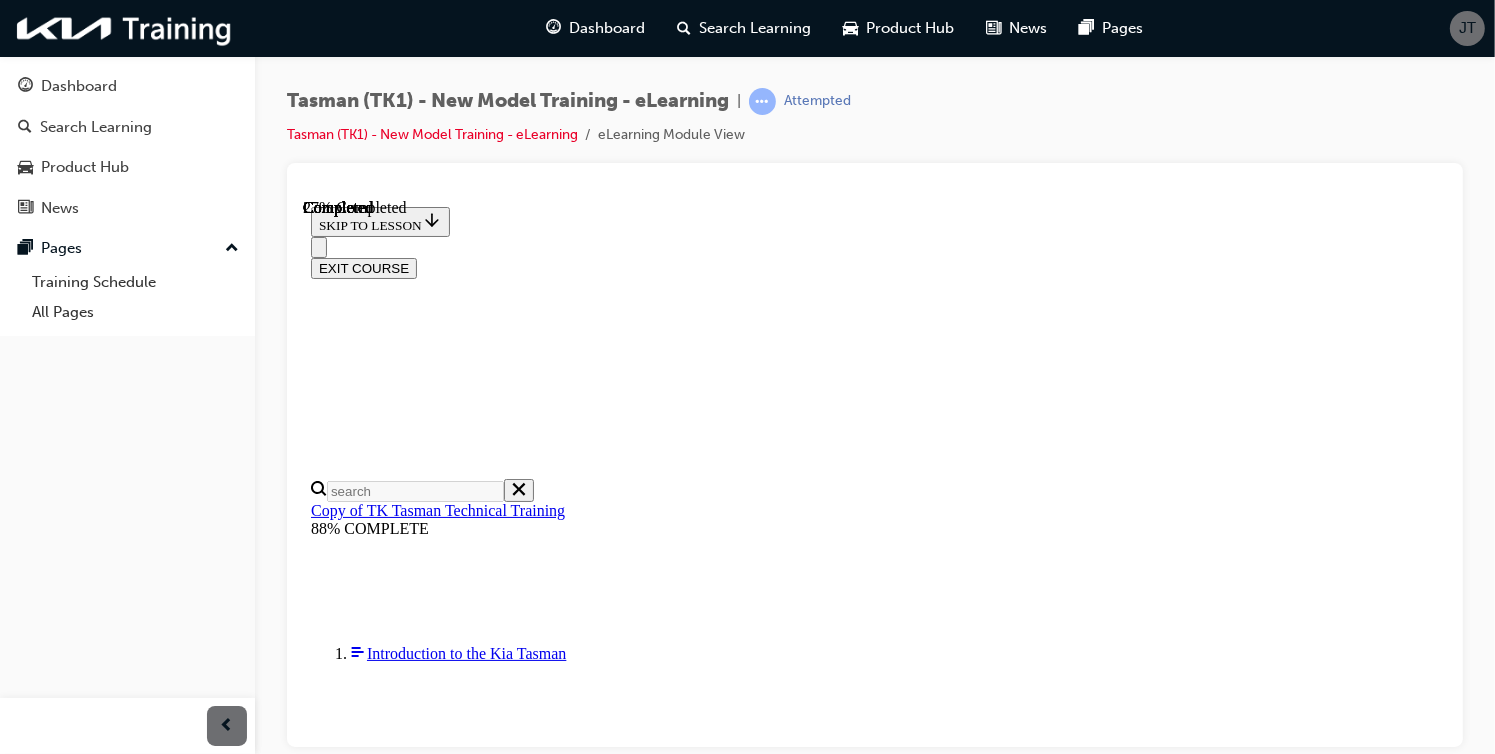 scroll, scrollTop: 238, scrollLeft: 0, axis: vertical 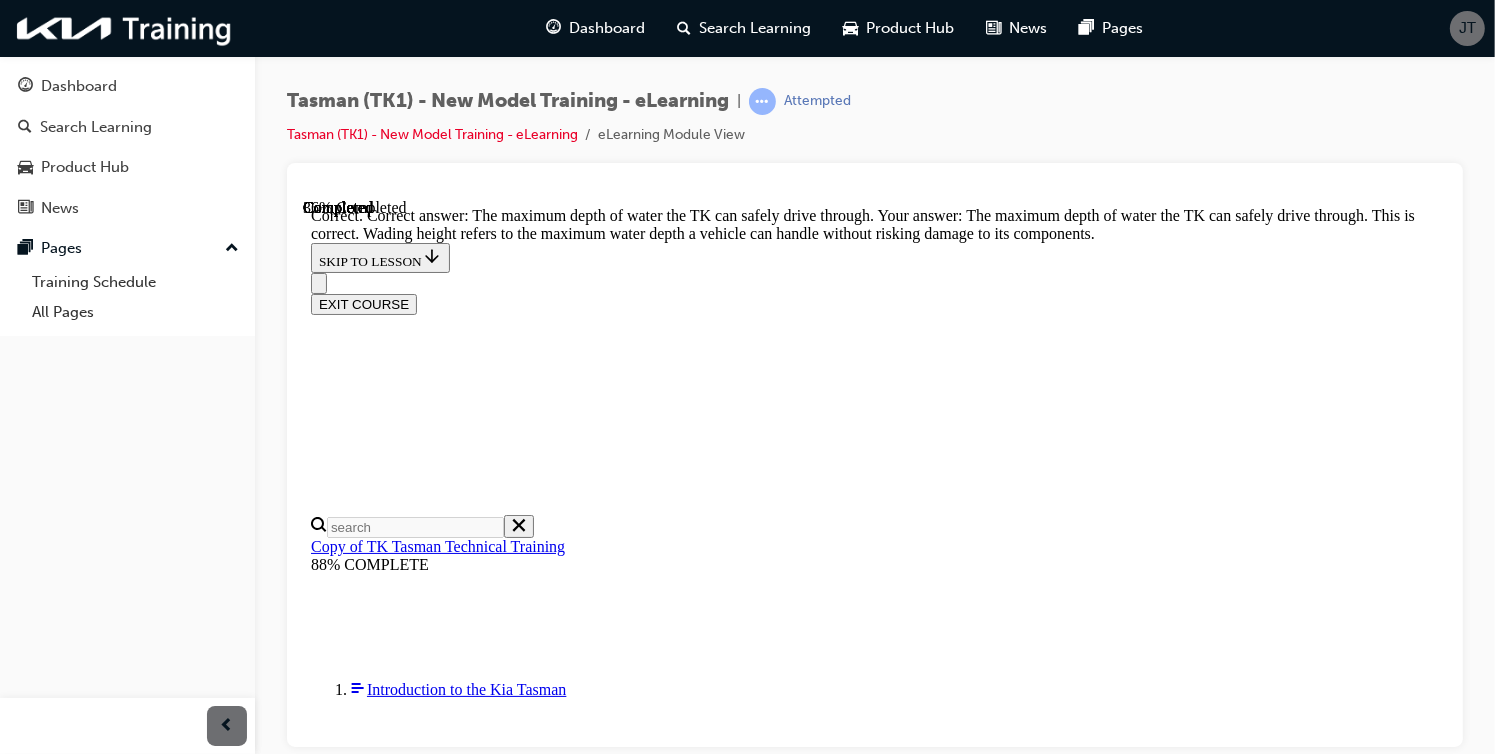 click on "NEXT" at bounding box center (336, 27683) 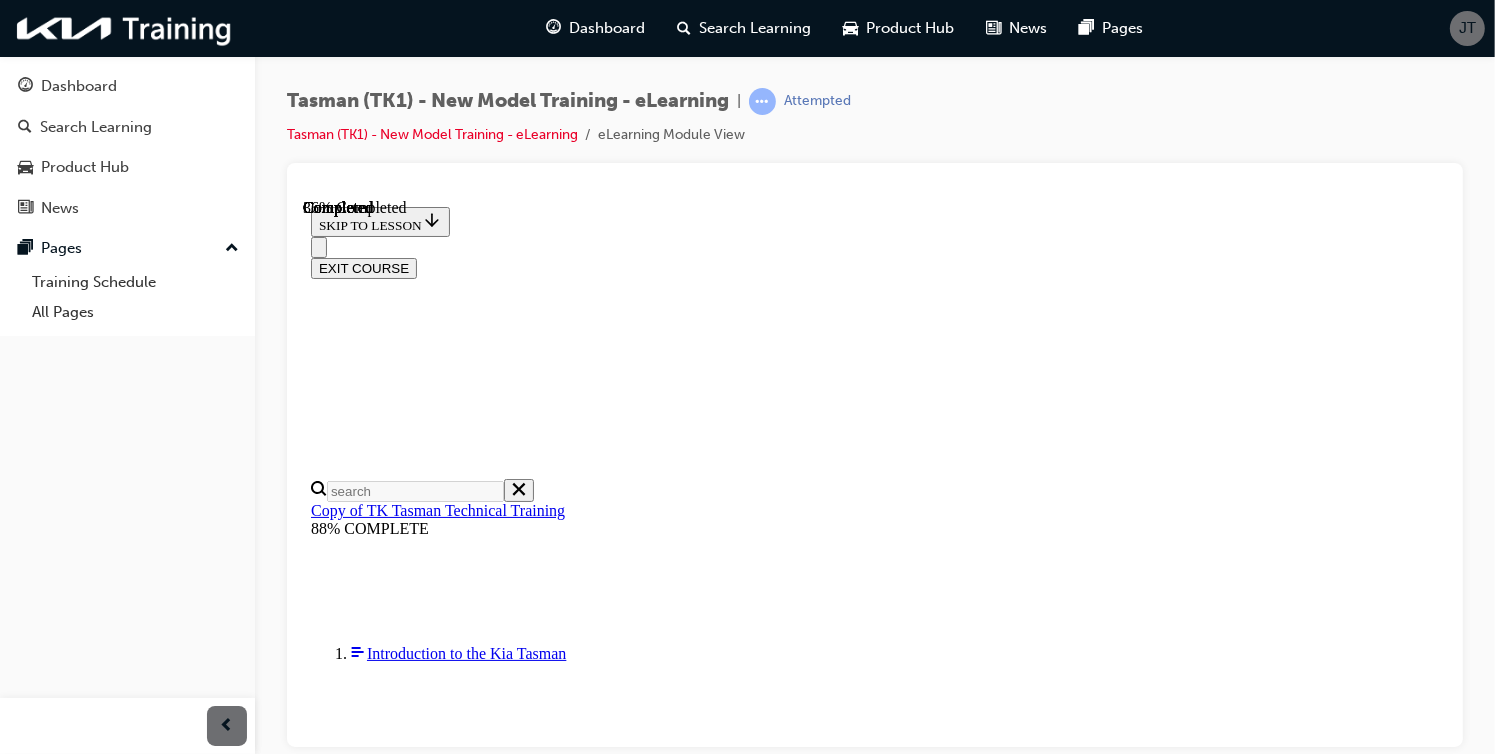 scroll, scrollTop: 268, scrollLeft: 0, axis: vertical 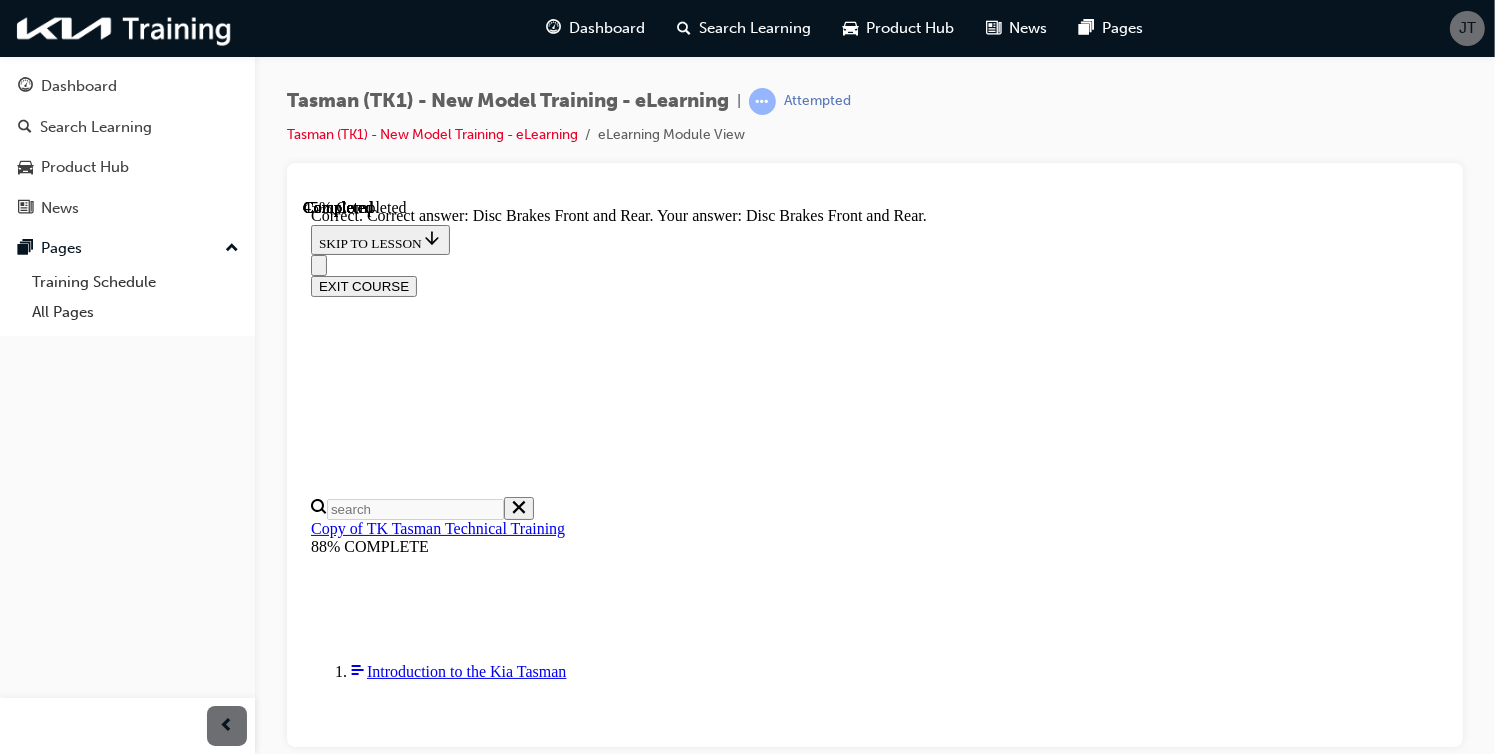 click on "NEXT" at bounding box center [336, 27657] 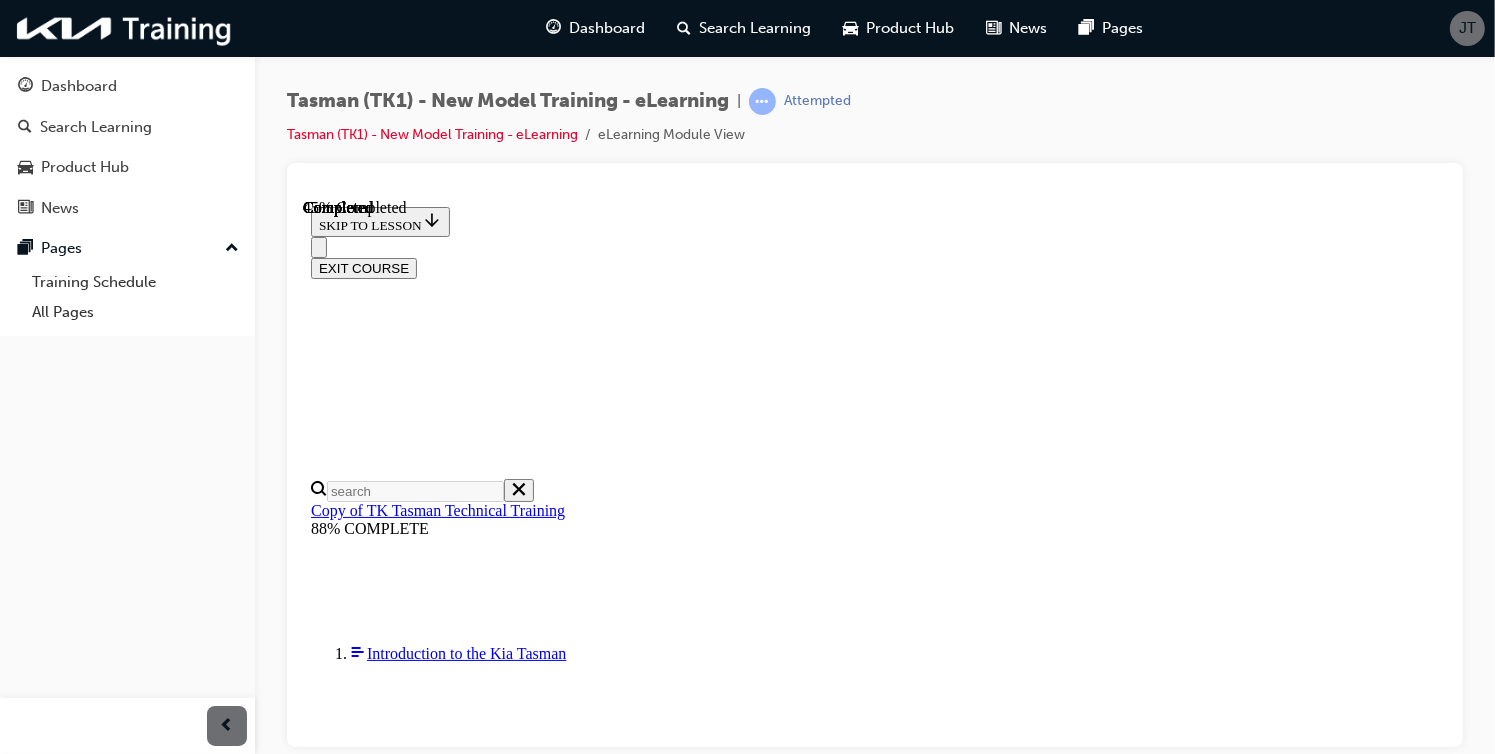 scroll, scrollTop: 266, scrollLeft: 0, axis: vertical 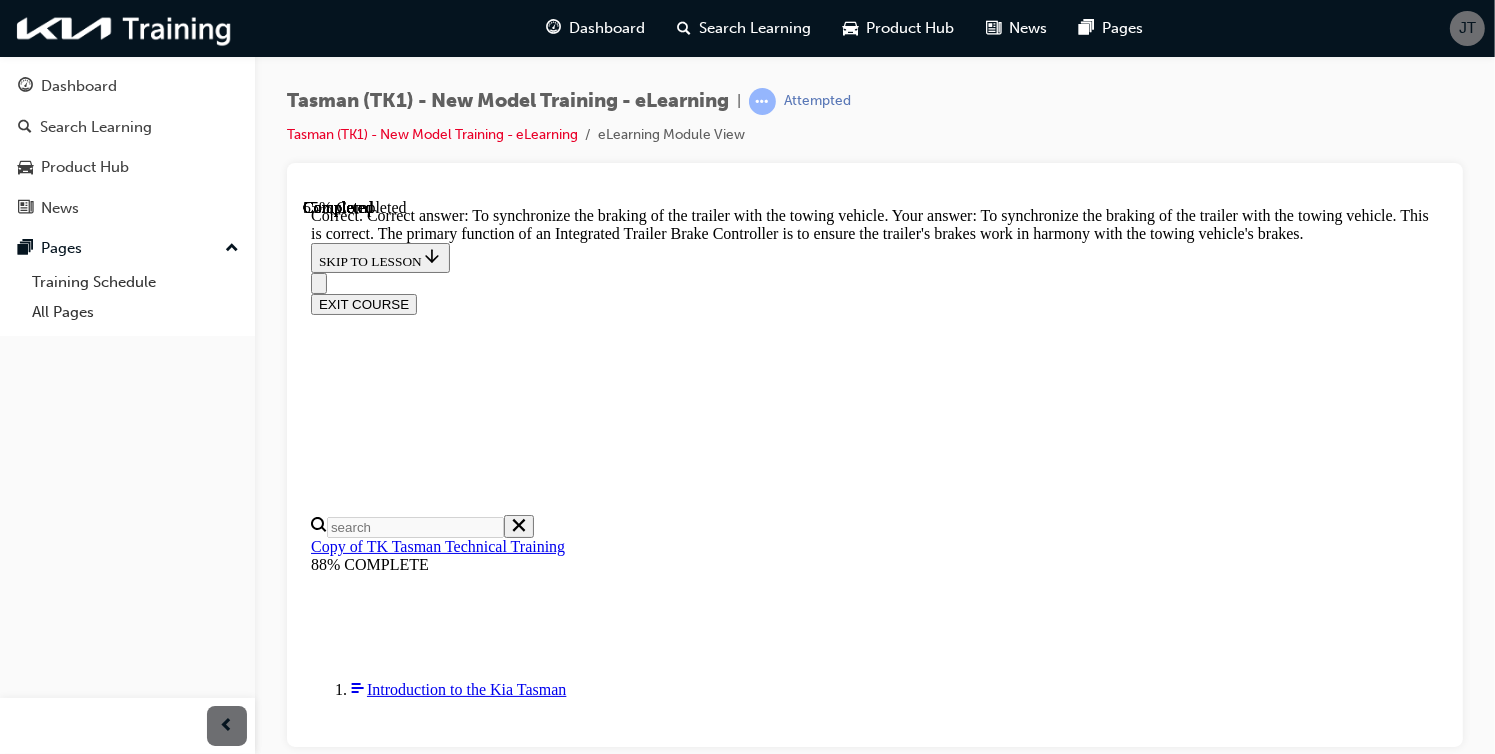 click on "NEXT" at bounding box center (336, 27675) 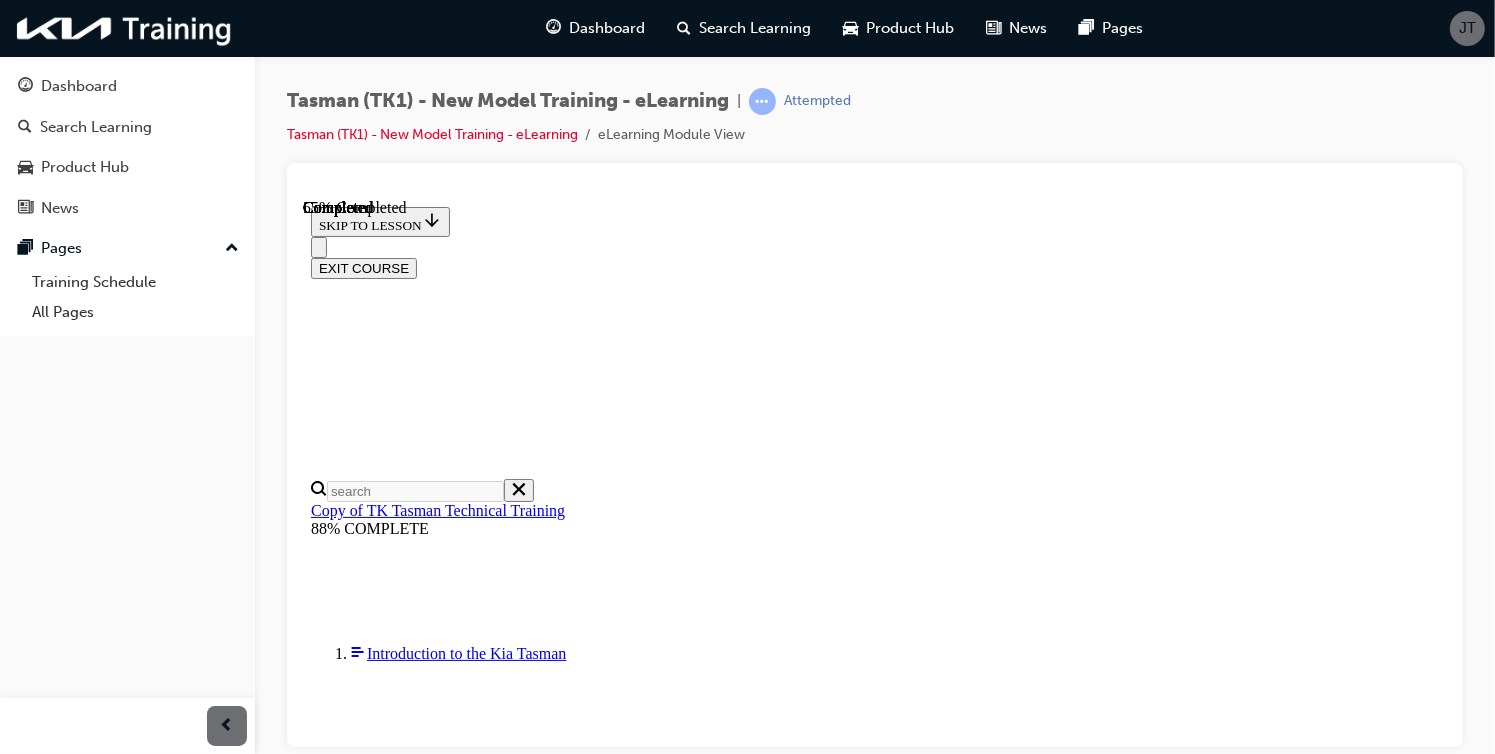 scroll, scrollTop: 251, scrollLeft: 0, axis: vertical 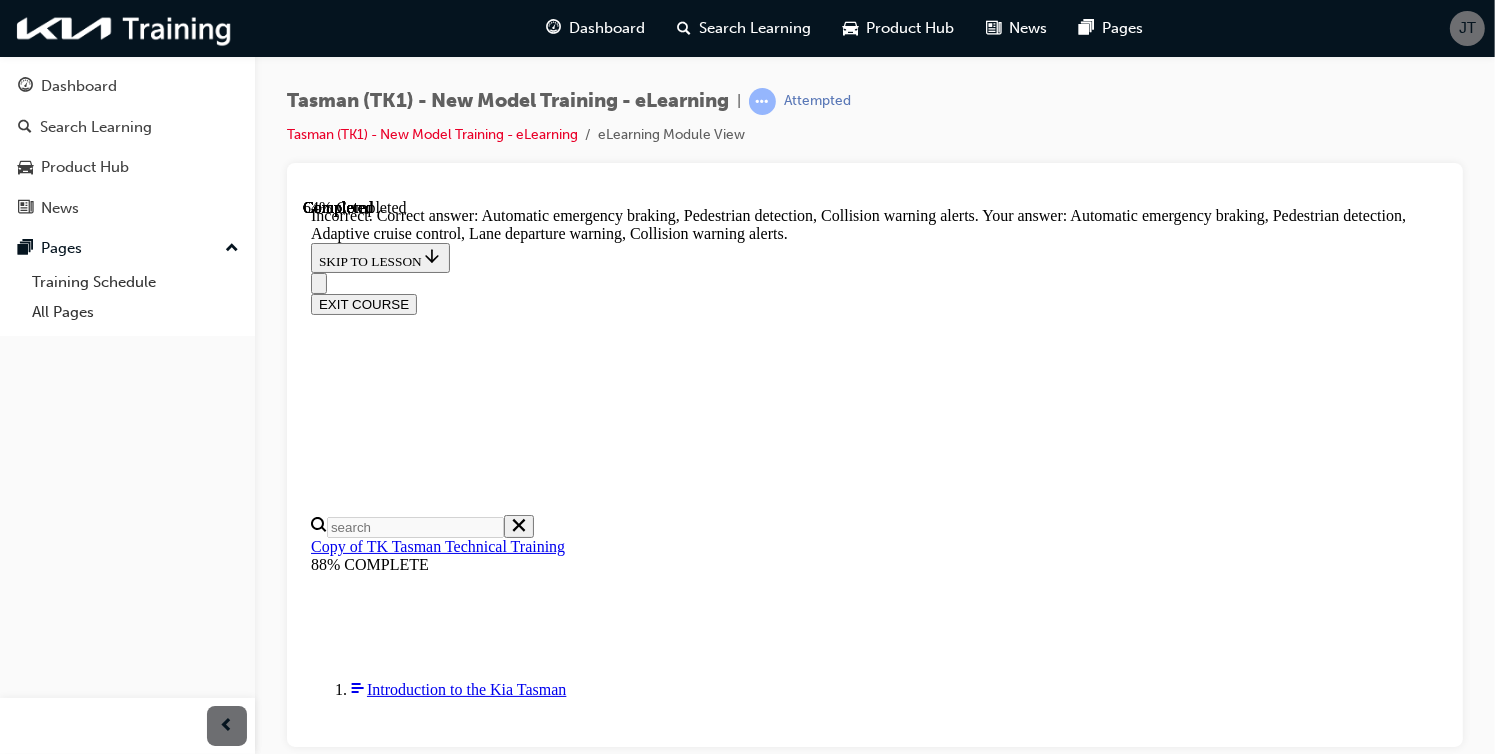 click at bounding box center (894, 22851) 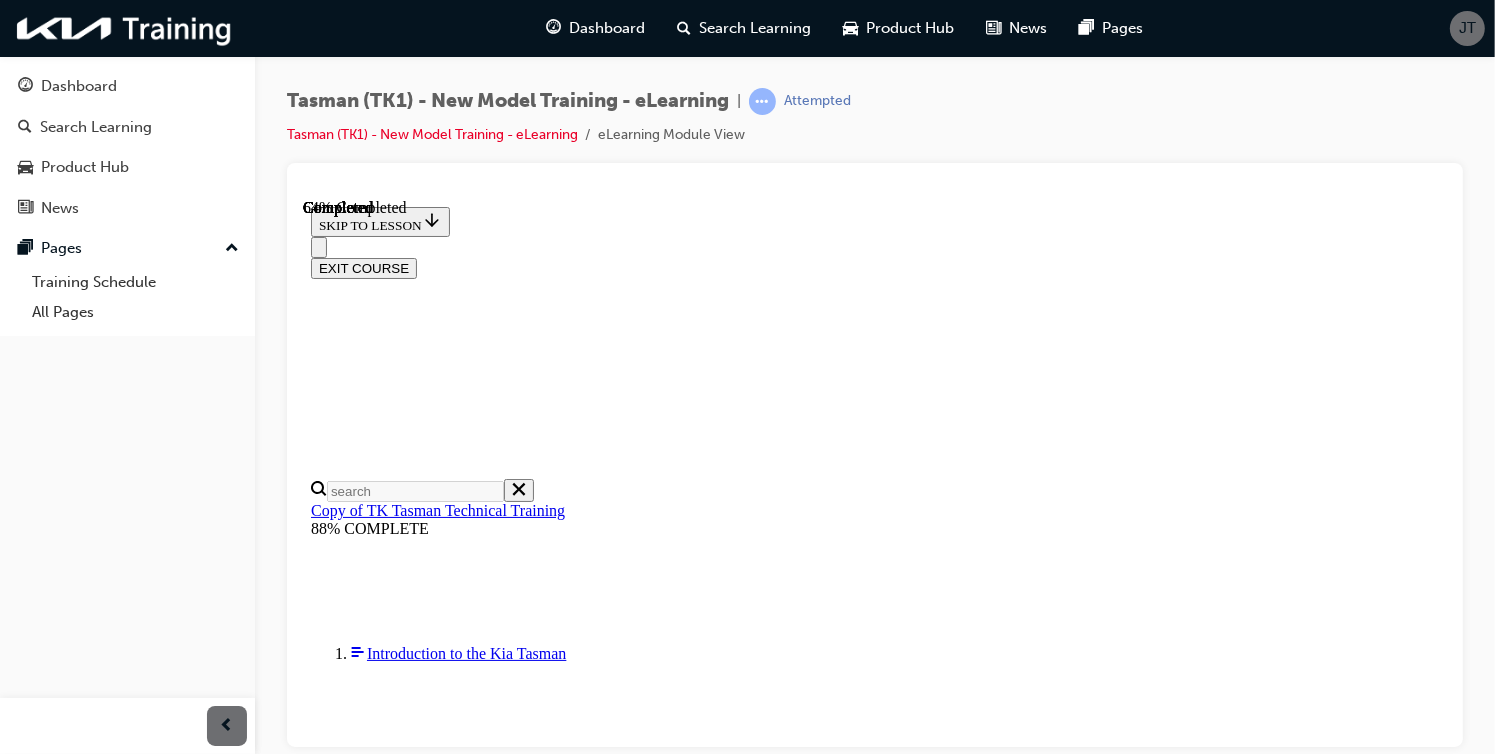 scroll, scrollTop: 252, scrollLeft: 0, axis: vertical 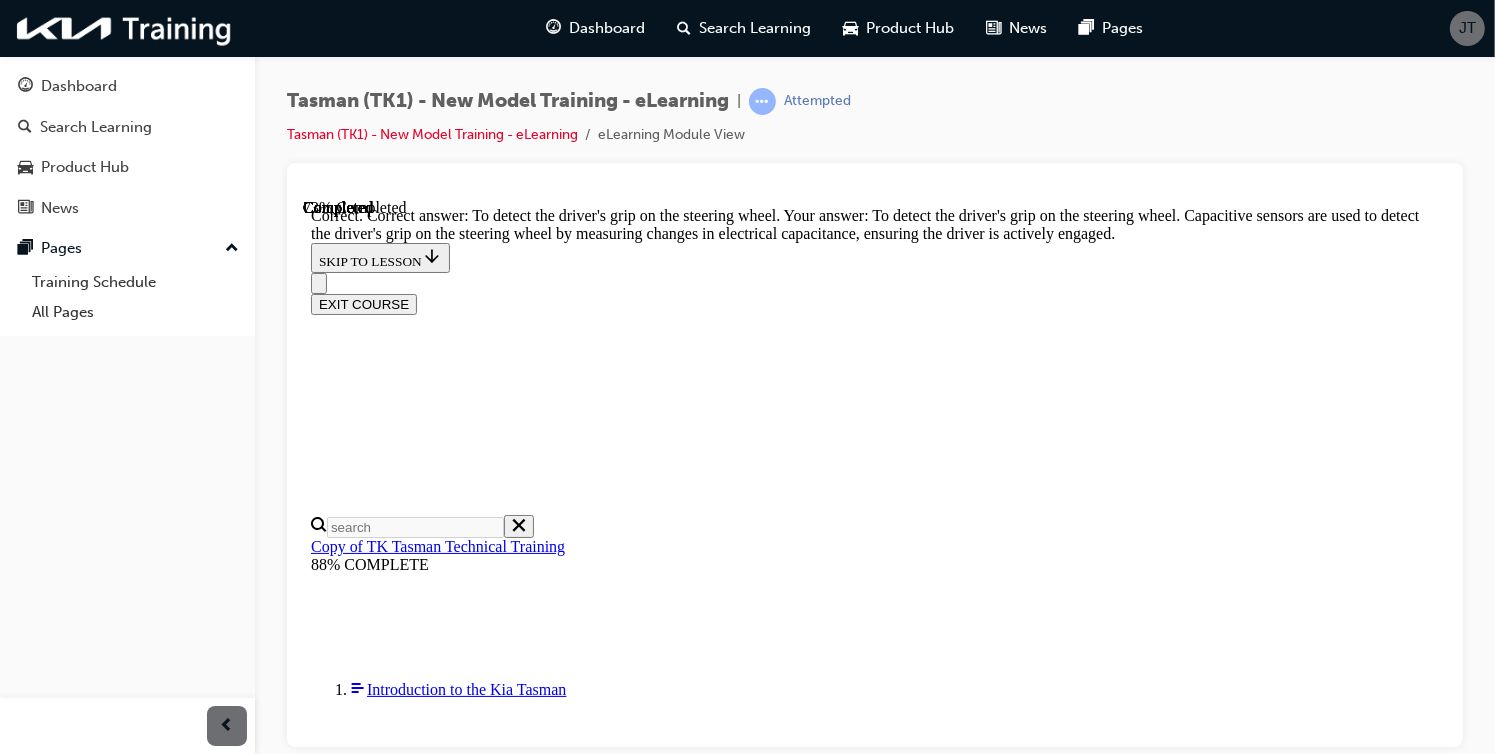 click on "NEXT" at bounding box center [336, 23905] 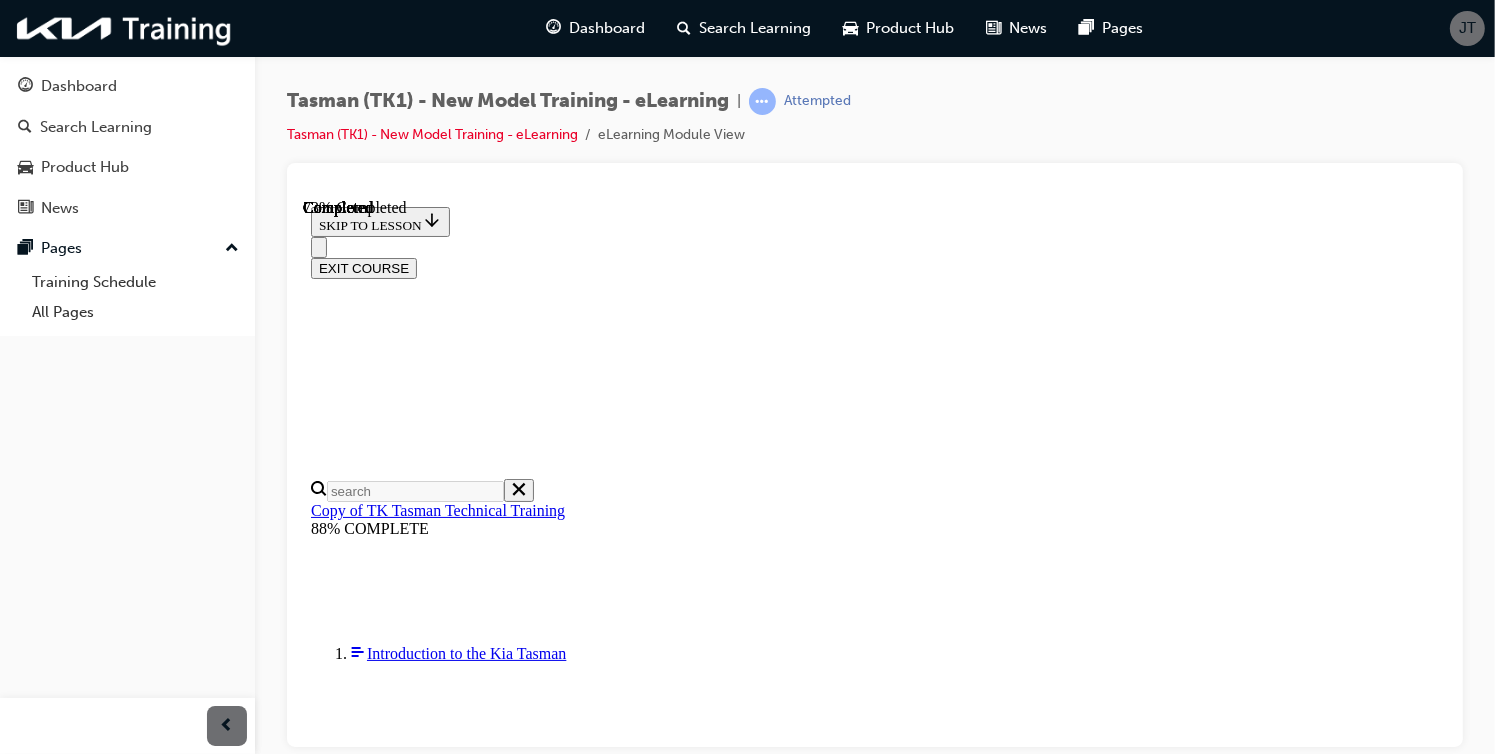 scroll, scrollTop: 232, scrollLeft: 0, axis: vertical 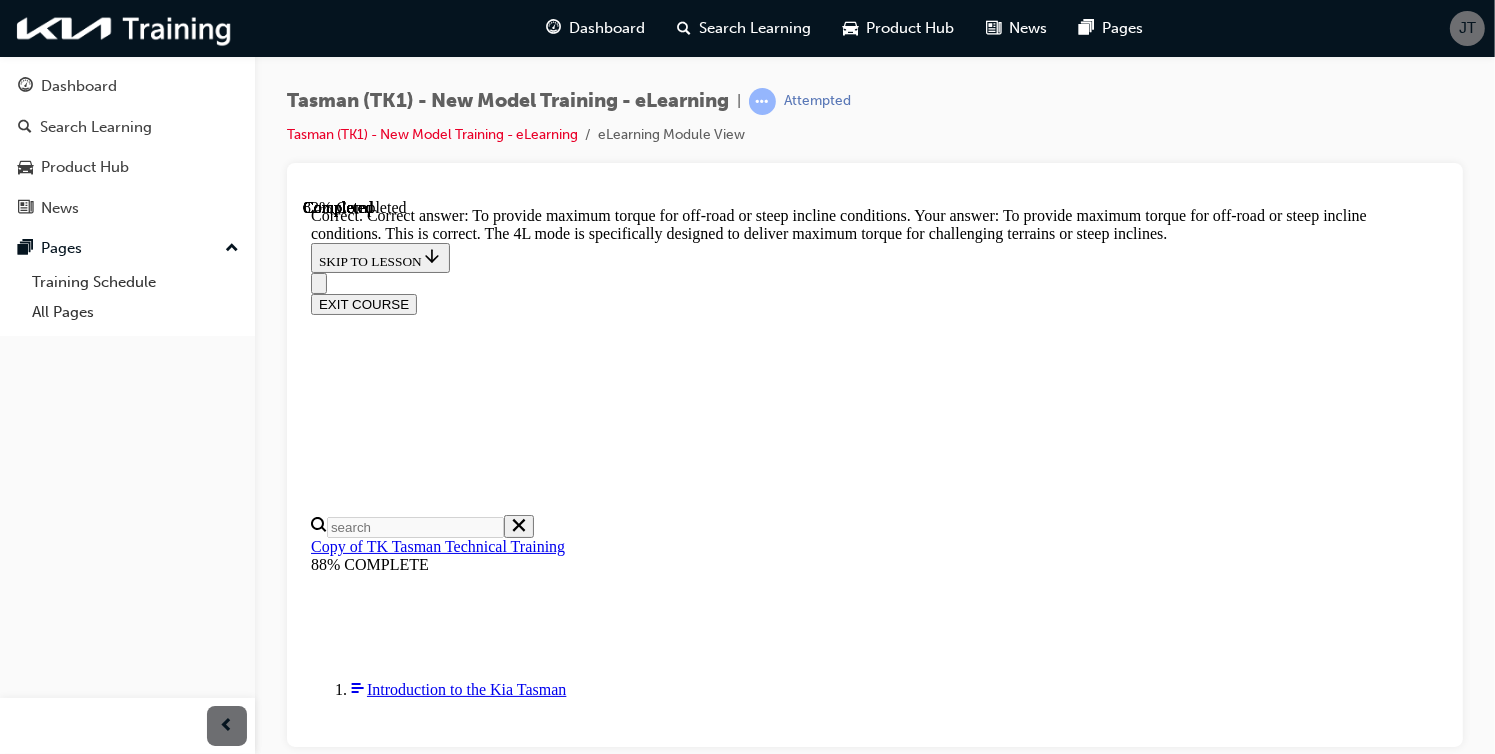 click on "NEXT" at bounding box center (336, 27683) 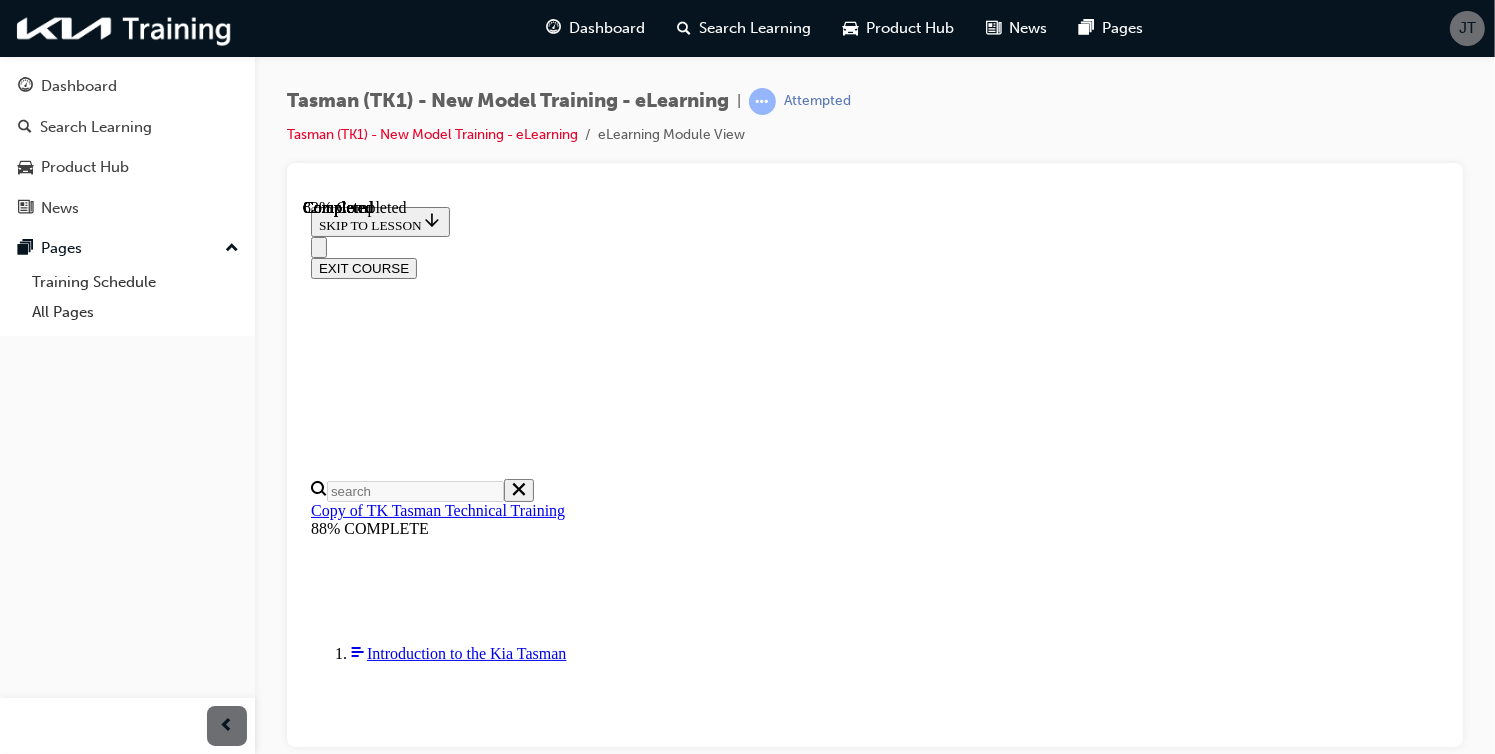scroll, scrollTop: 372, scrollLeft: 0, axis: vertical 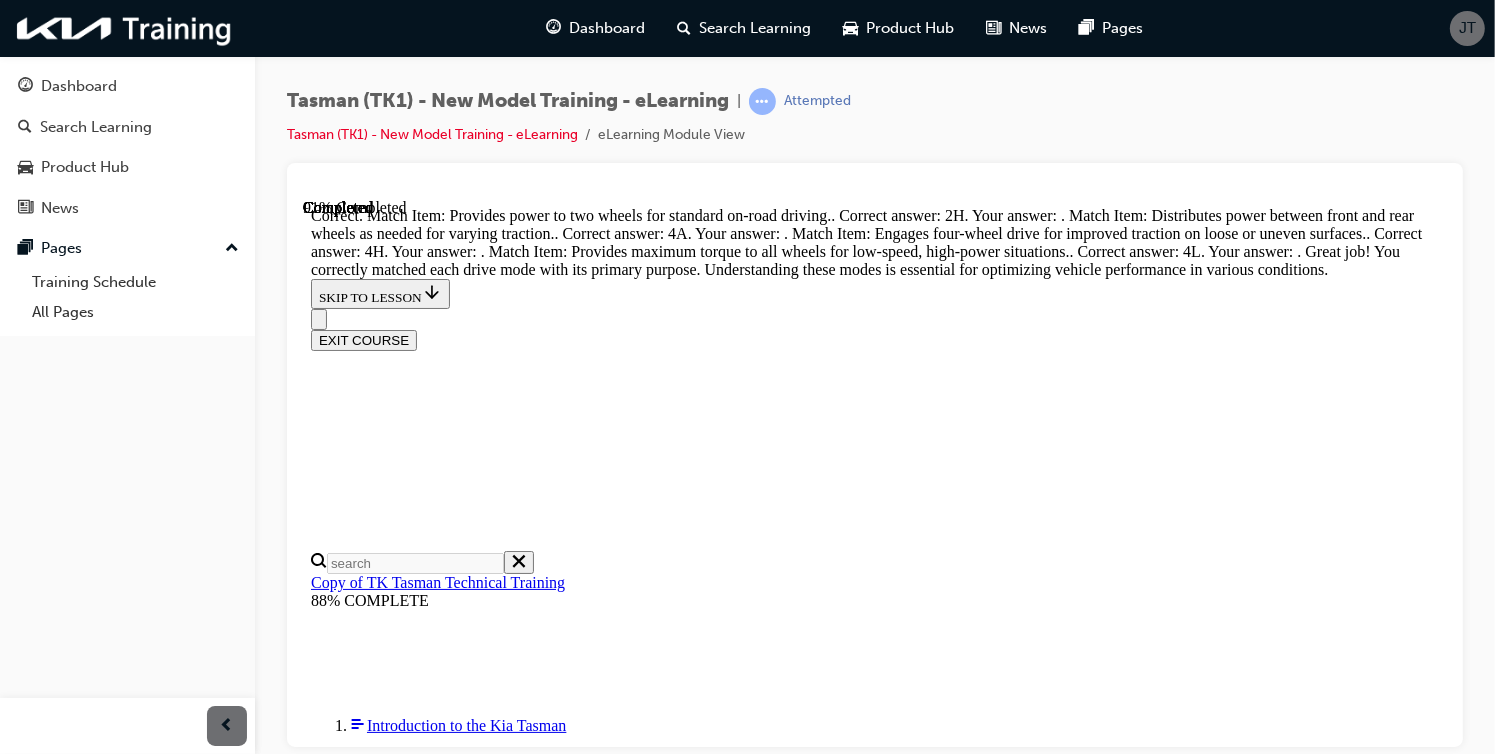 click on "SUBMIT NEXT" at bounding box center [874, 20111] 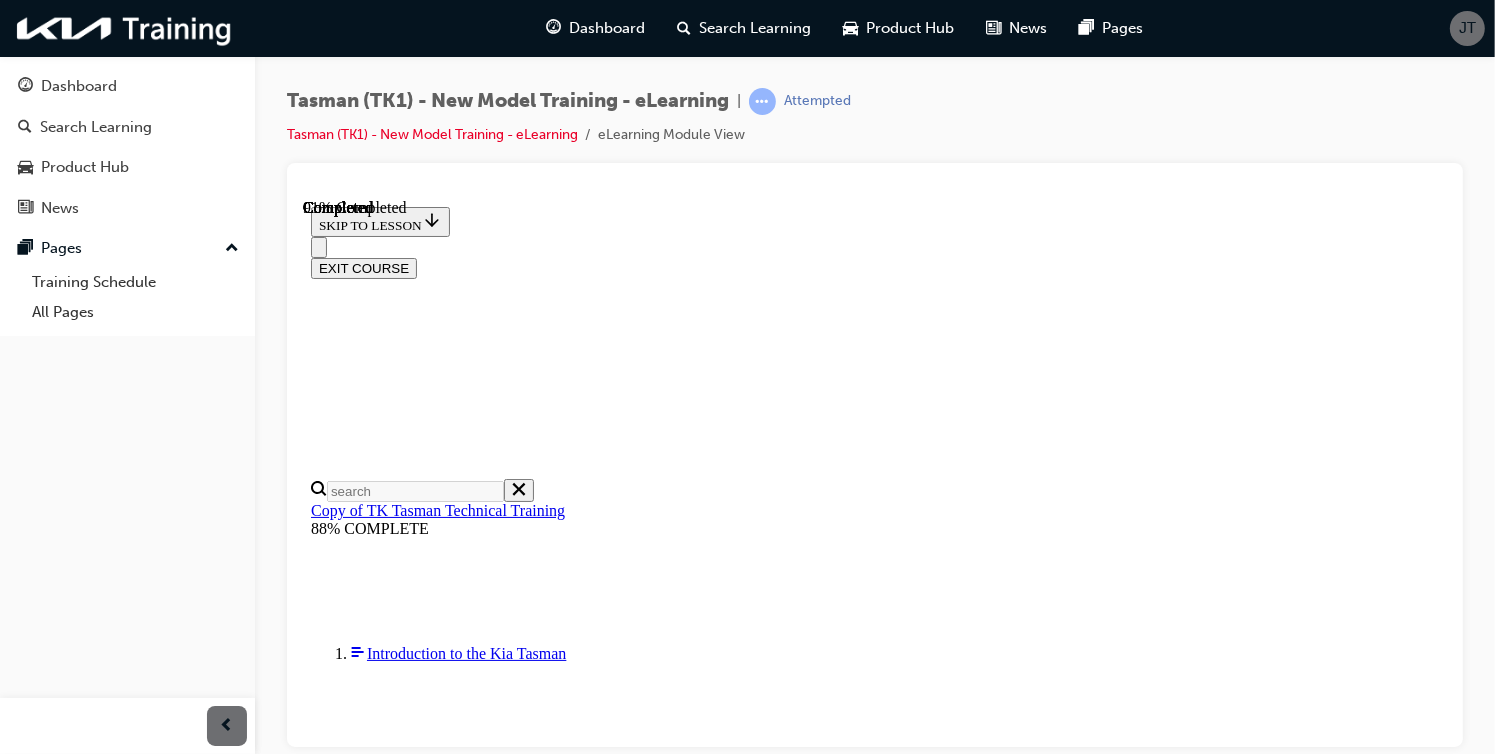 scroll, scrollTop: 667, scrollLeft: 0, axis: vertical 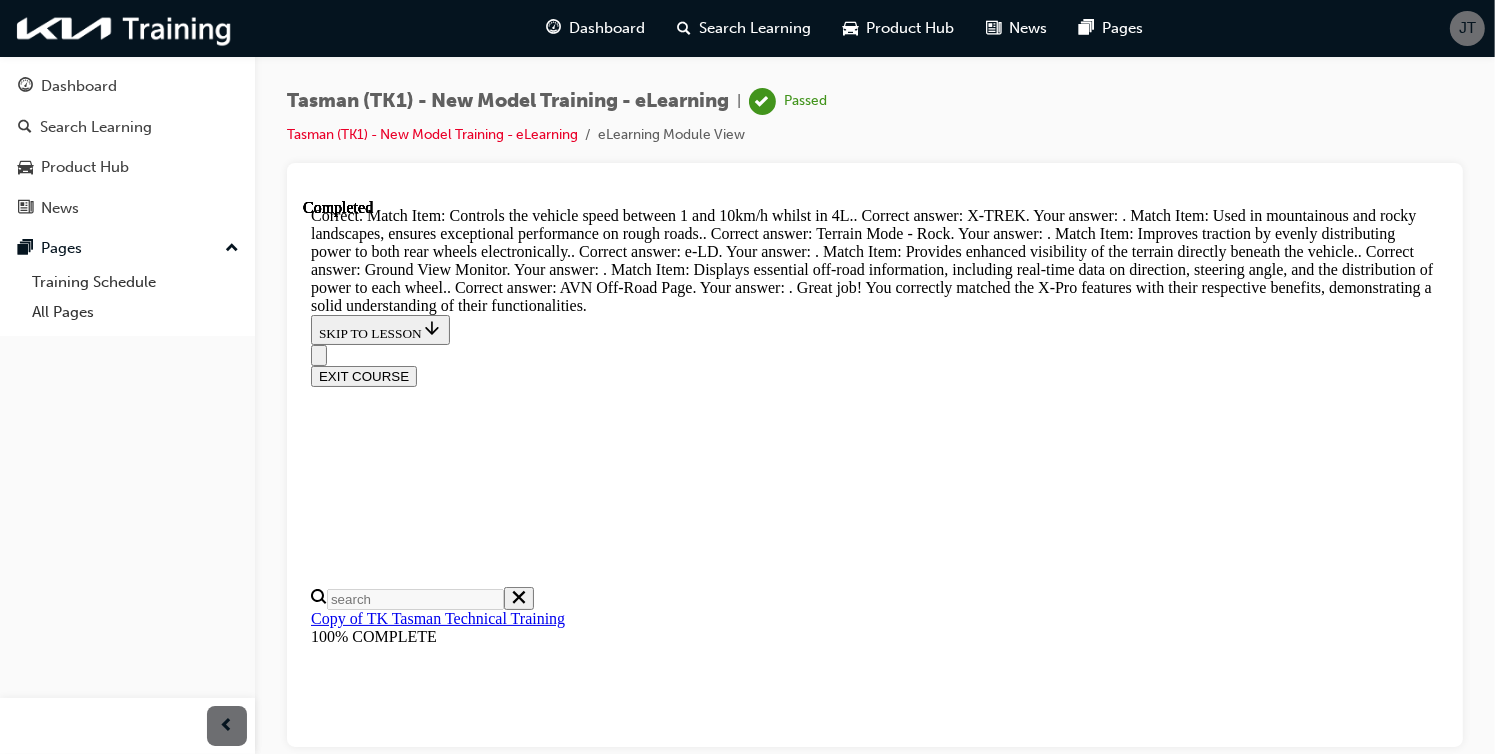 click on "NEXT" at bounding box center (336, 13042) 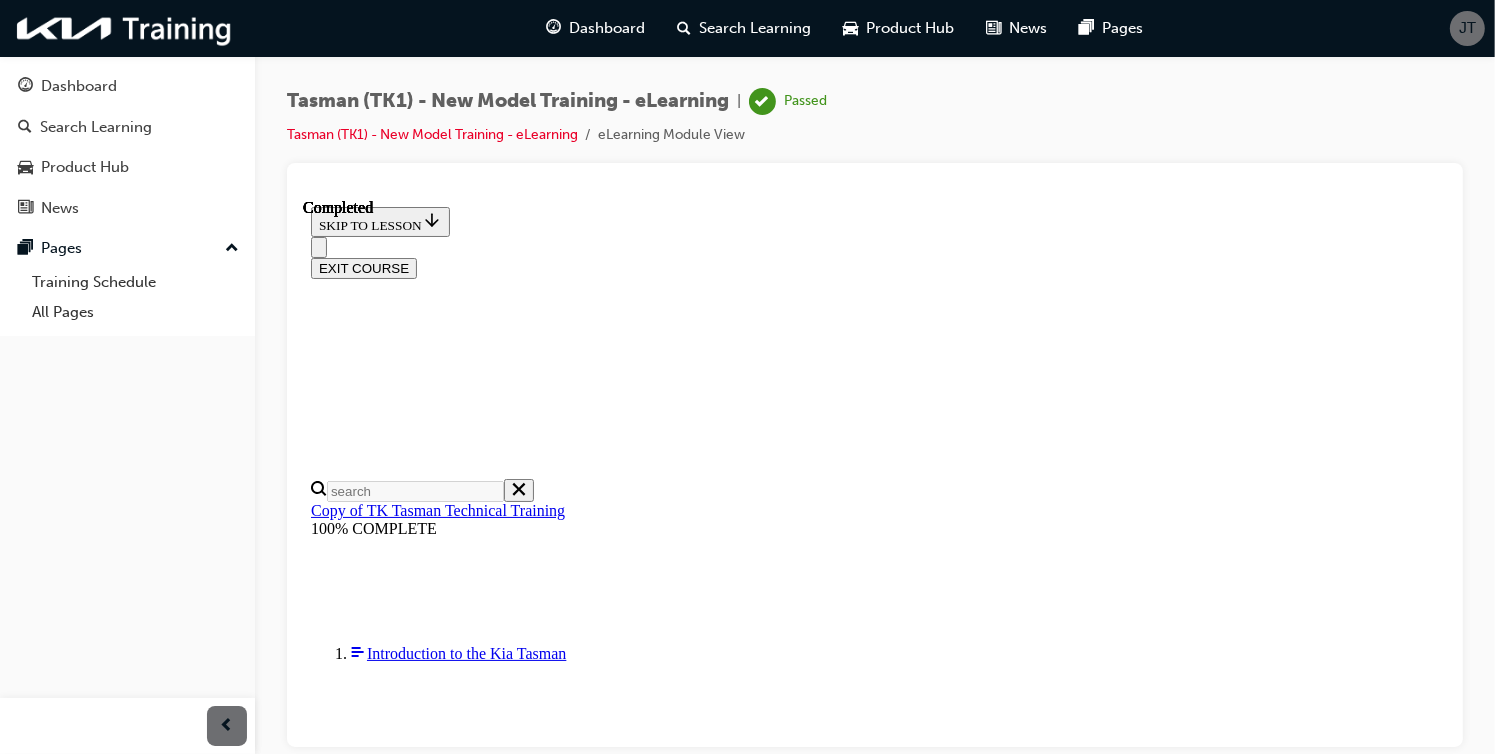 scroll, scrollTop: 478, scrollLeft: 0, axis: vertical 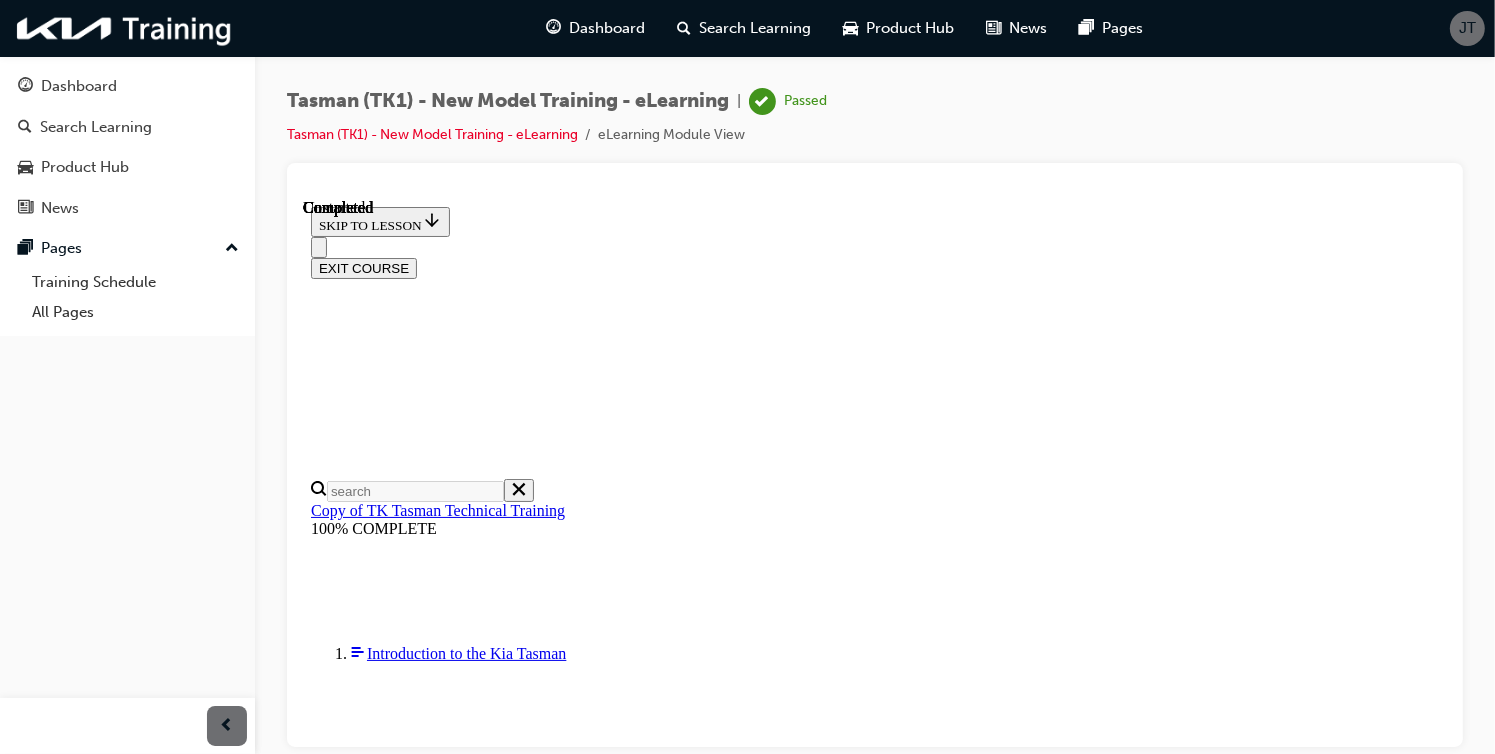 click on "TAKE AGAIN" at bounding box center [358, 10792] 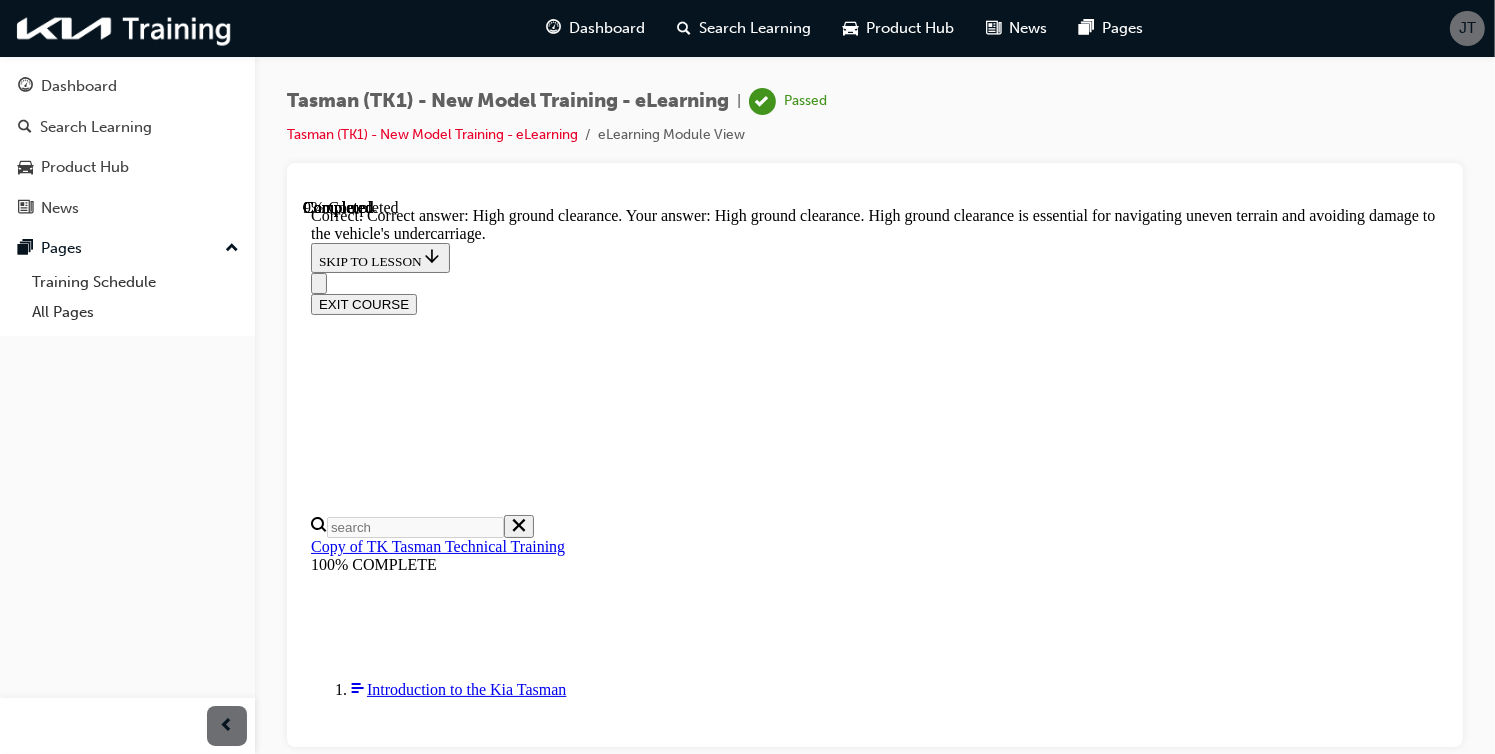 scroll, scrollTop: 588, scrollLeft: 0, axis: vertical 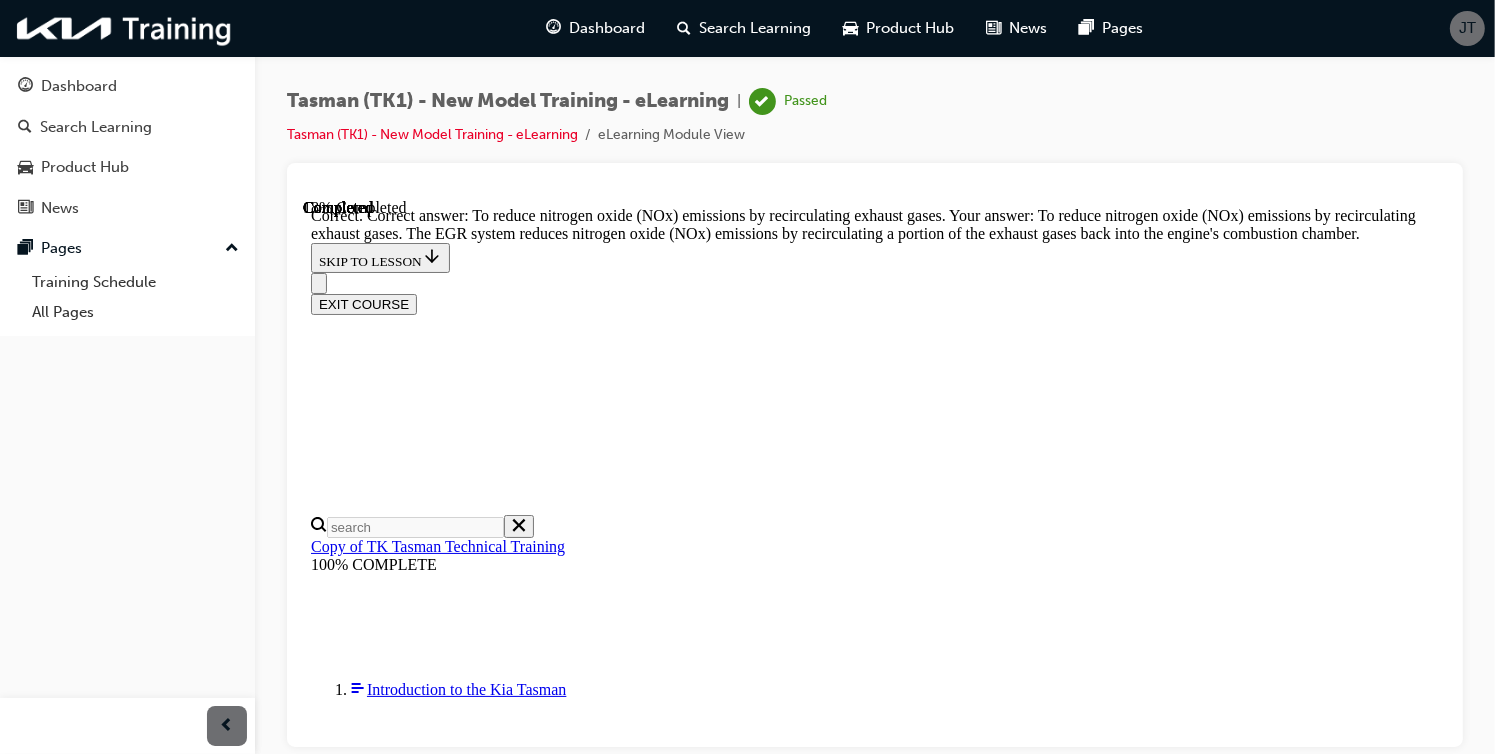 click on "NEXT" at bounding box center (336, 27683) 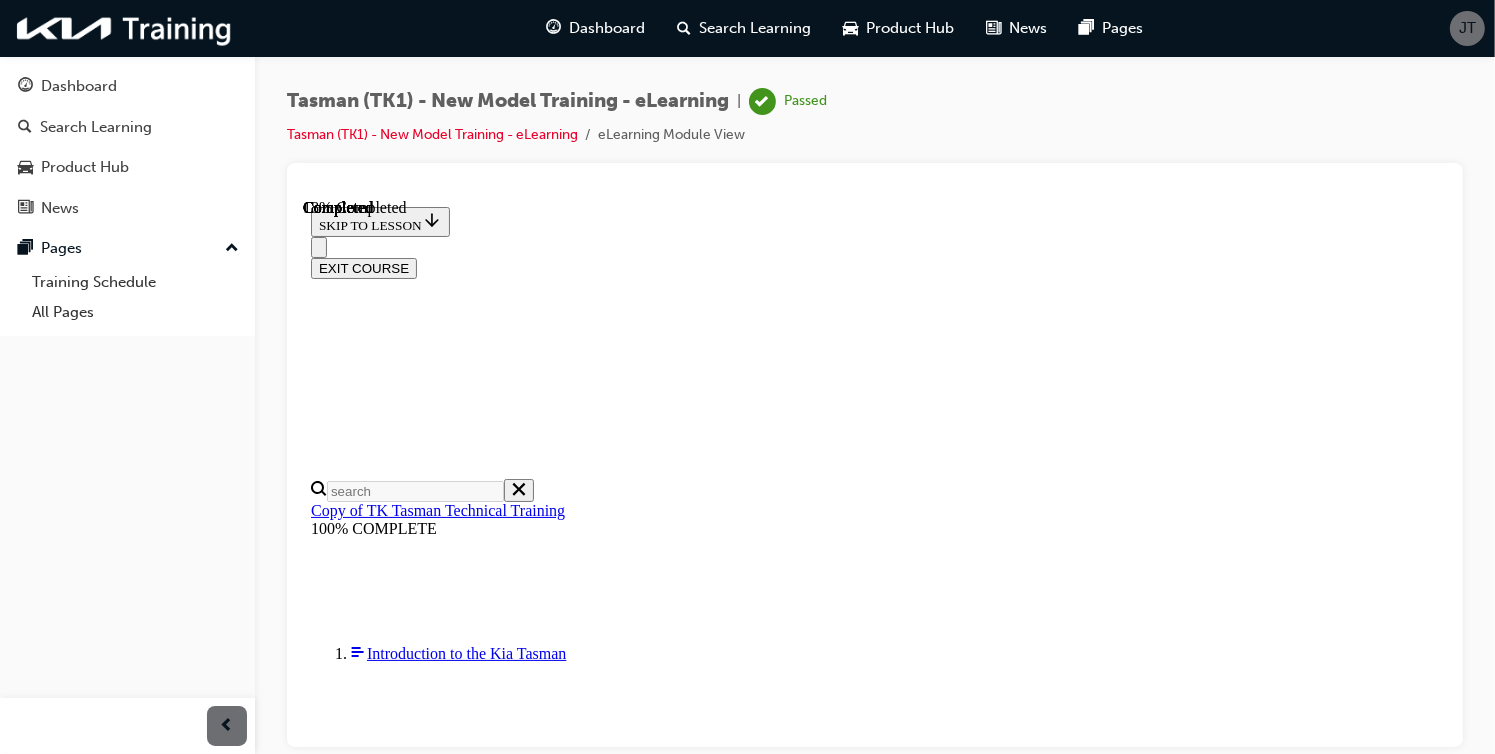 scroll, scrollTop: 240, scrollLeft: 0, axis: vertical 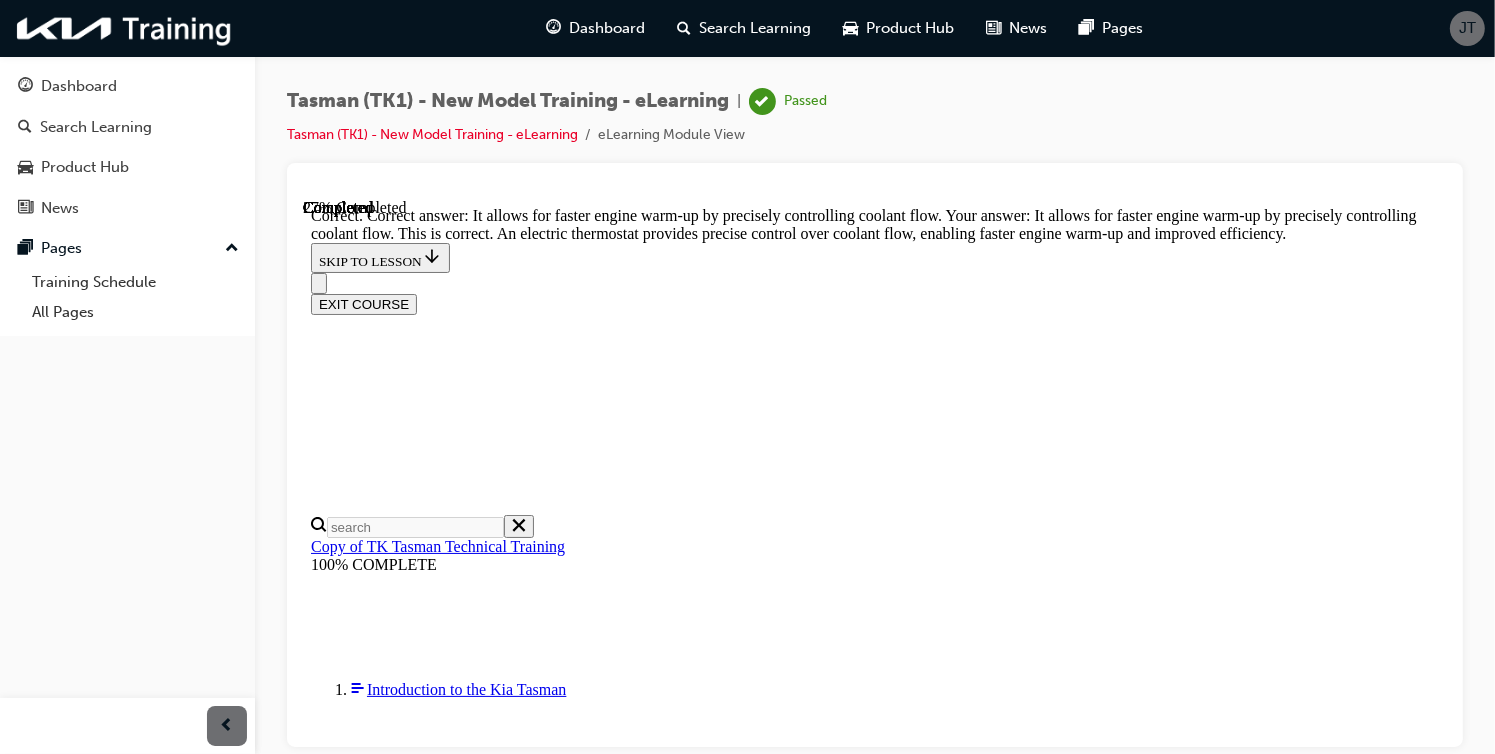 click on "NEXT" at bounding box center [336, 27683] 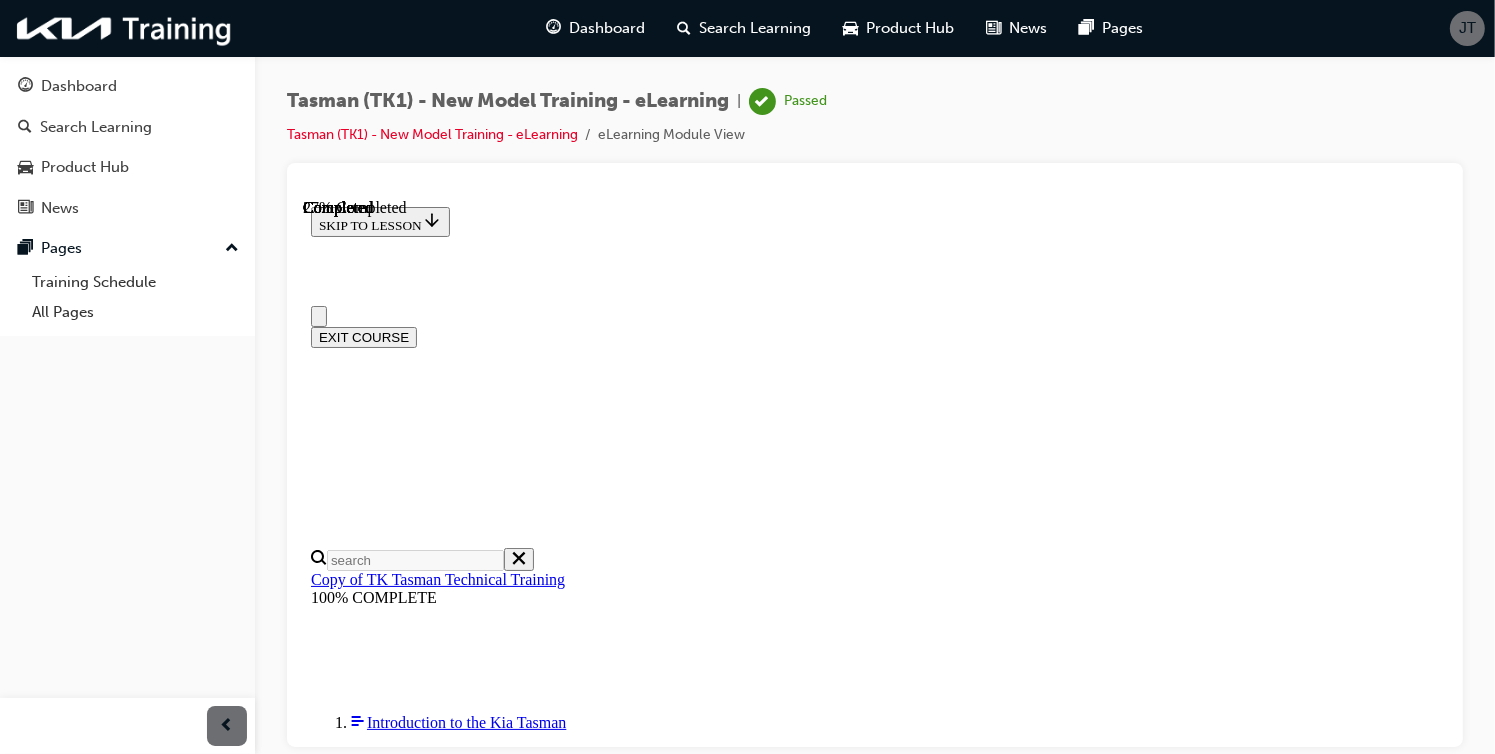 click at bounding box center [874, 20354] 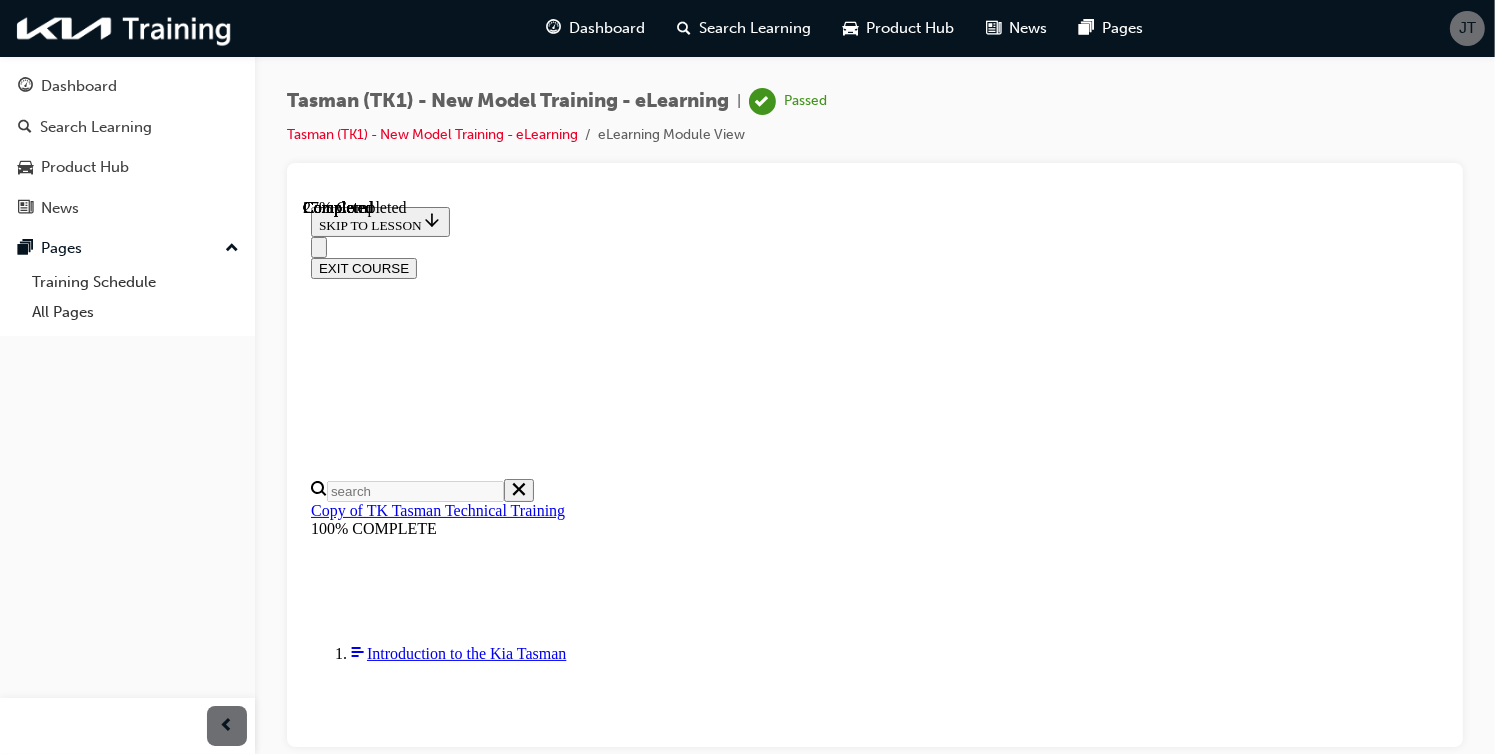 click on "SUBMIT" at bounding box center (343, 27535) 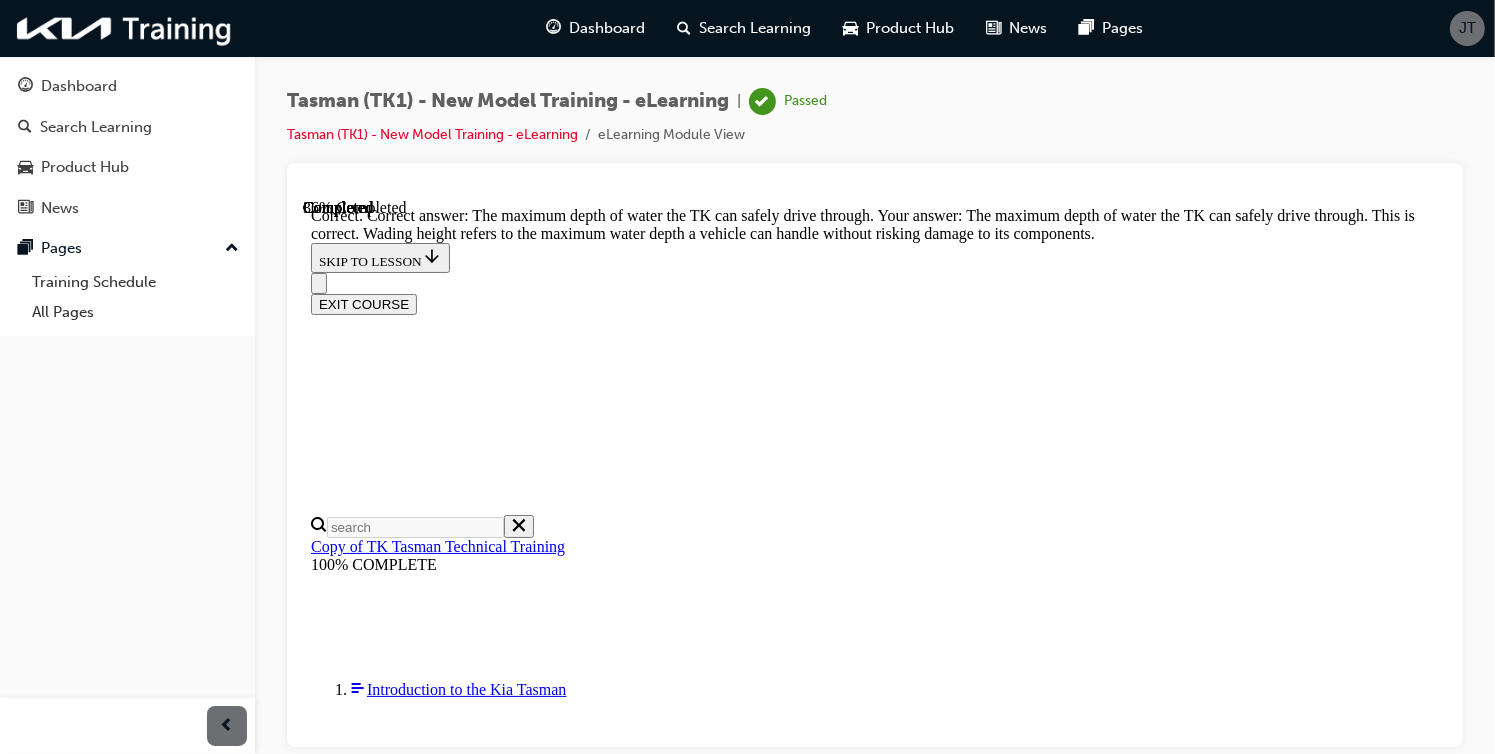 scroll, scrollTop: 637, scrollLeft: 0, axis: vertical 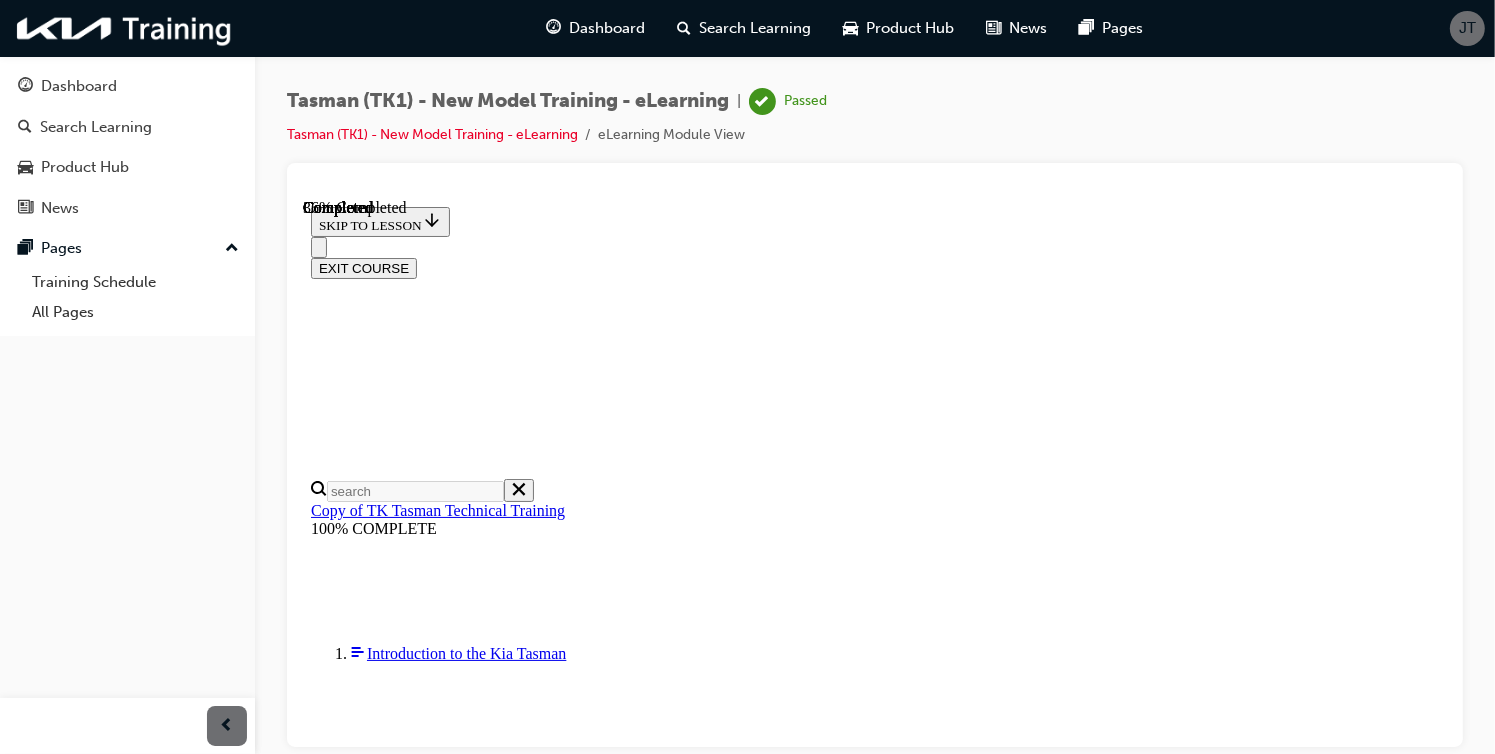 click at bounding box center (874, 24416) 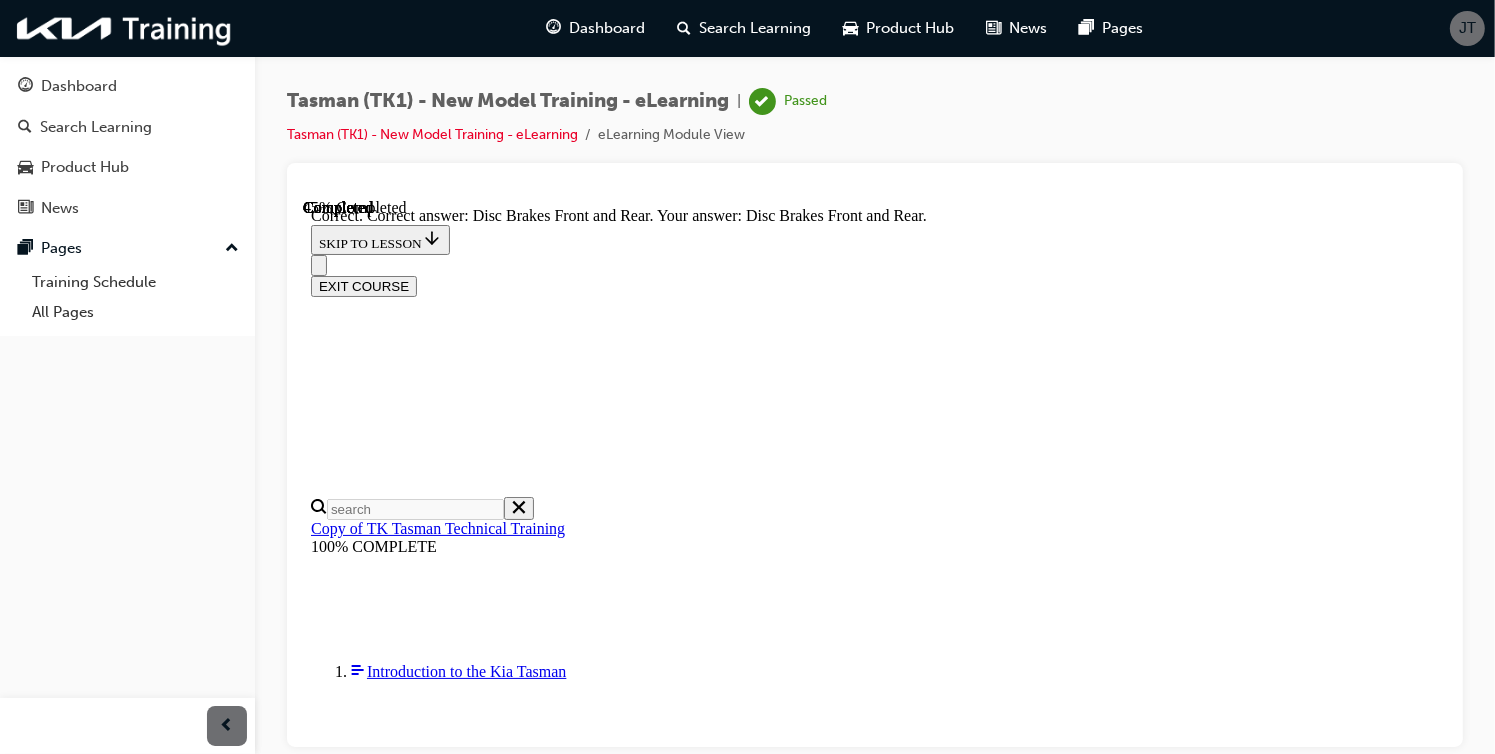 scroll, scrollTop: 503, scrollLeft: 0, axis: vertical 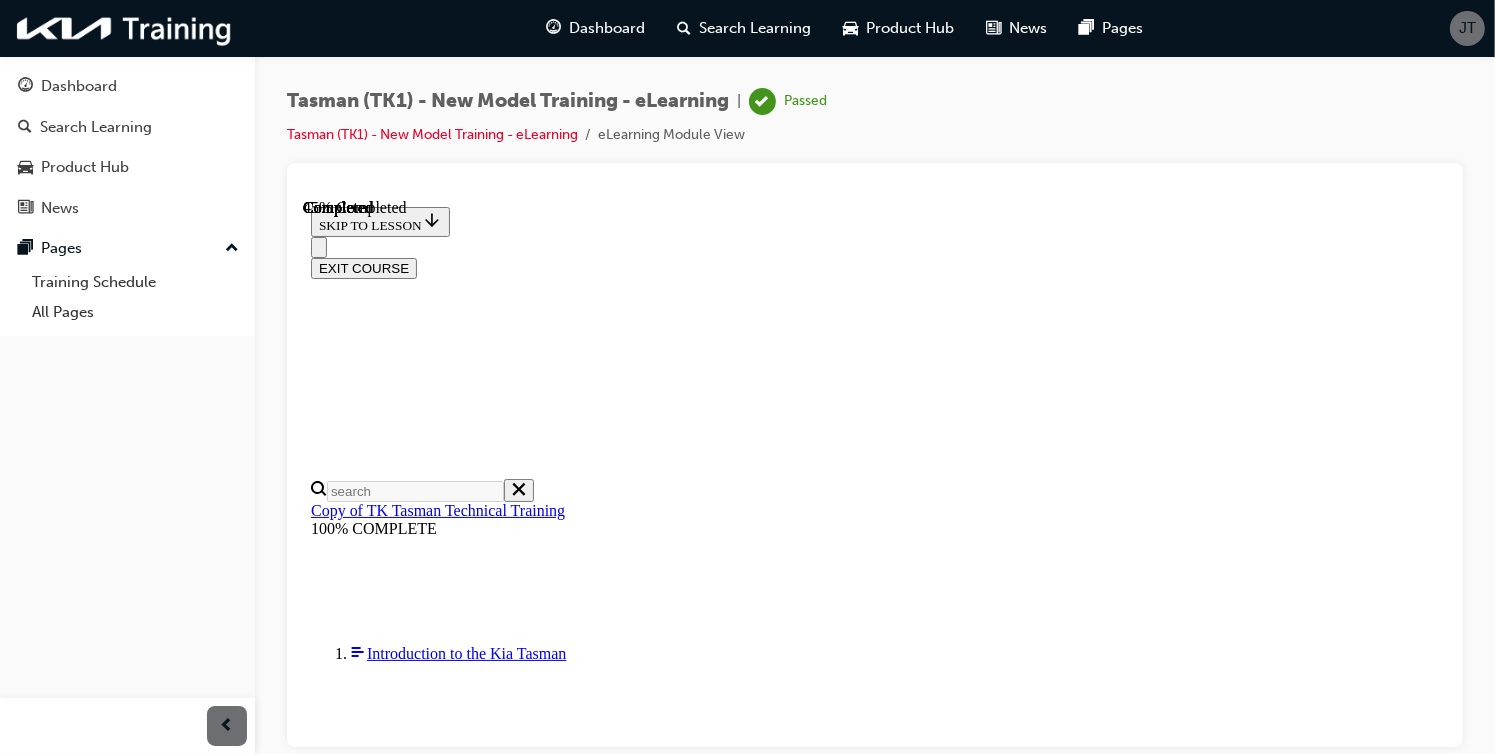 click on "To synchronize the braking of the trailer with the towing vehicle" at bounding box center [874, 22329] 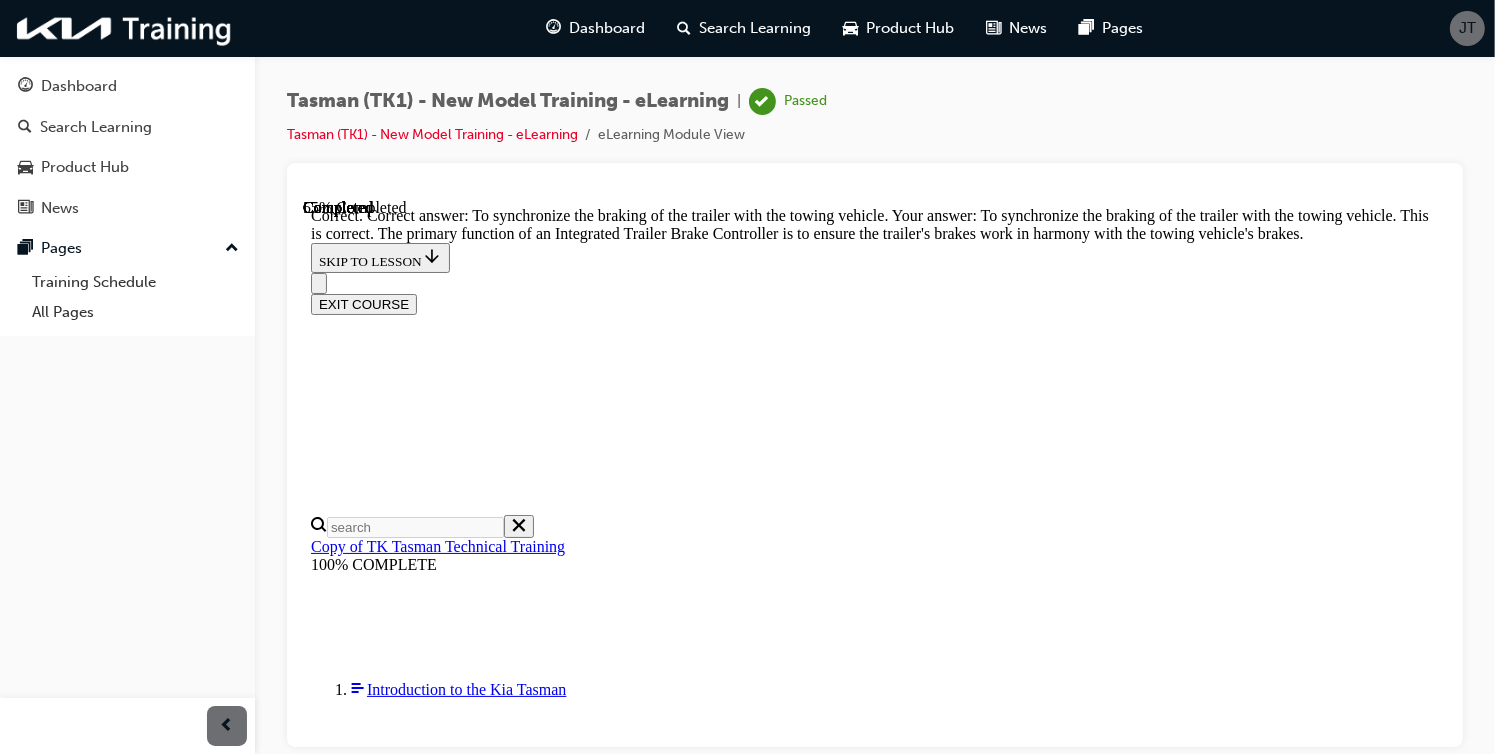 scroll, scrollTop: 708, scrollLeft: 0, axis: vertical 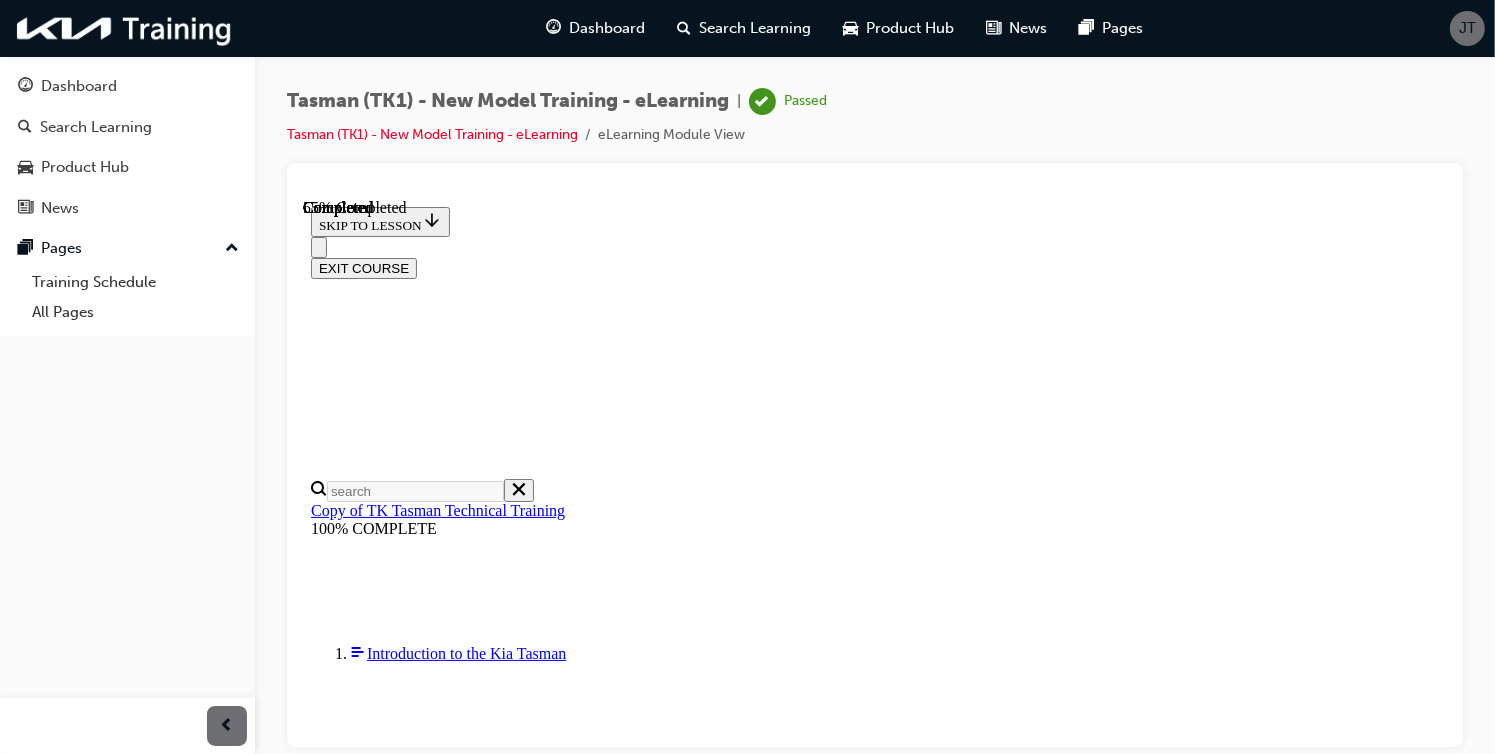 click on "Automatic emergency braking" at bounding box center [894, 19712] 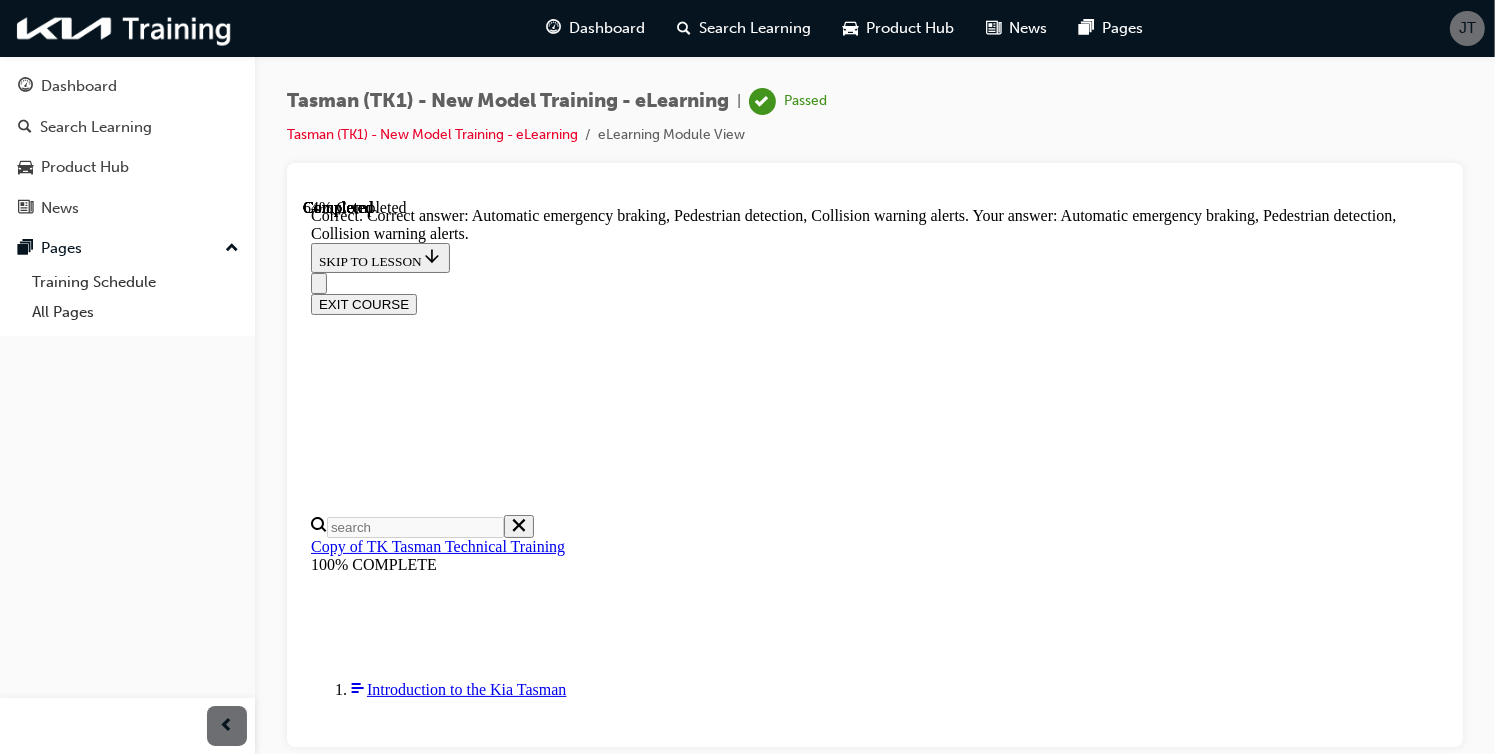 scroll, scrollTop: 532, scrollLeft: 0, axis: vertical 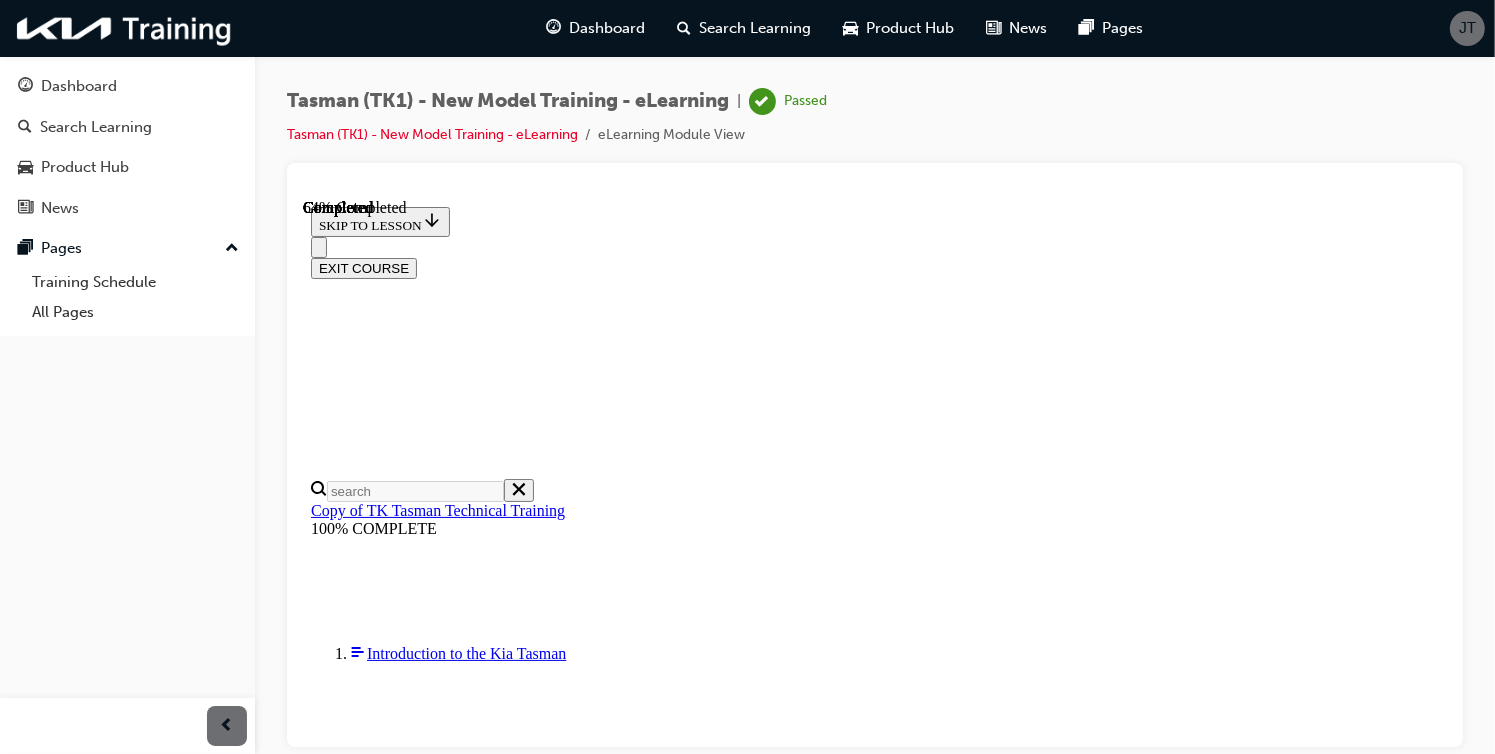 click at bounding box center [874, 20597] 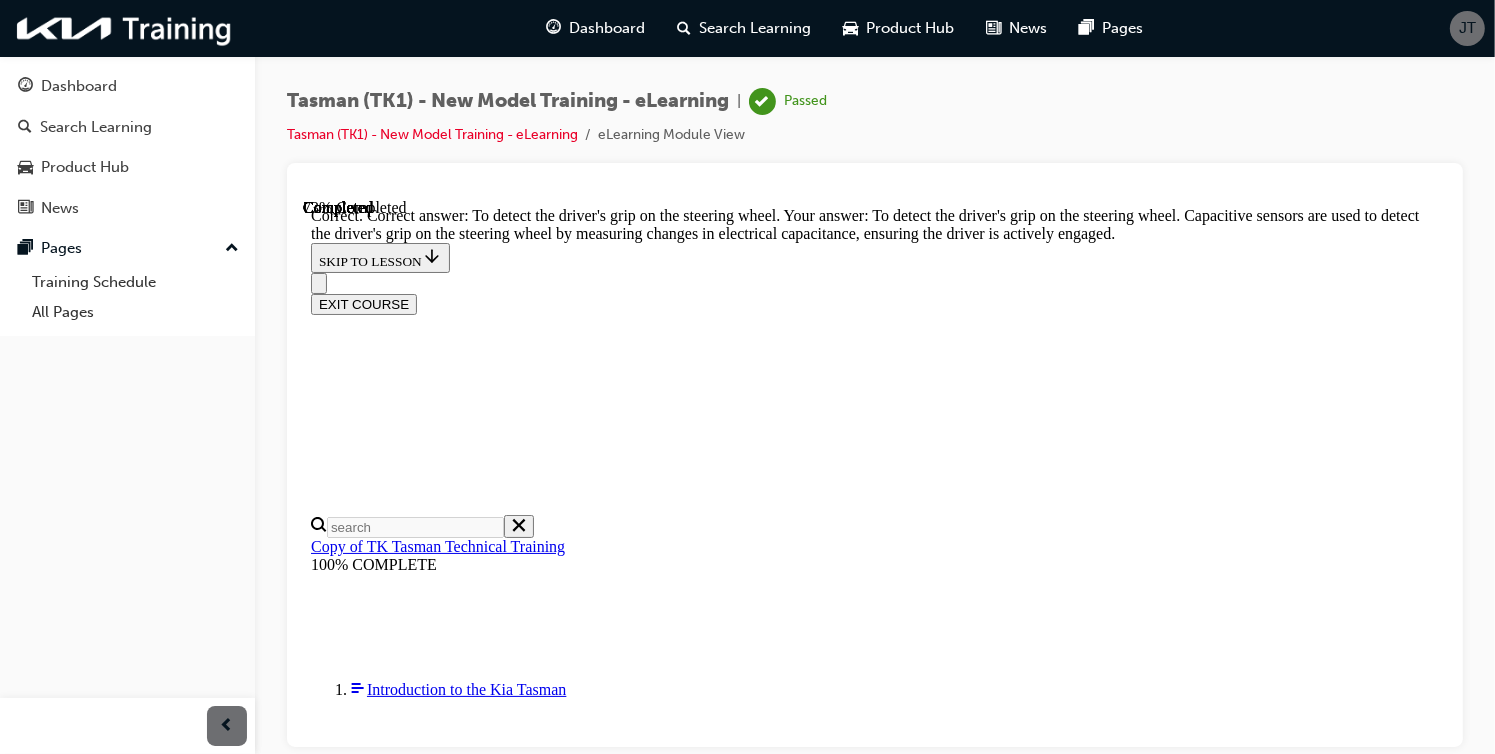 scroll, scrollTop: 612, scrollLeft: 0, axis: vertical 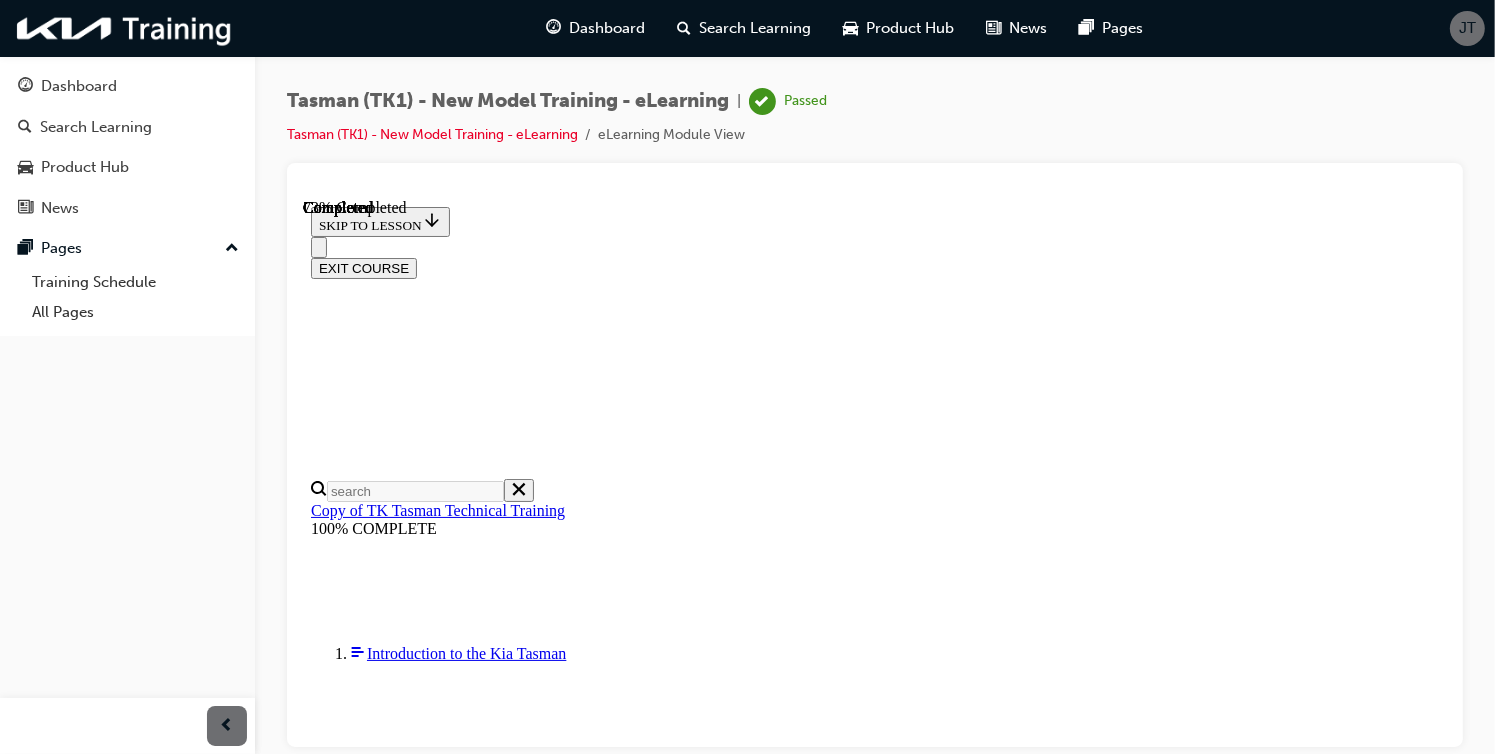 click on "To provide maximum torque for off-road or steep incline conditions" at bounding box center (874, 24382) 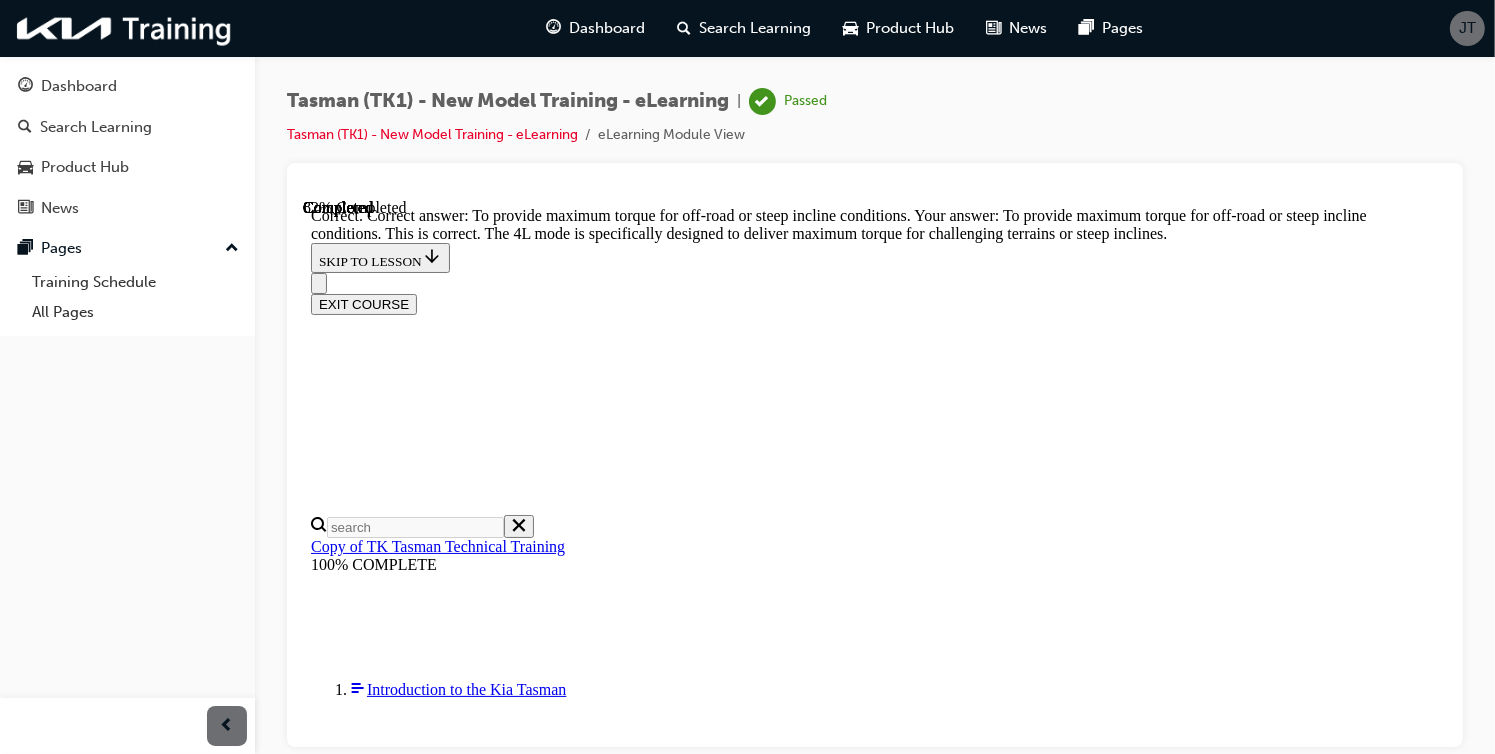 scroll, scrollTop: 660, scrollLeft: 0, axis: vertical 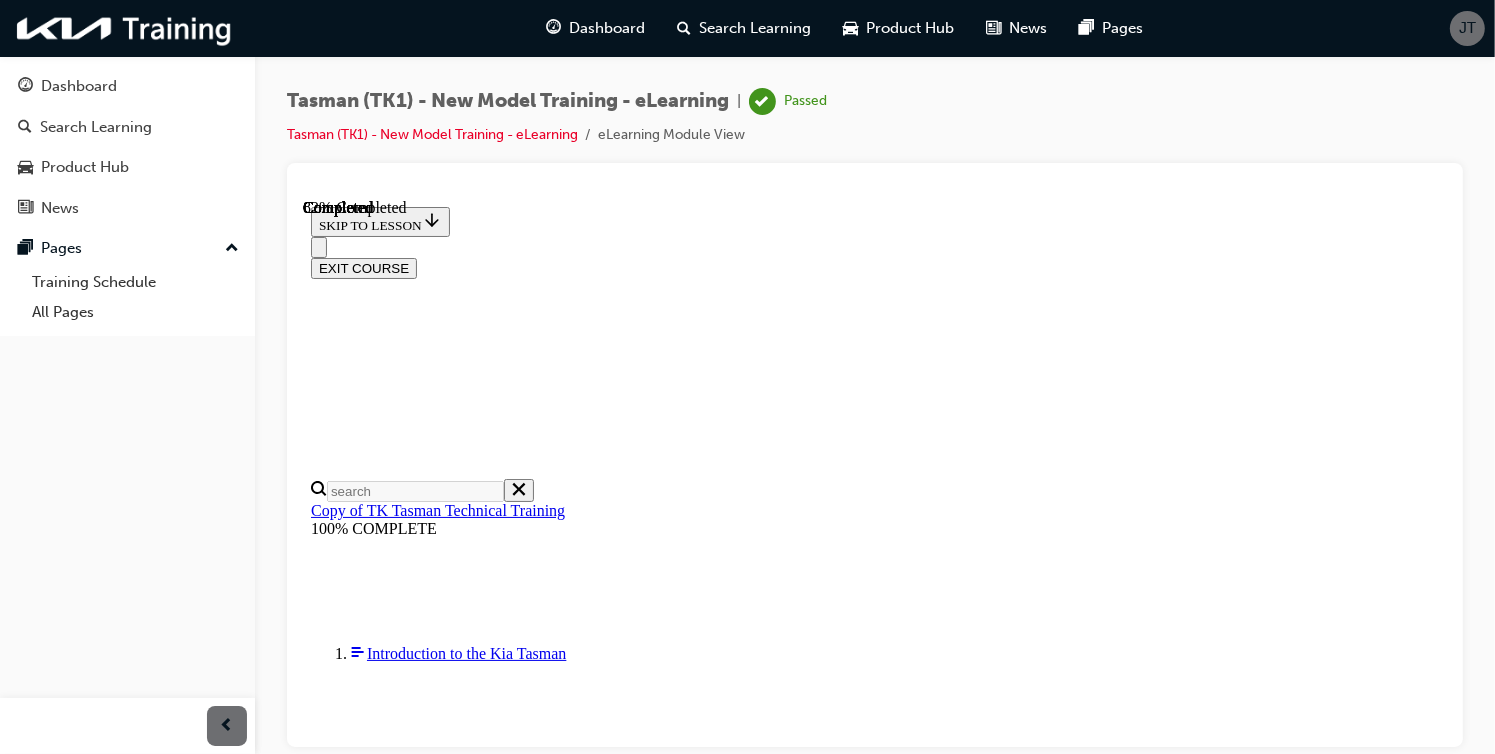 drag, startPoint x: 772, startPoint y: 448, endPoint x: 865, endPoint y: 321, distance: 157.4103 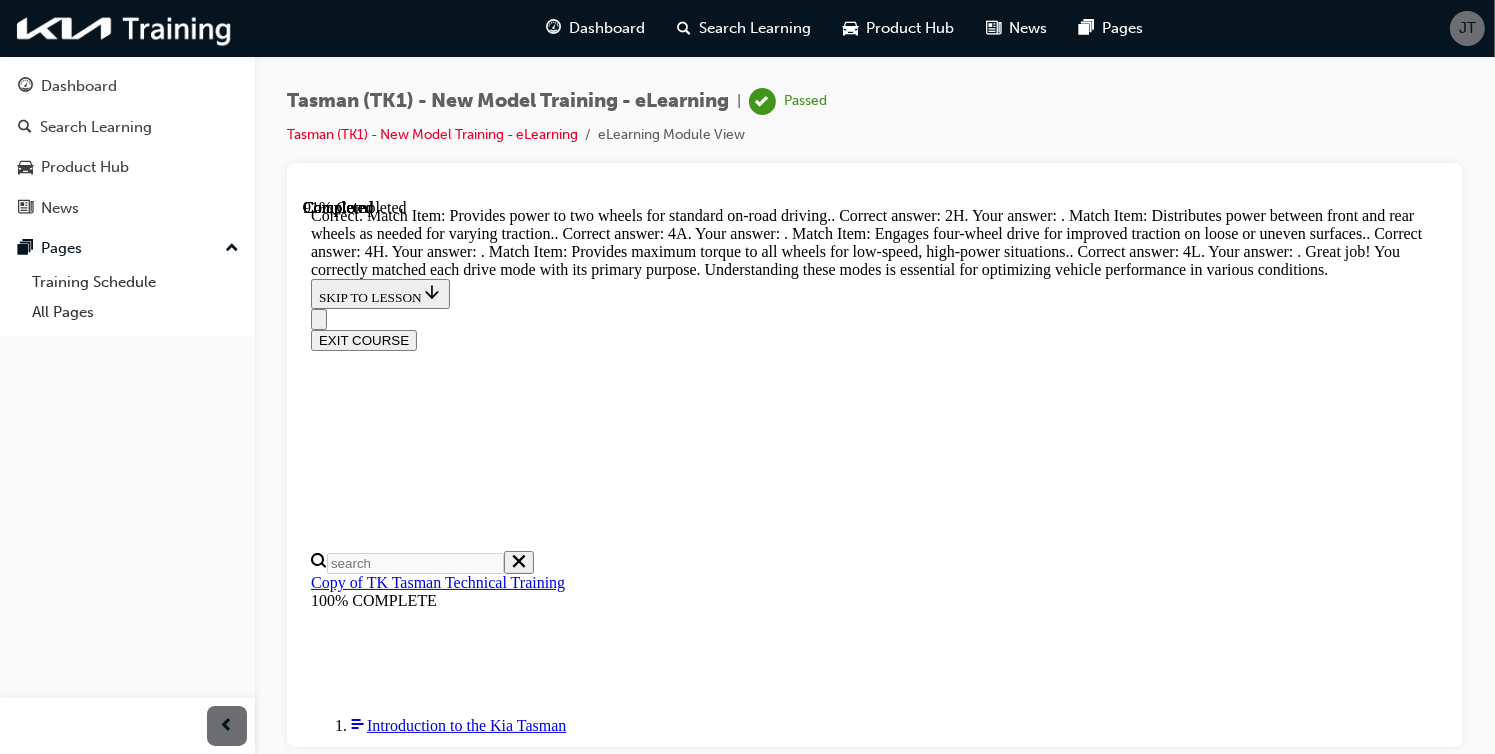 scroll, scrollTop: 1015, scrollLeft: 0, axis: vertical 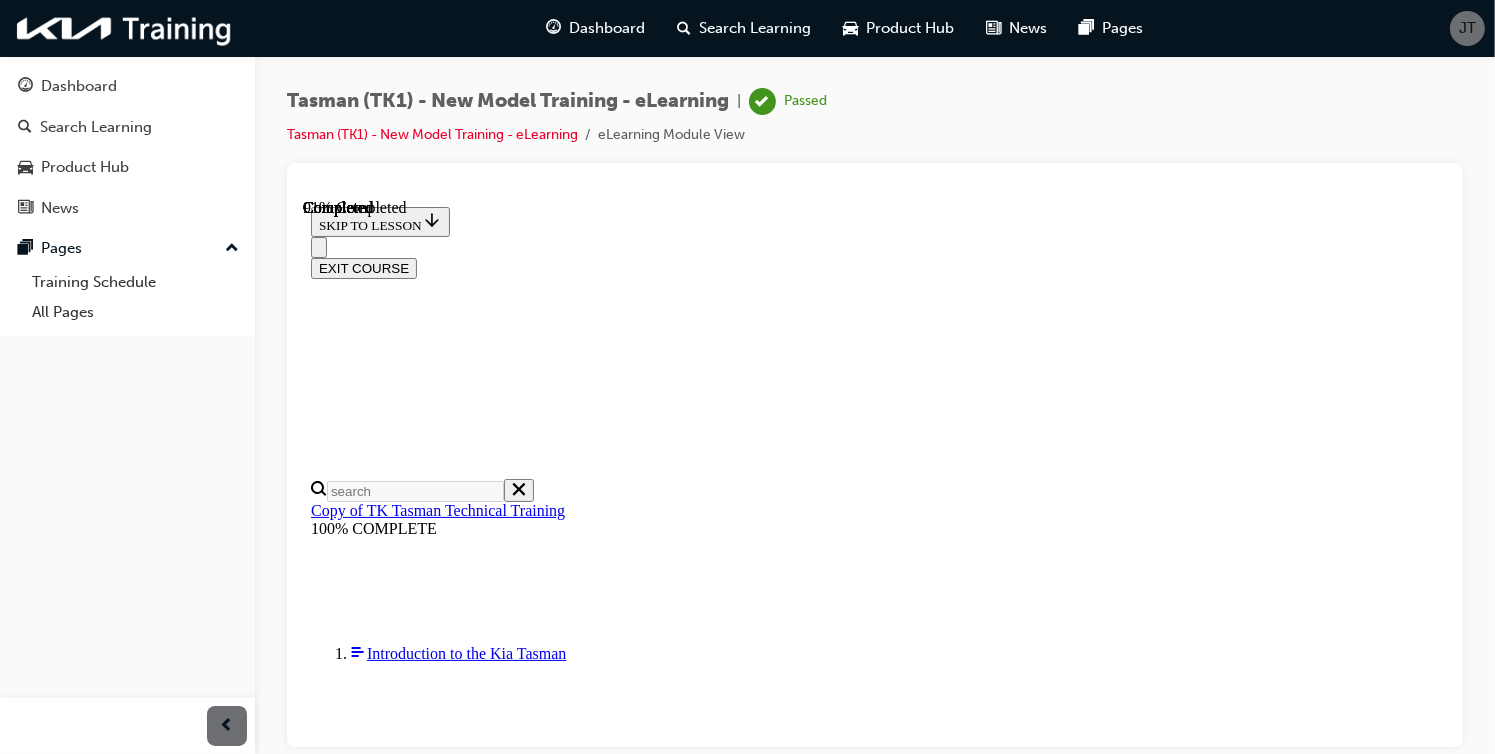 drag, startPoint x: 784, startPoint y: 571, endPoint x: 840, endPoint y: 573, distance: 56.0357 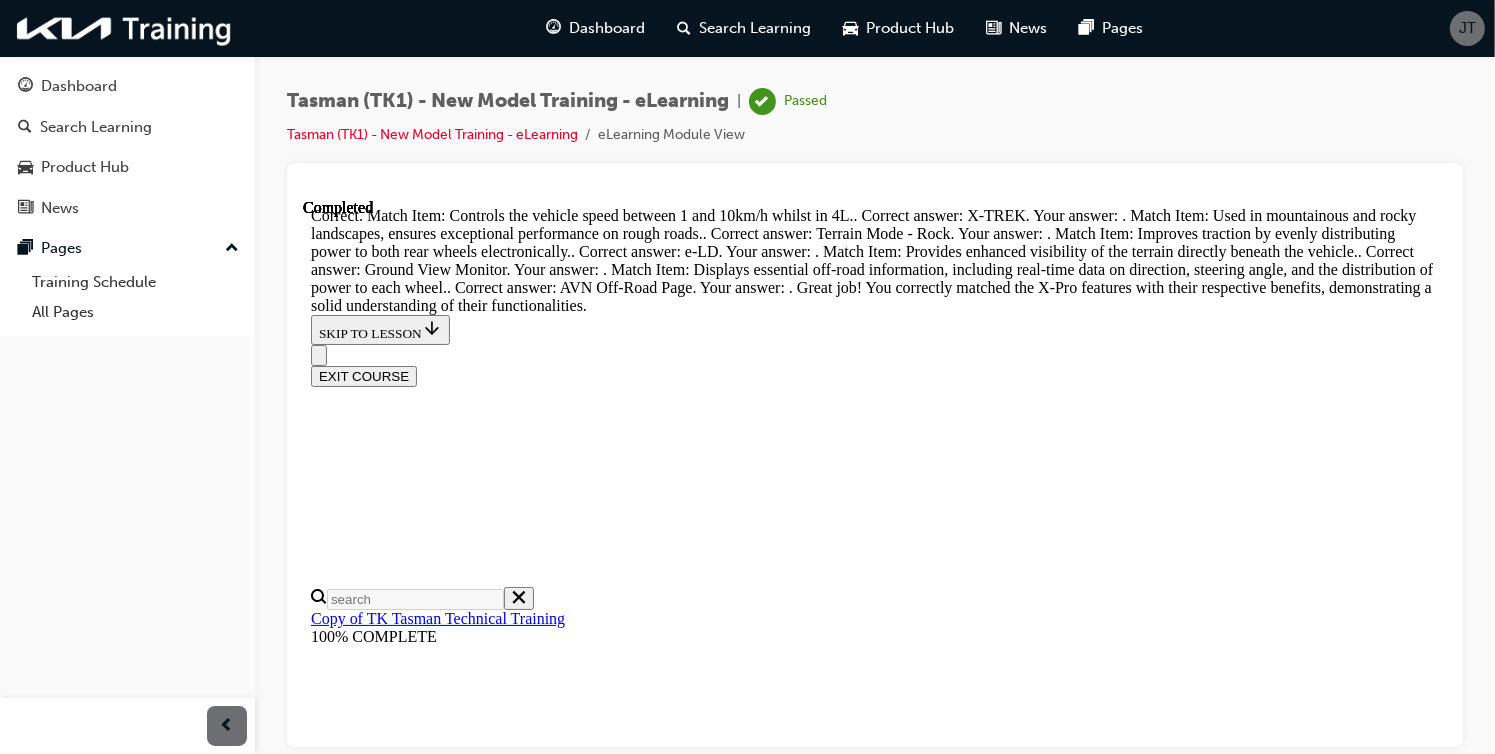 scroll, scrollTop: 1504, scrollLeft: 0, axis: vertical 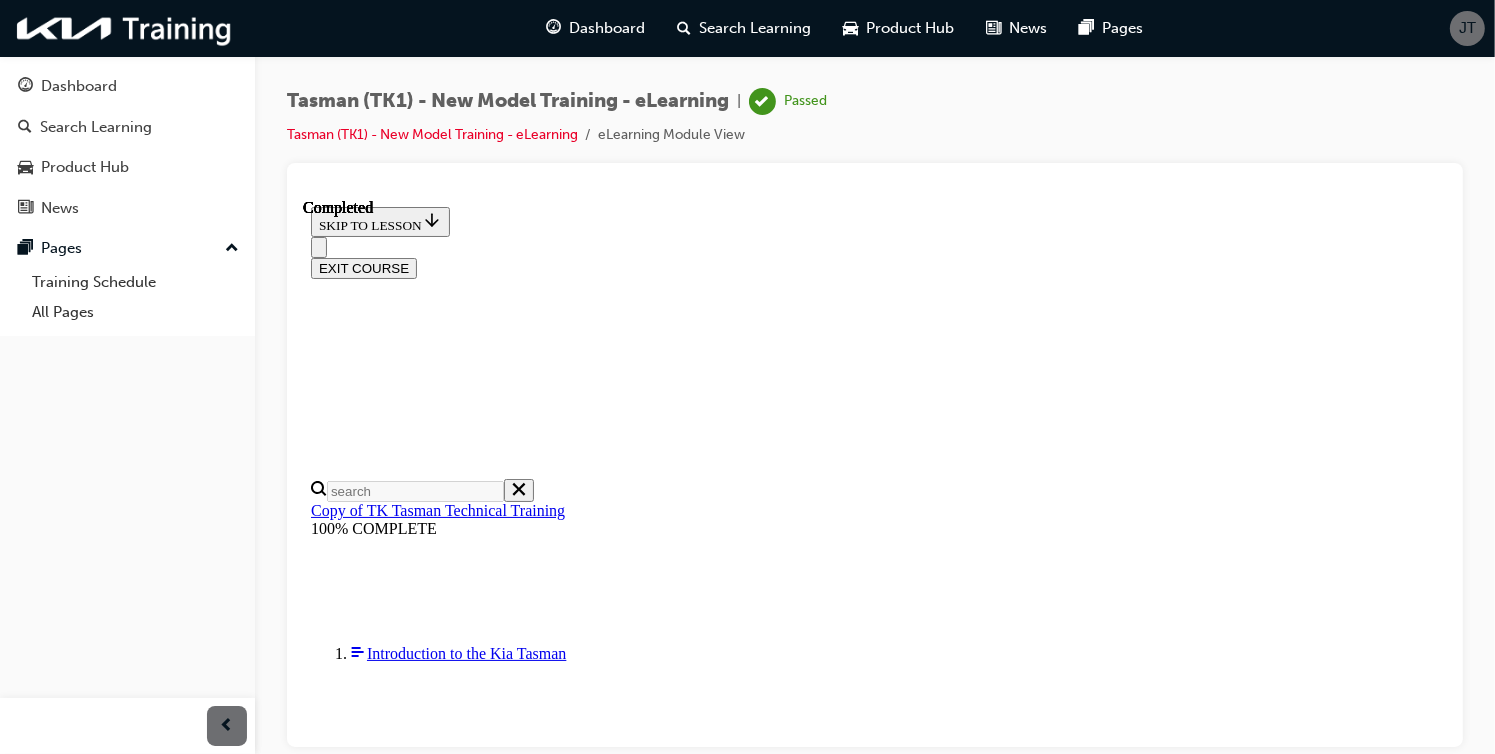 click on "EXIT COURSE" at bounding box center (363, 267) 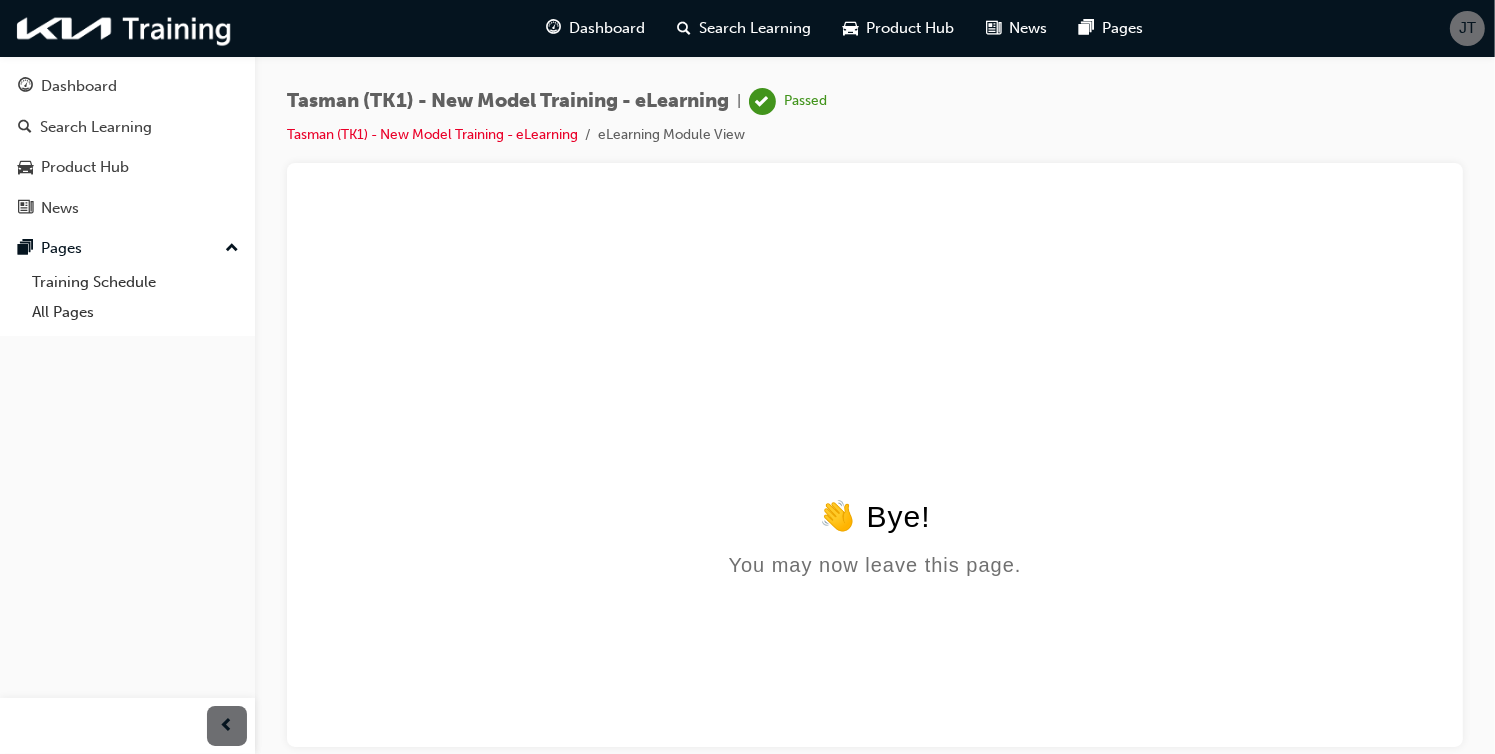 scroll, scrollTop: 0, scrollLeft: 0, axis: both 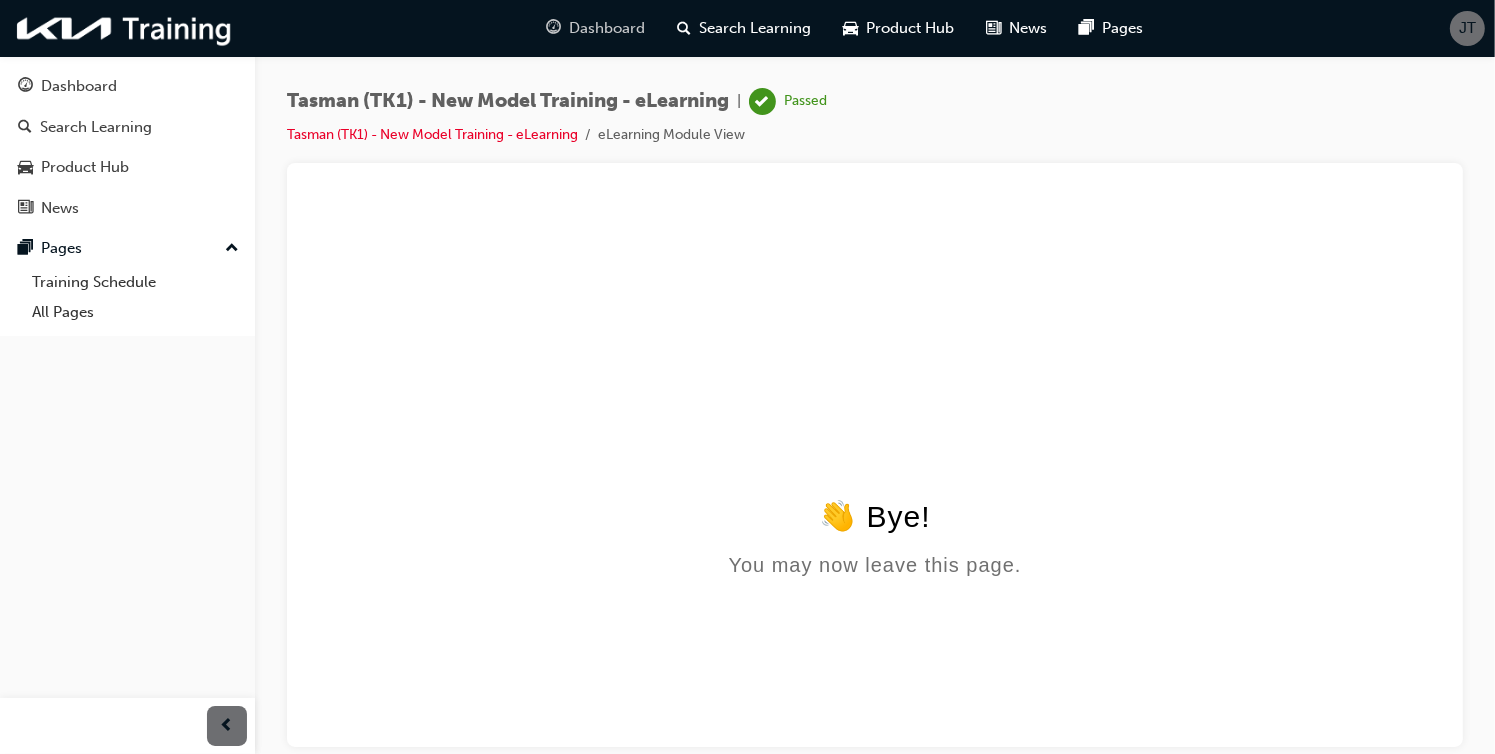 click on "Dashboard" at bounding box center (608, 28) 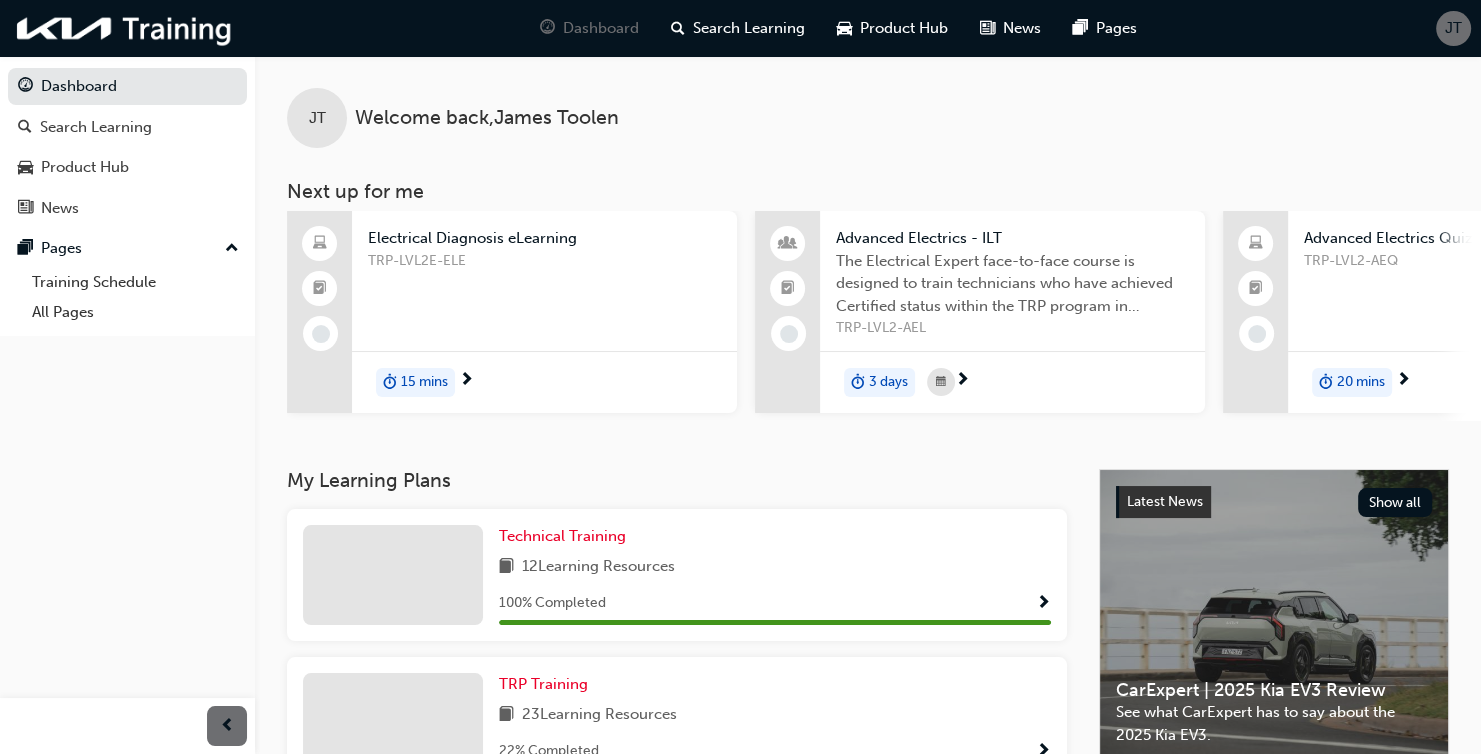 click on "TRP-LVL2E-ELE" at bounding box center [544, 290] 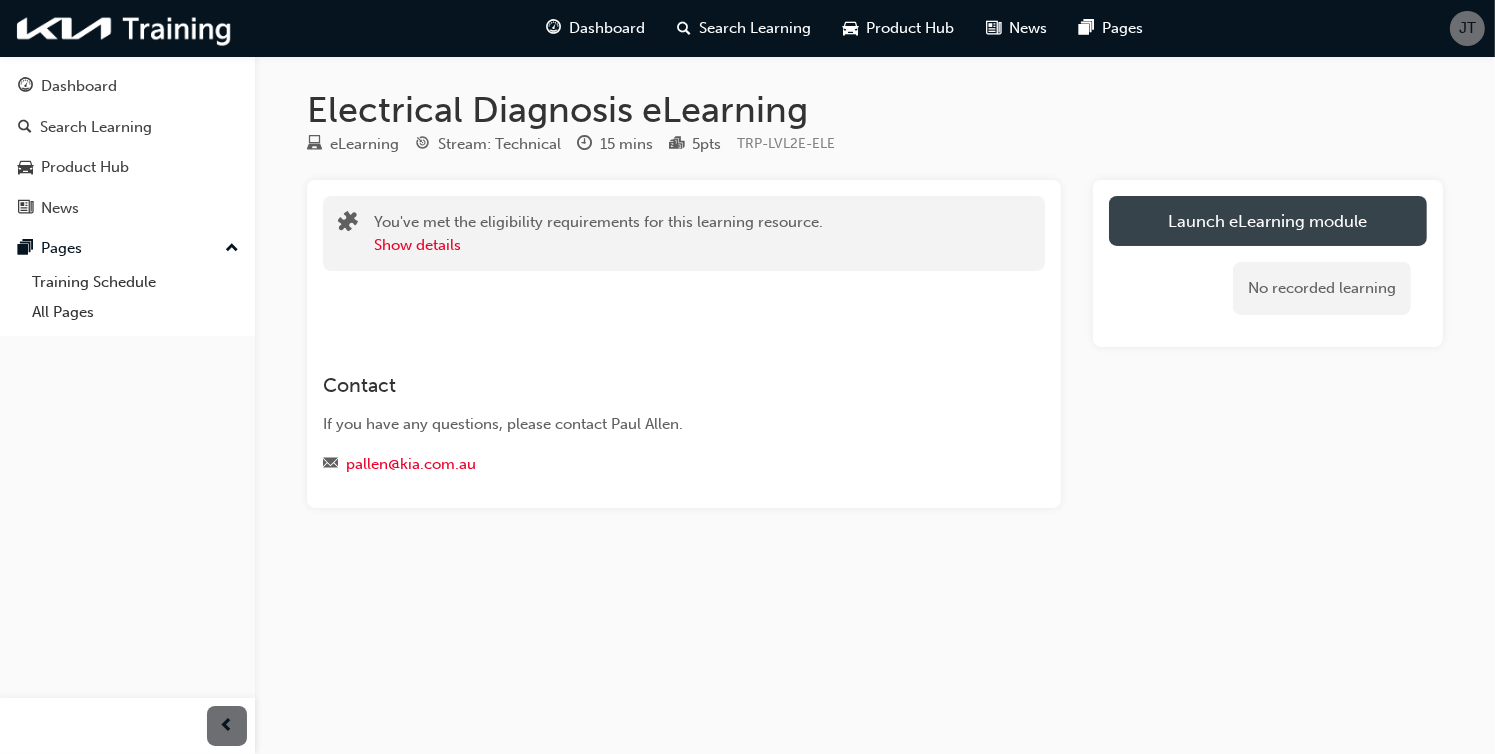 click on "Launch eLearning module" at bounding box center [1268, 221] 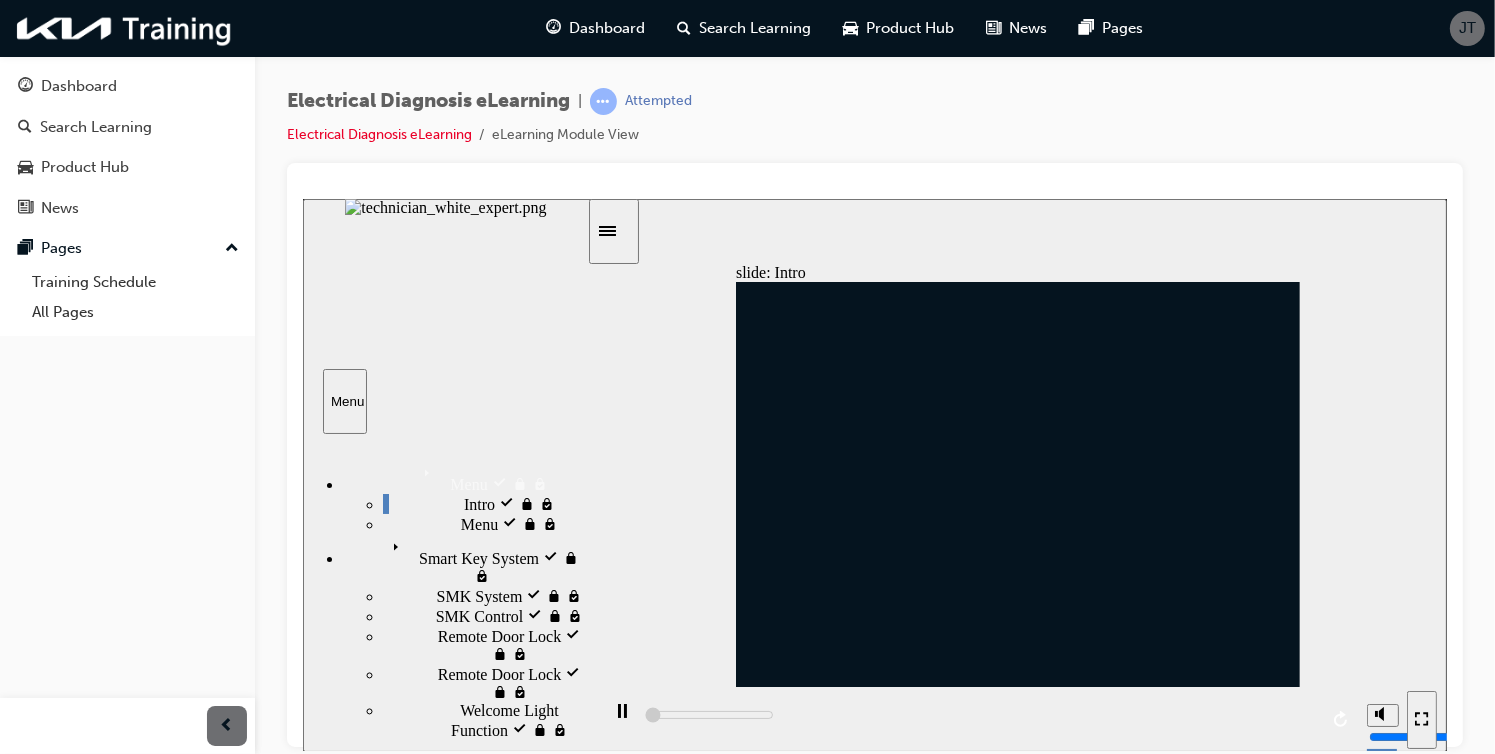 scroll, scrollTop: 0, scrollLeft: 0, axis: both 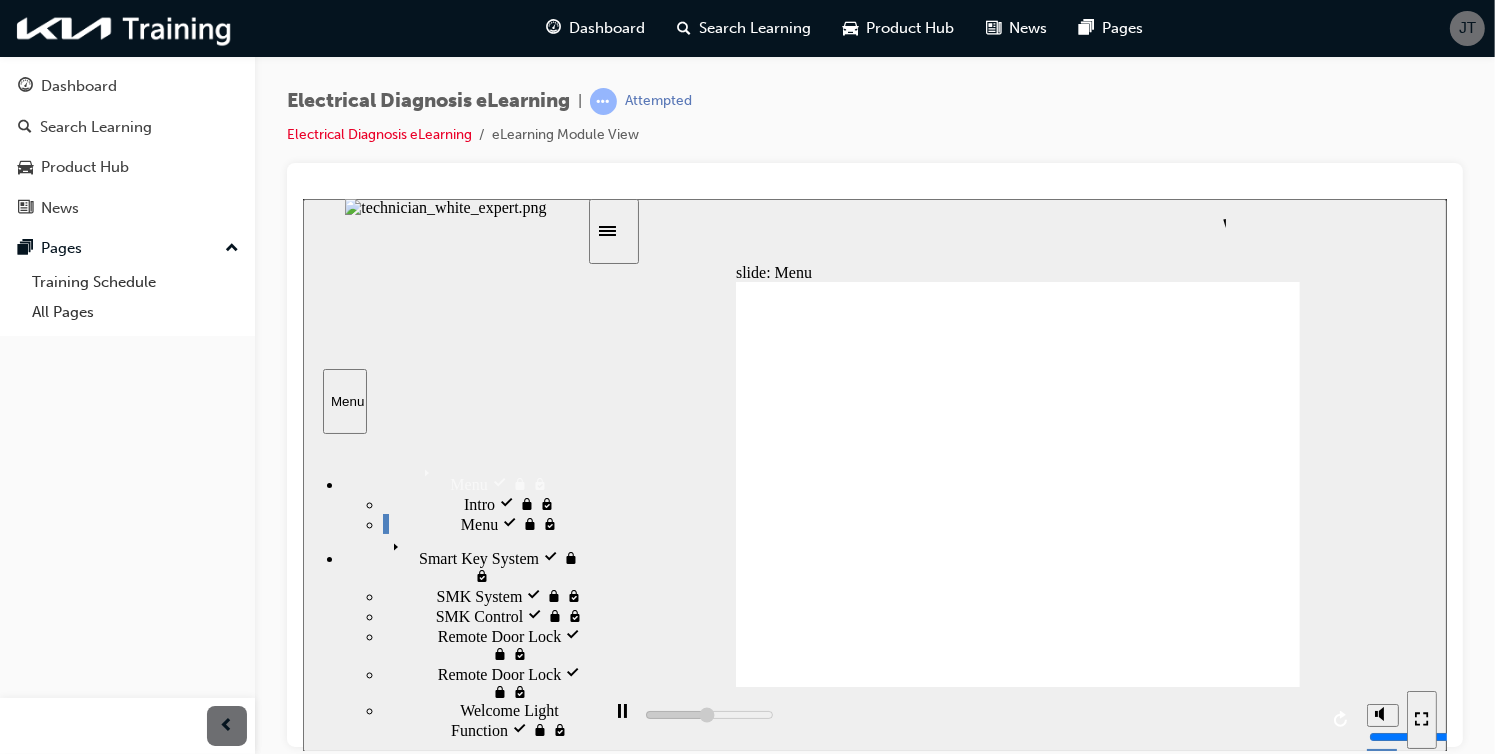 click 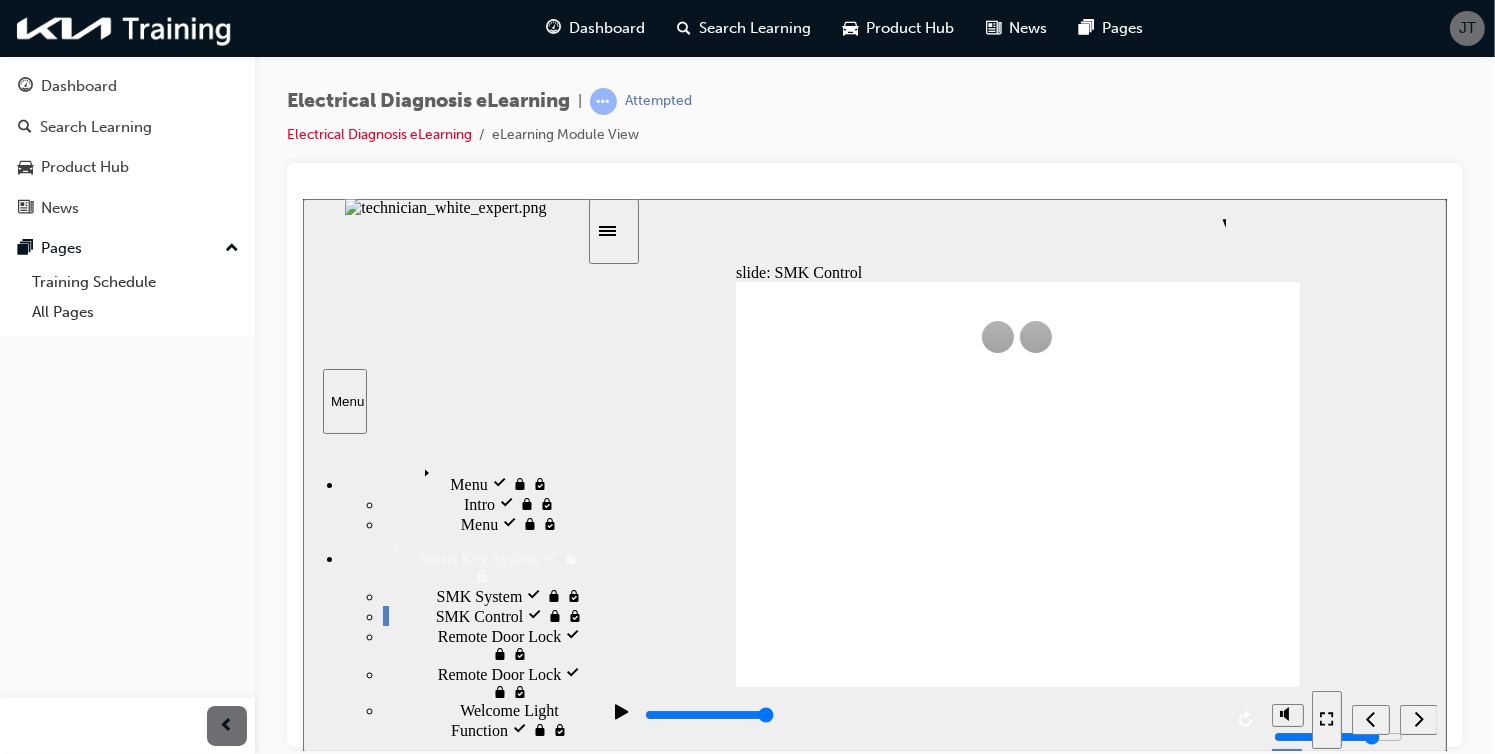 click at bounding box center (885, 1519) 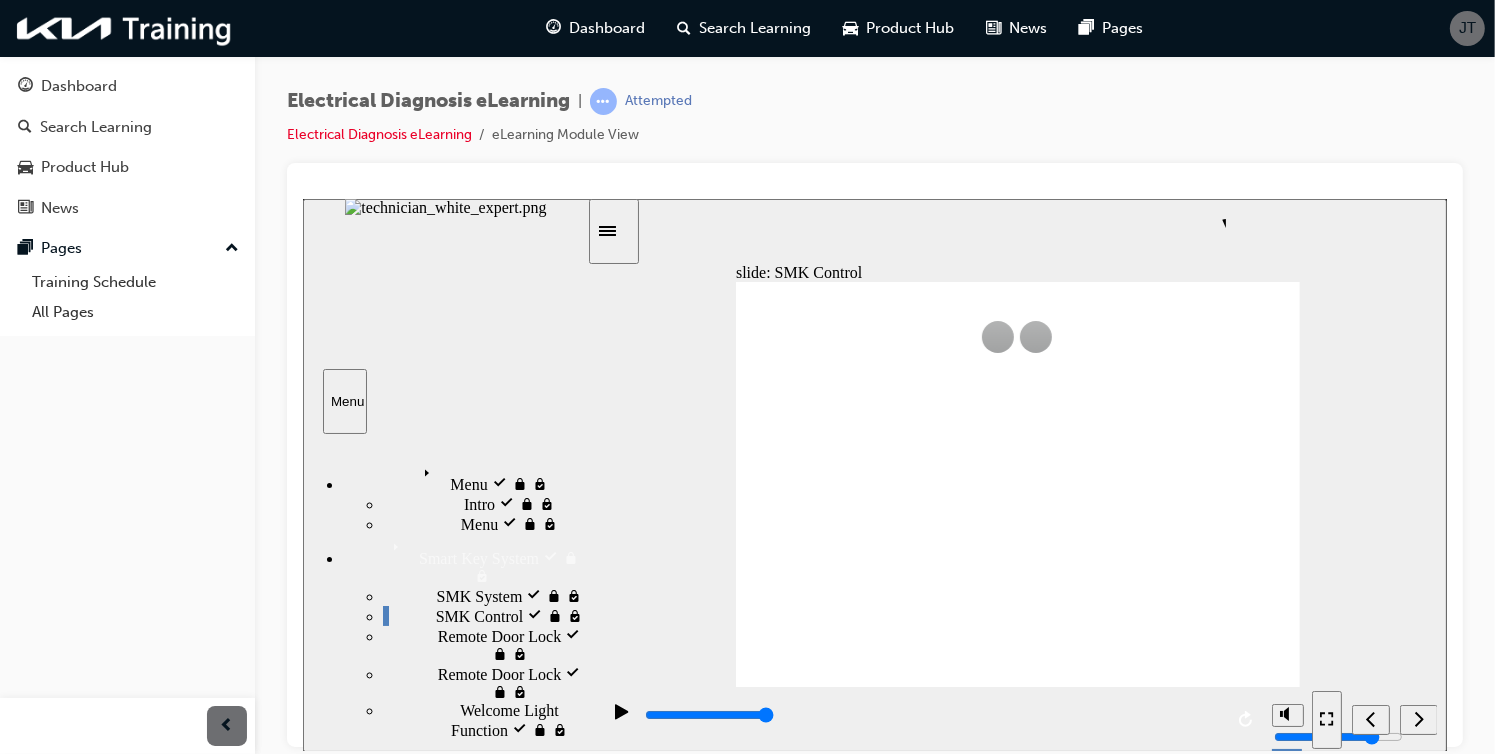 click at bounding box center (885, 1519) 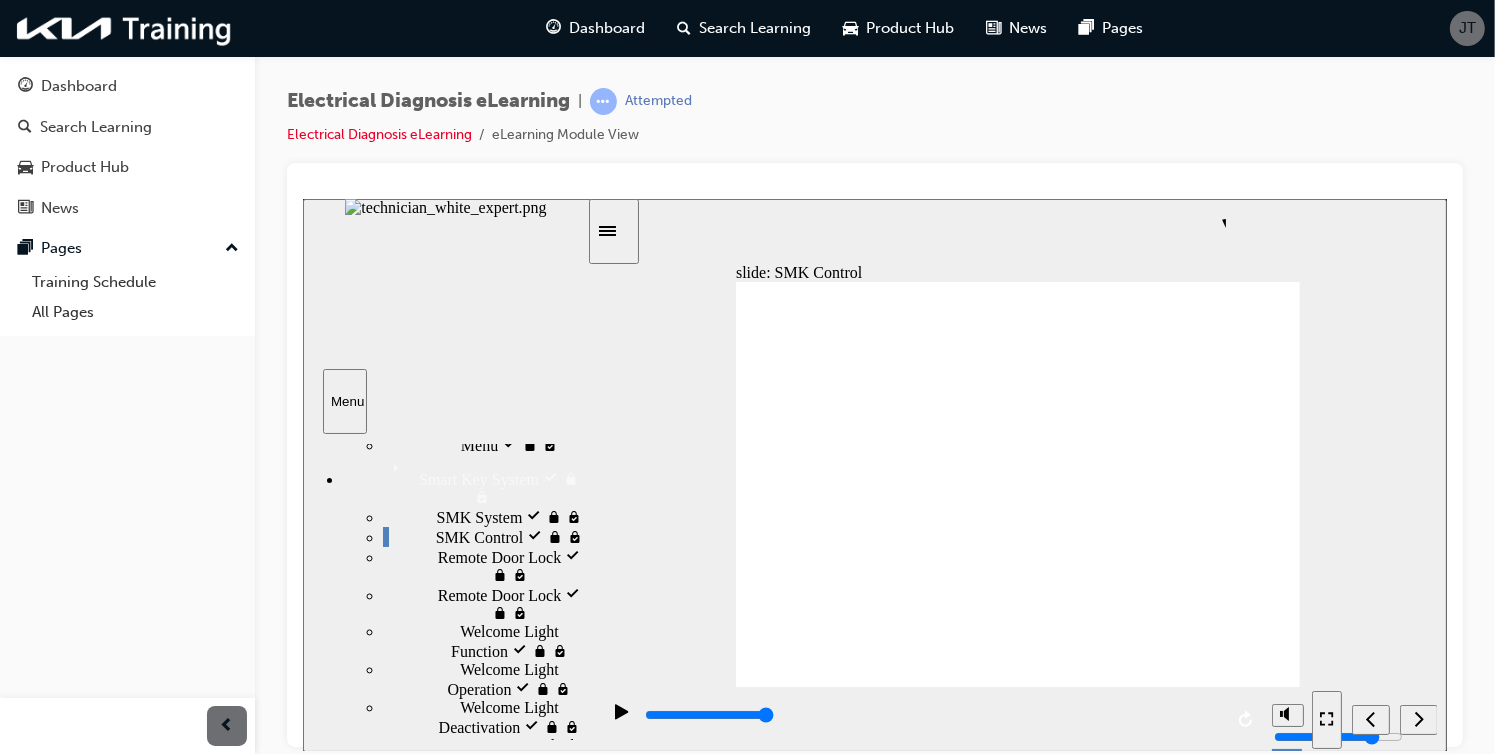 scroll, scrollTop: 76, scrollLeft: 0, axis: vertical 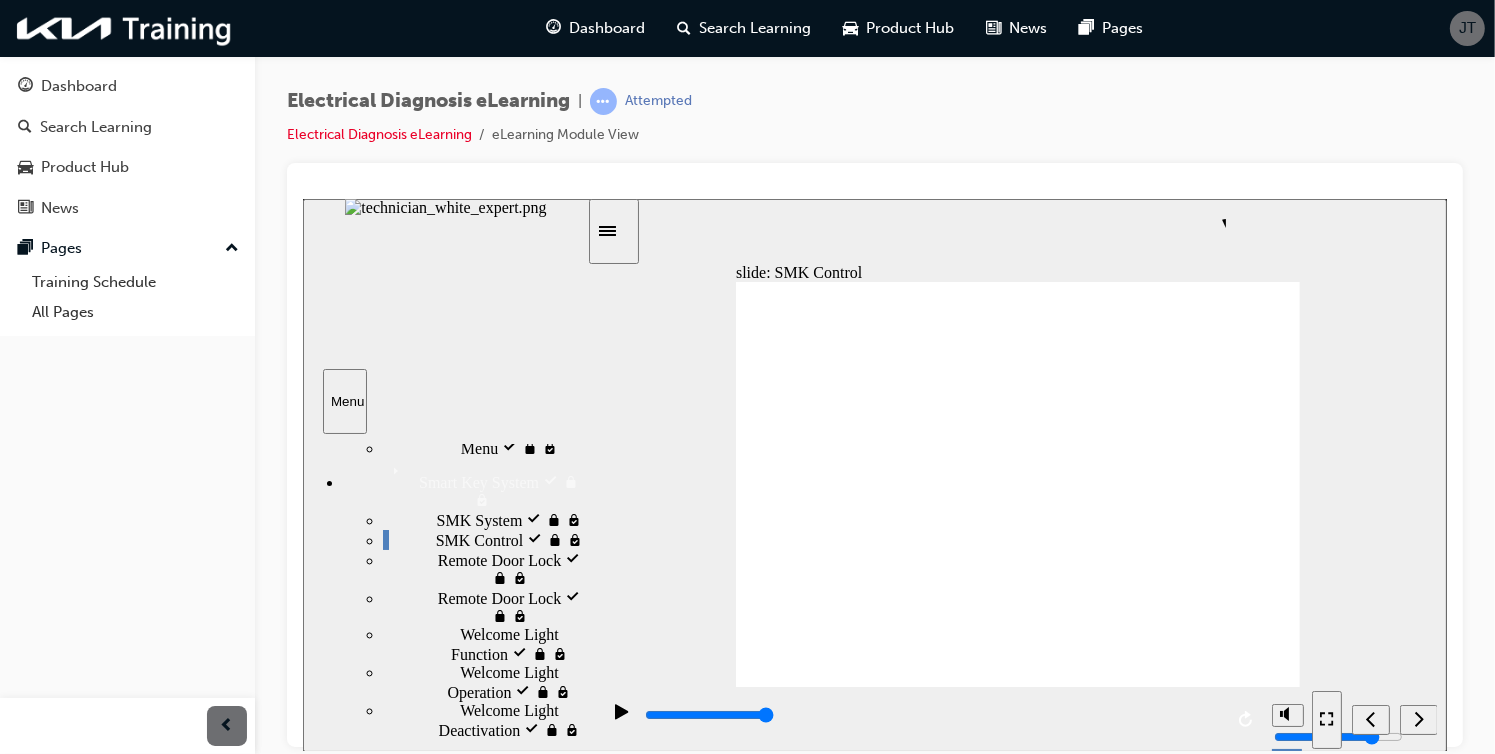 click on "Remote Door Lock locked
Remote Door Lock" at bounding box center [511, 576] 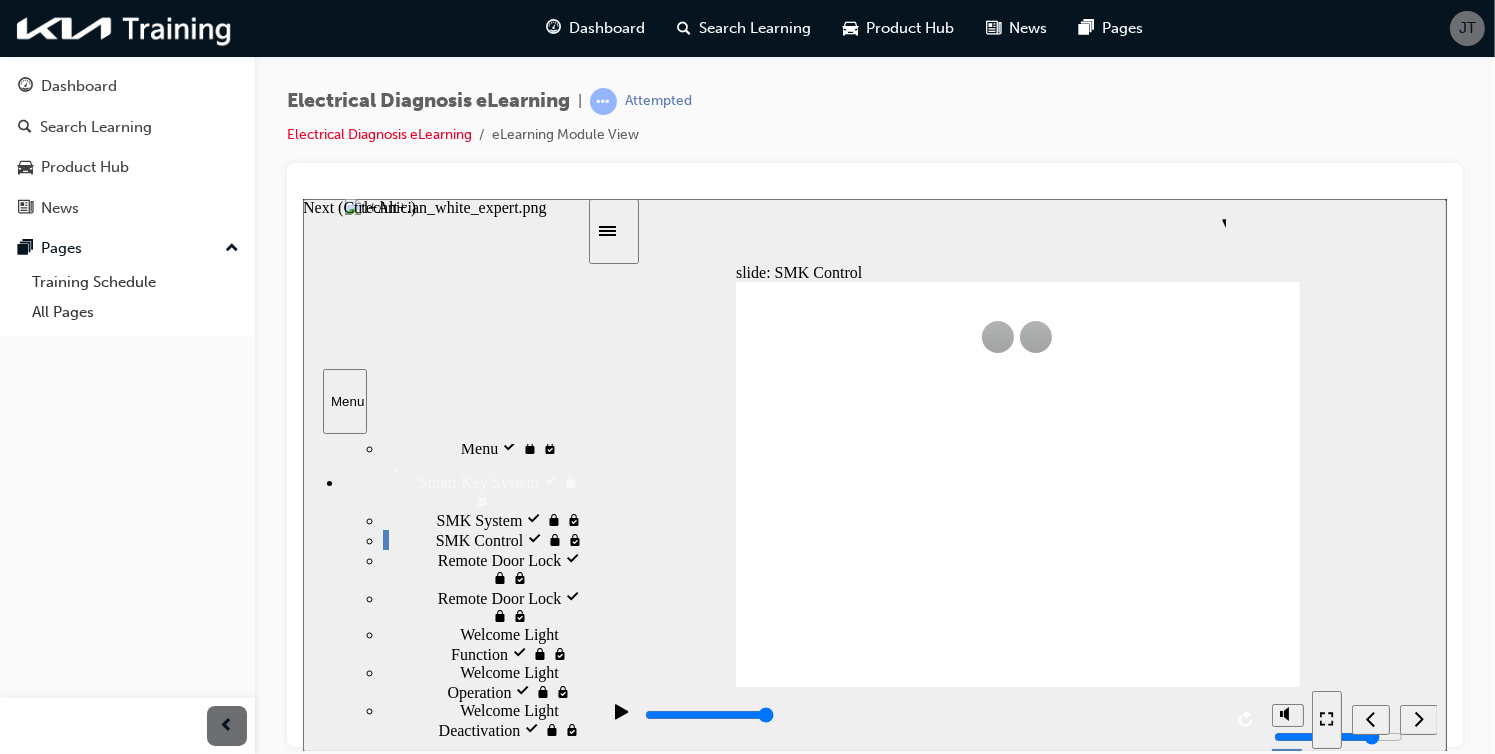 click 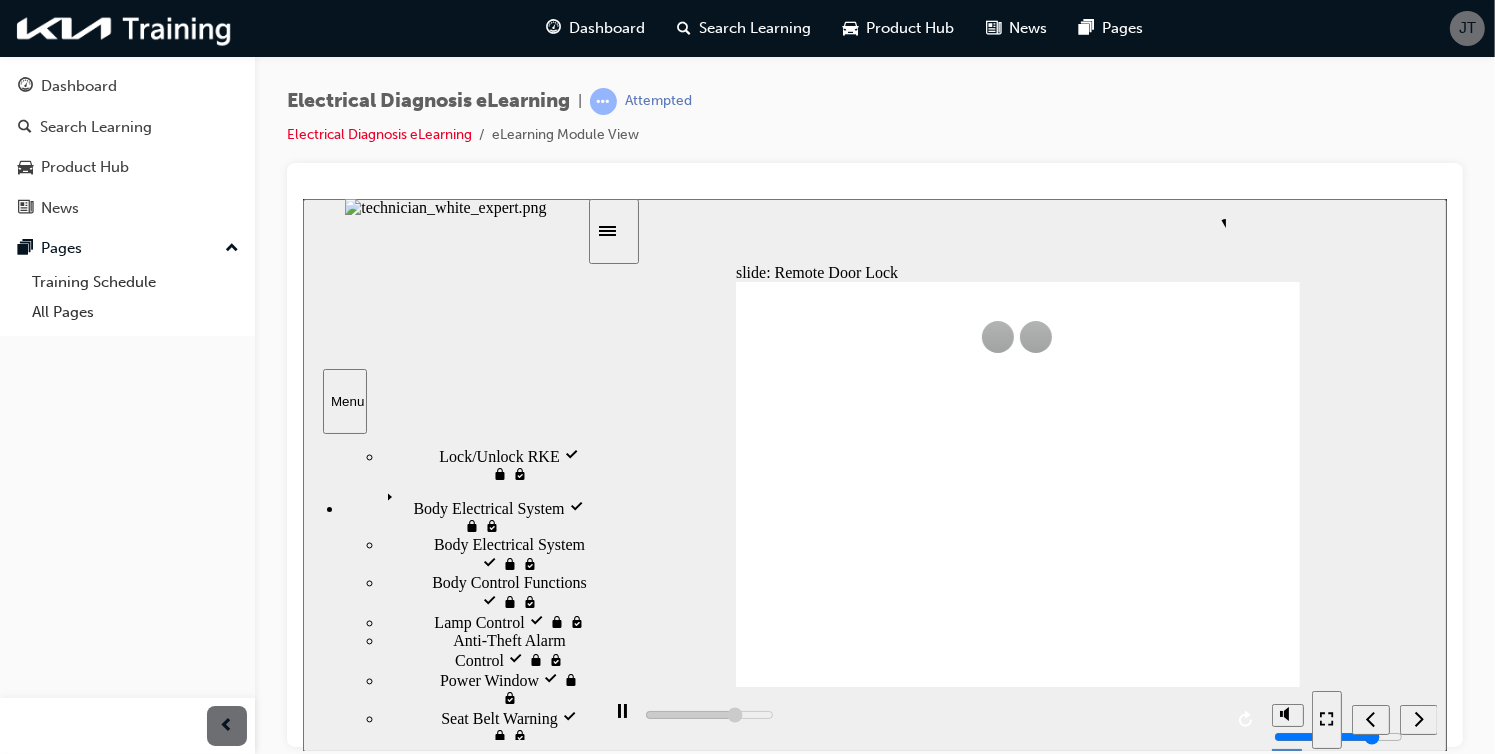 scroll, scrollTop: 0, scrollLeft: 0, axis: both 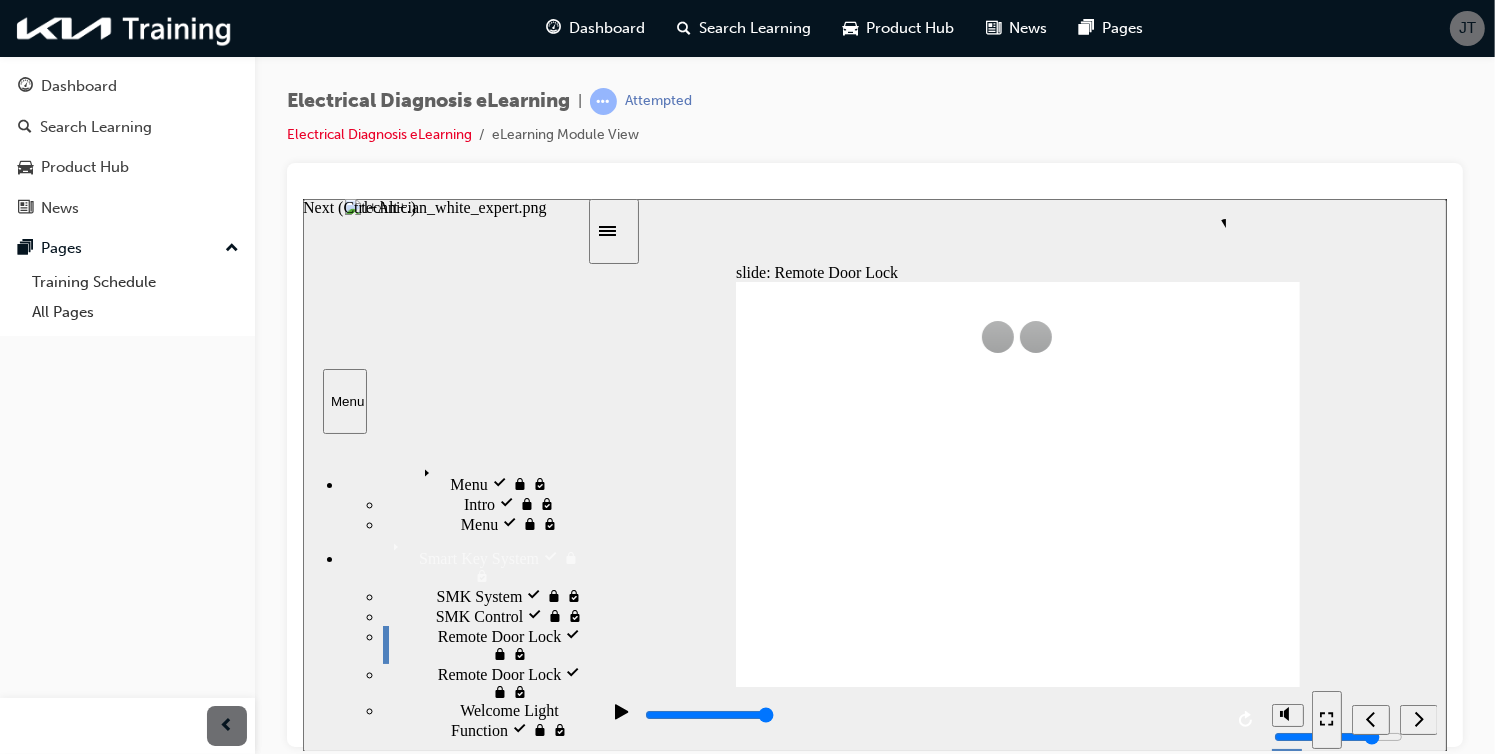 click 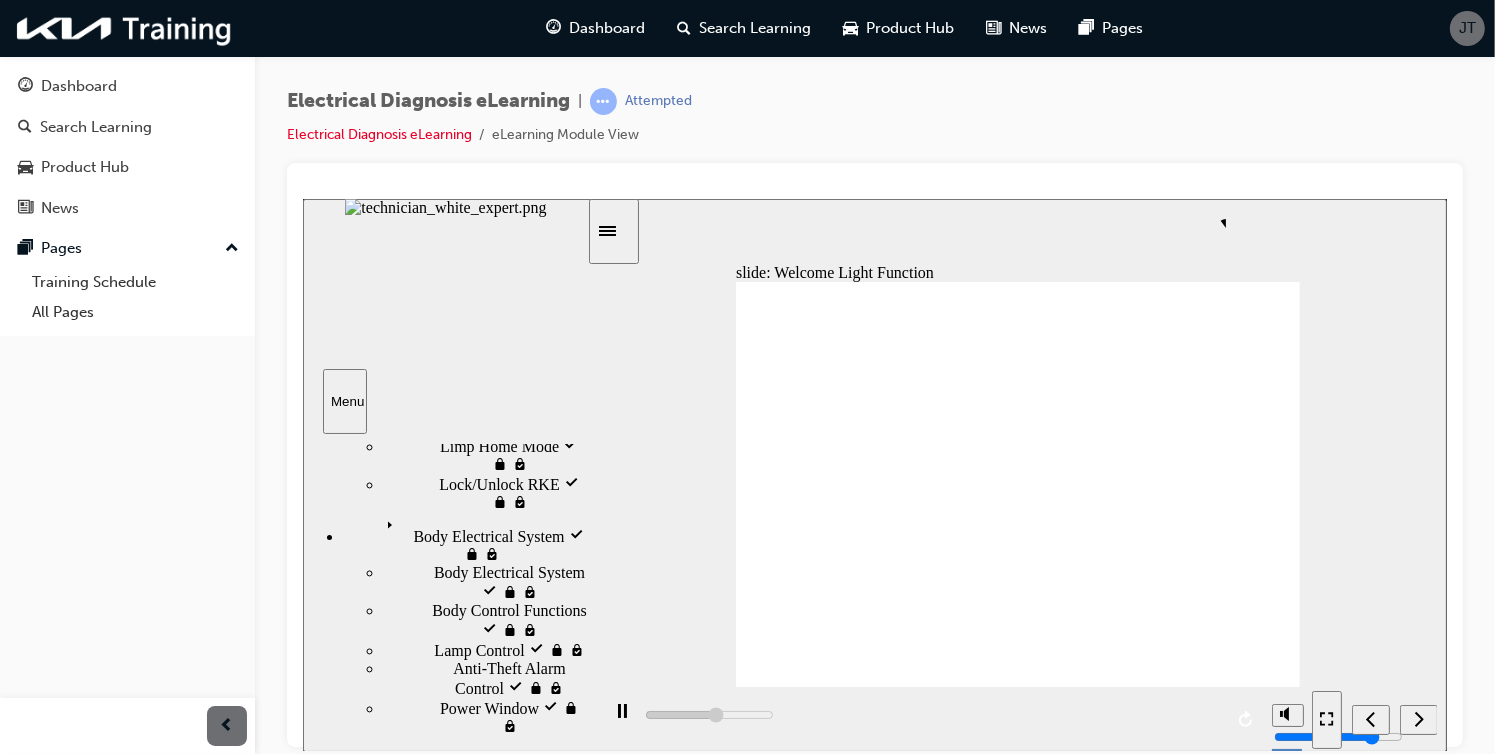 scroll, scrollTop: 544, scrollLeft: 0, axis: vertical 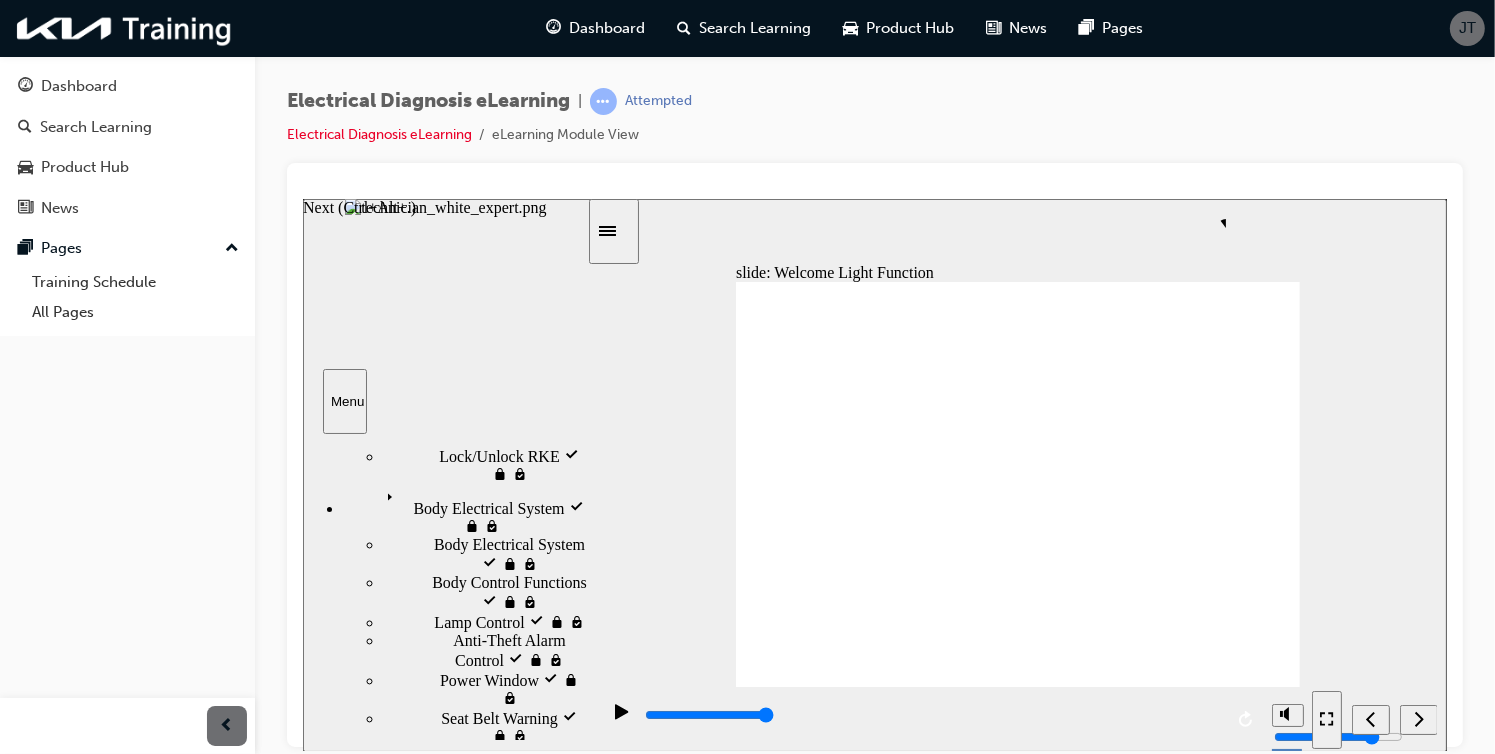 click at bounding box center (1418, 719) 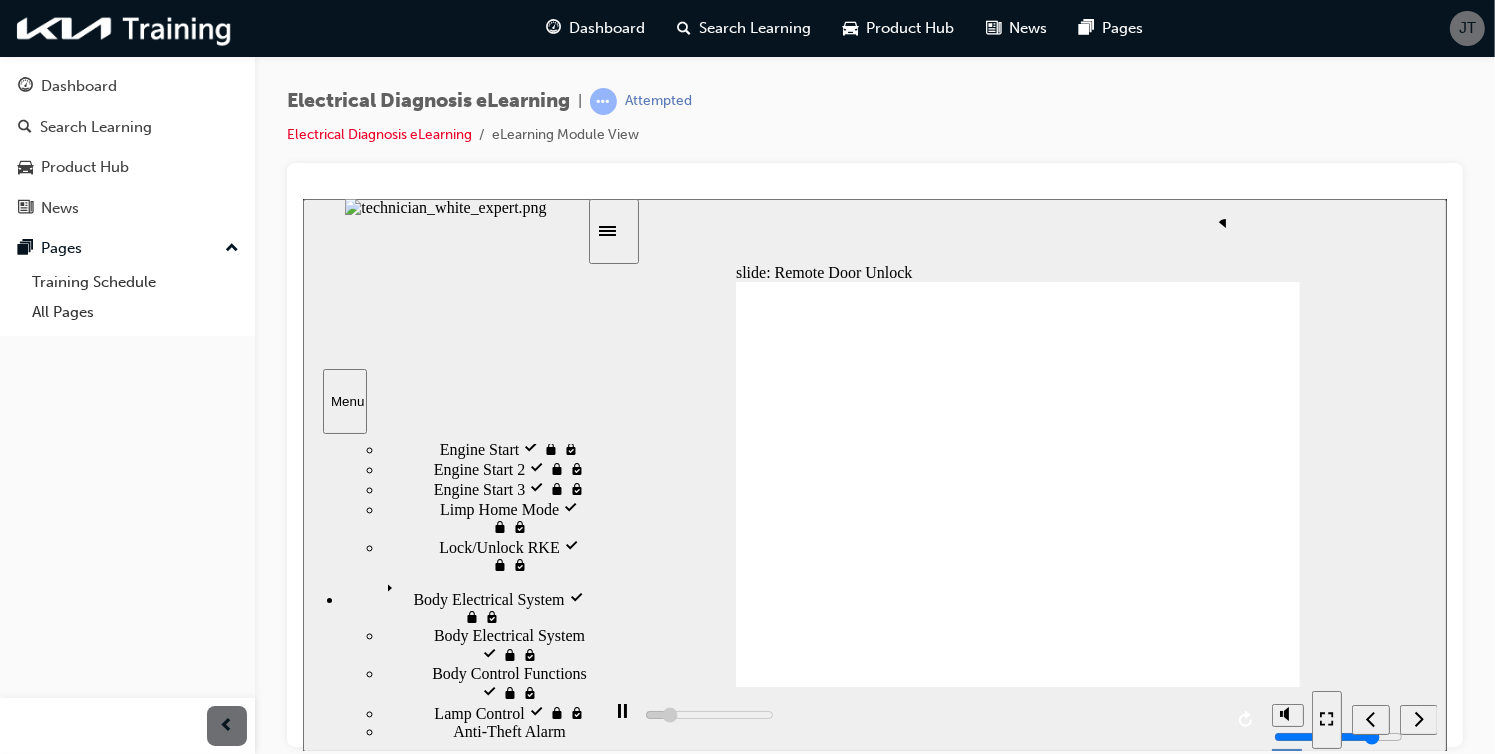 scroll, scrollTop: 456, scrollLeft: 0, axis: vertical 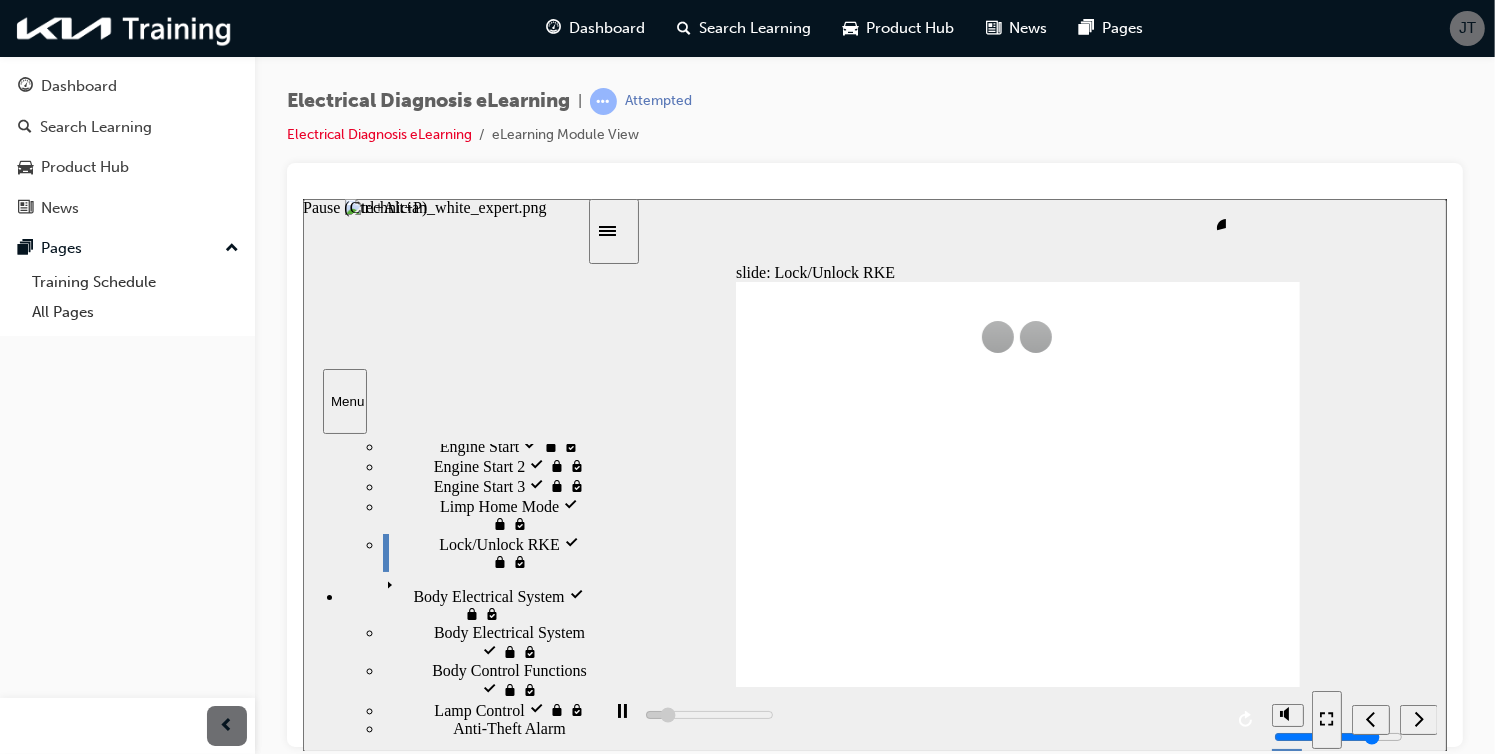 click at bounding box center (621, 720) 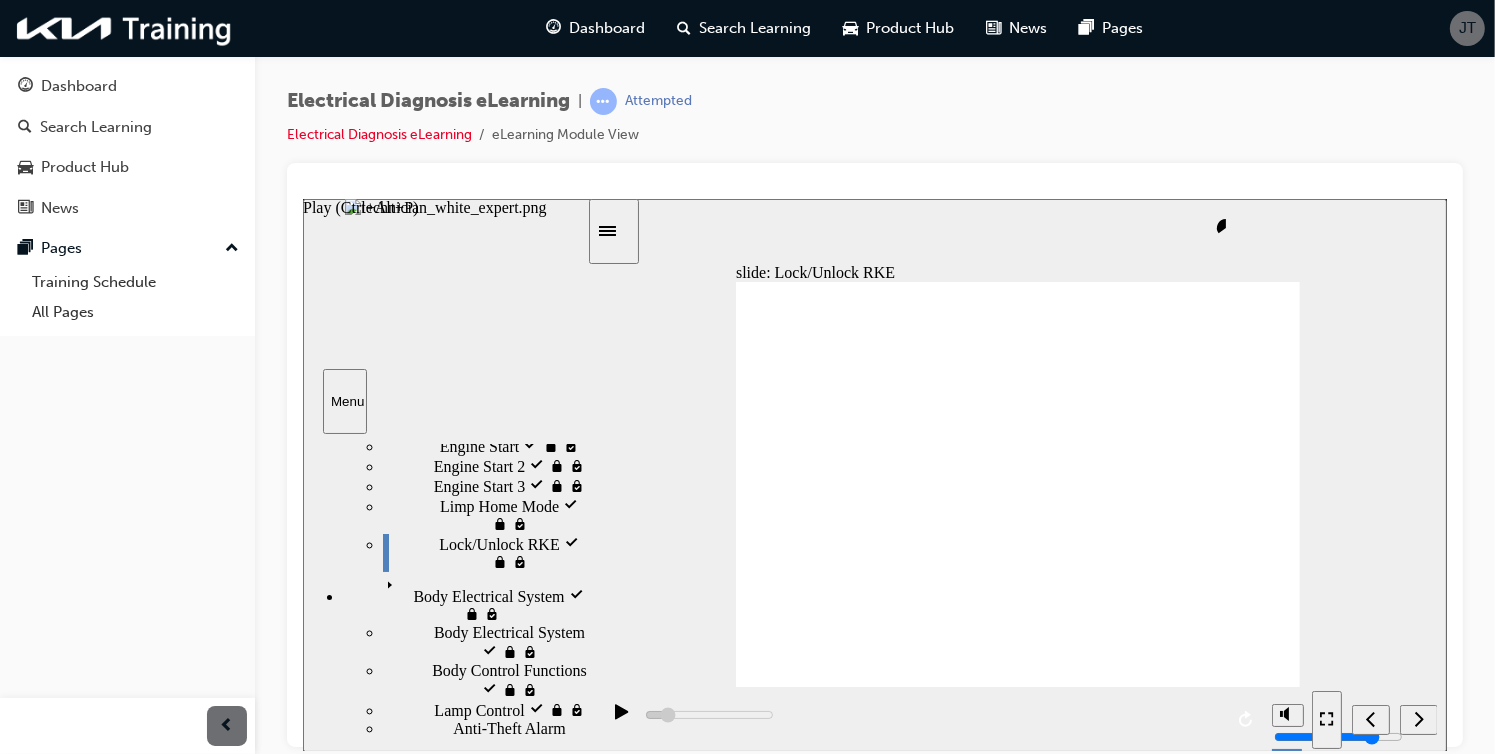 click 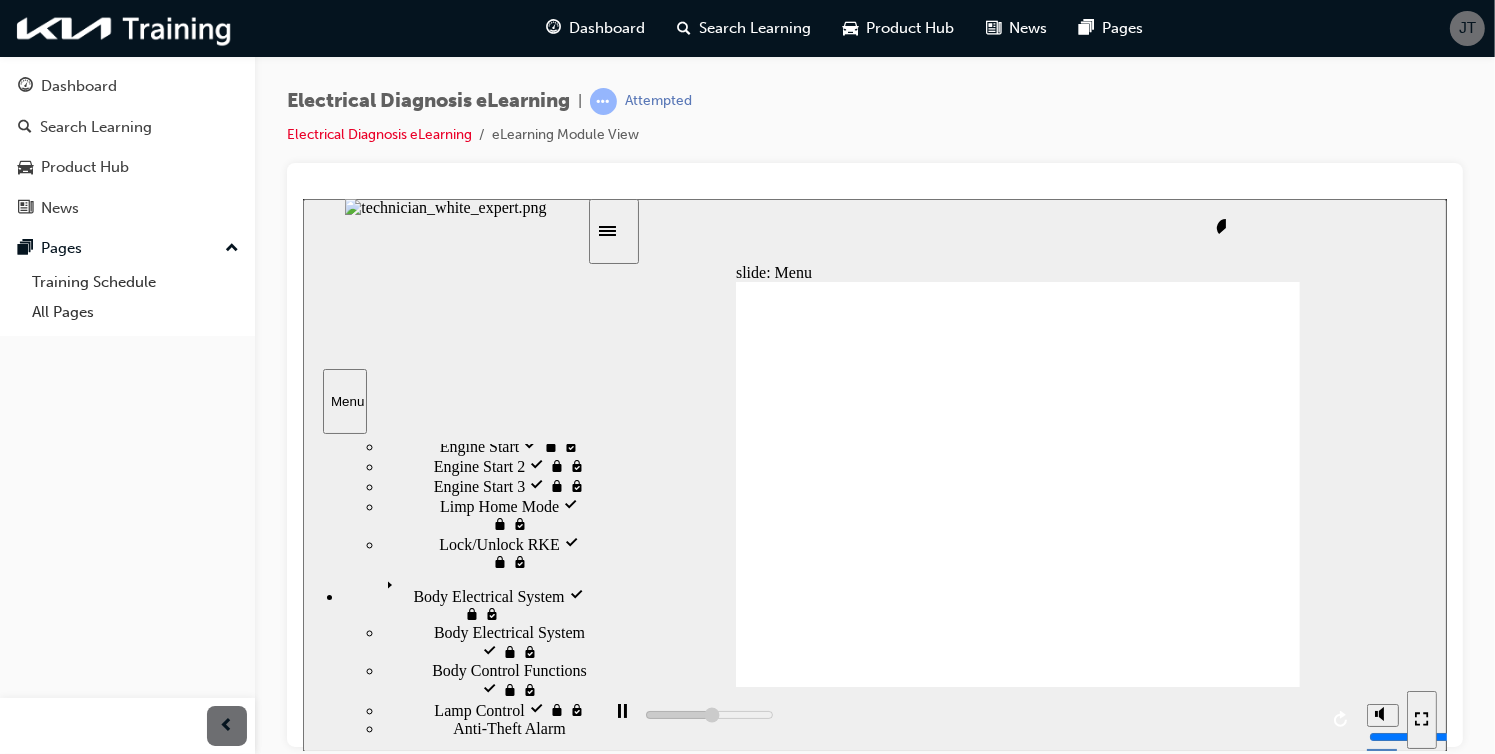 scroll, scrollTop: 22, scrollLeft: 0, axis: vertical 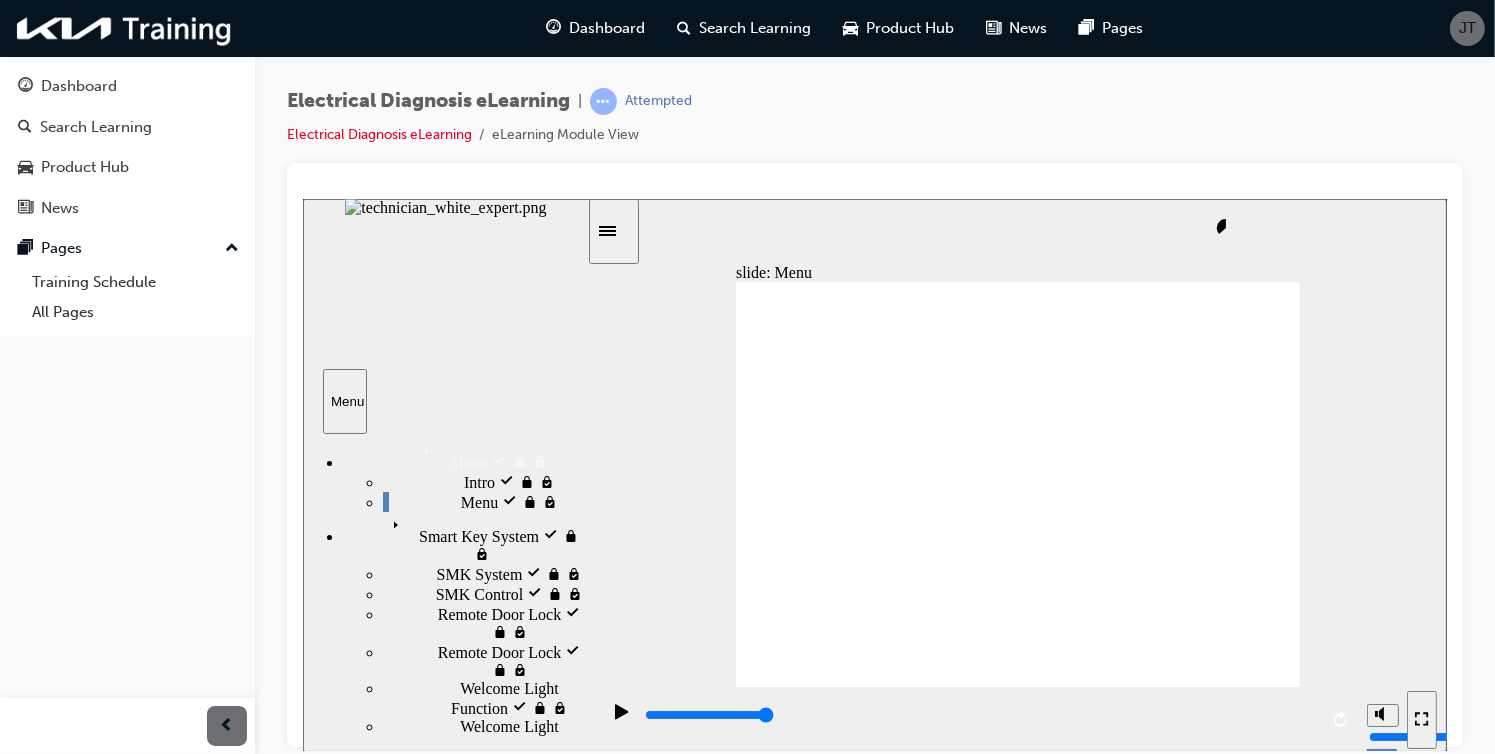 click 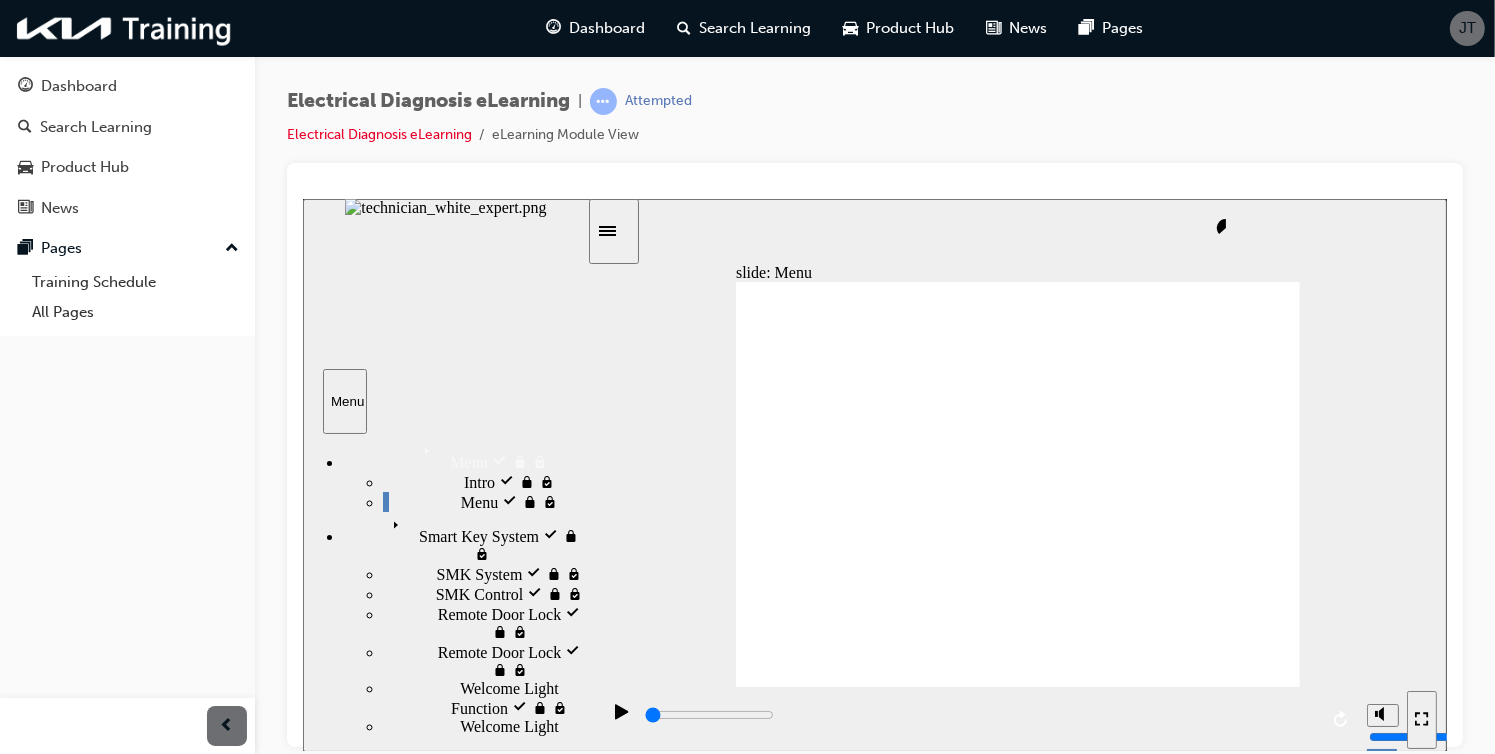 scroll, scrollTop: 370, scrollLeft: 0, axis: vertical 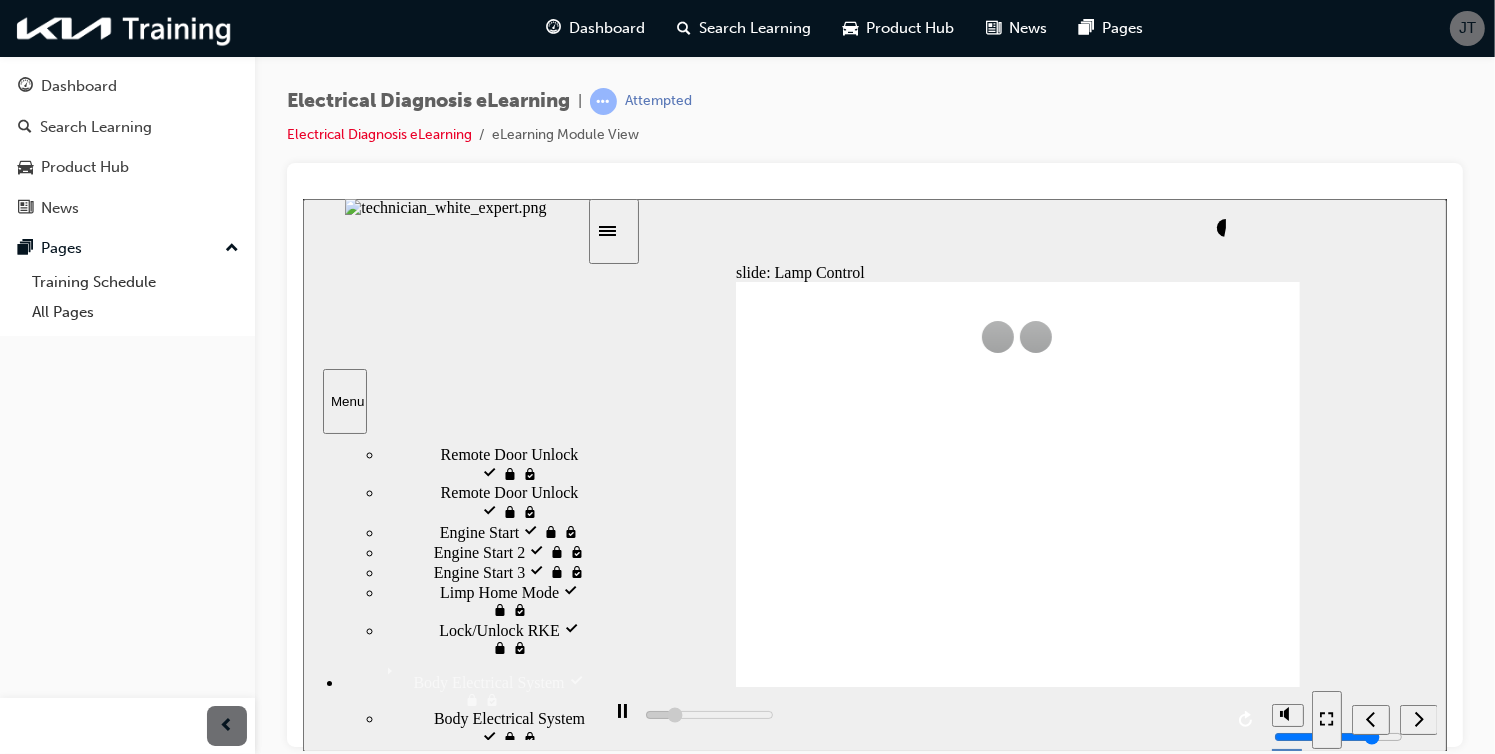 click at bounding box center (885, 1519) 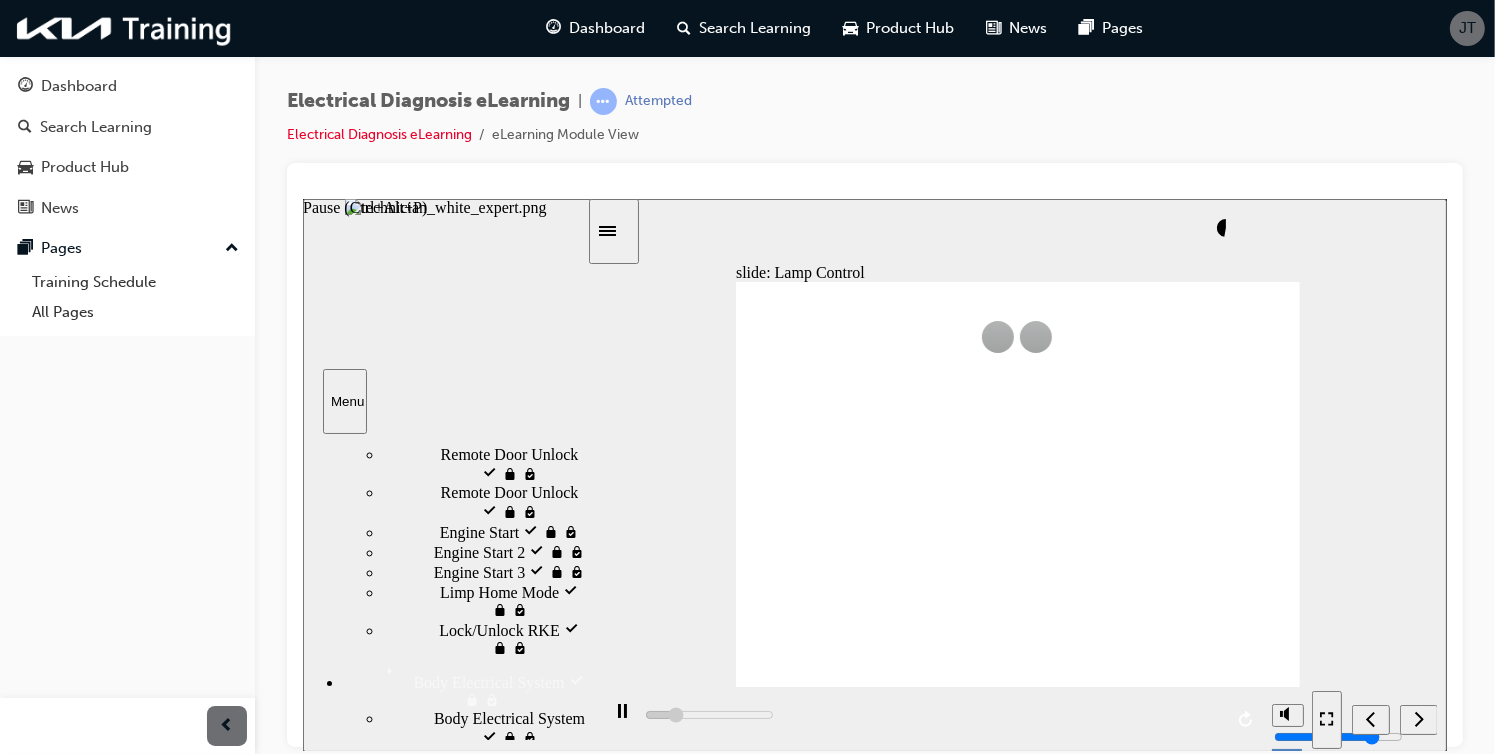 click 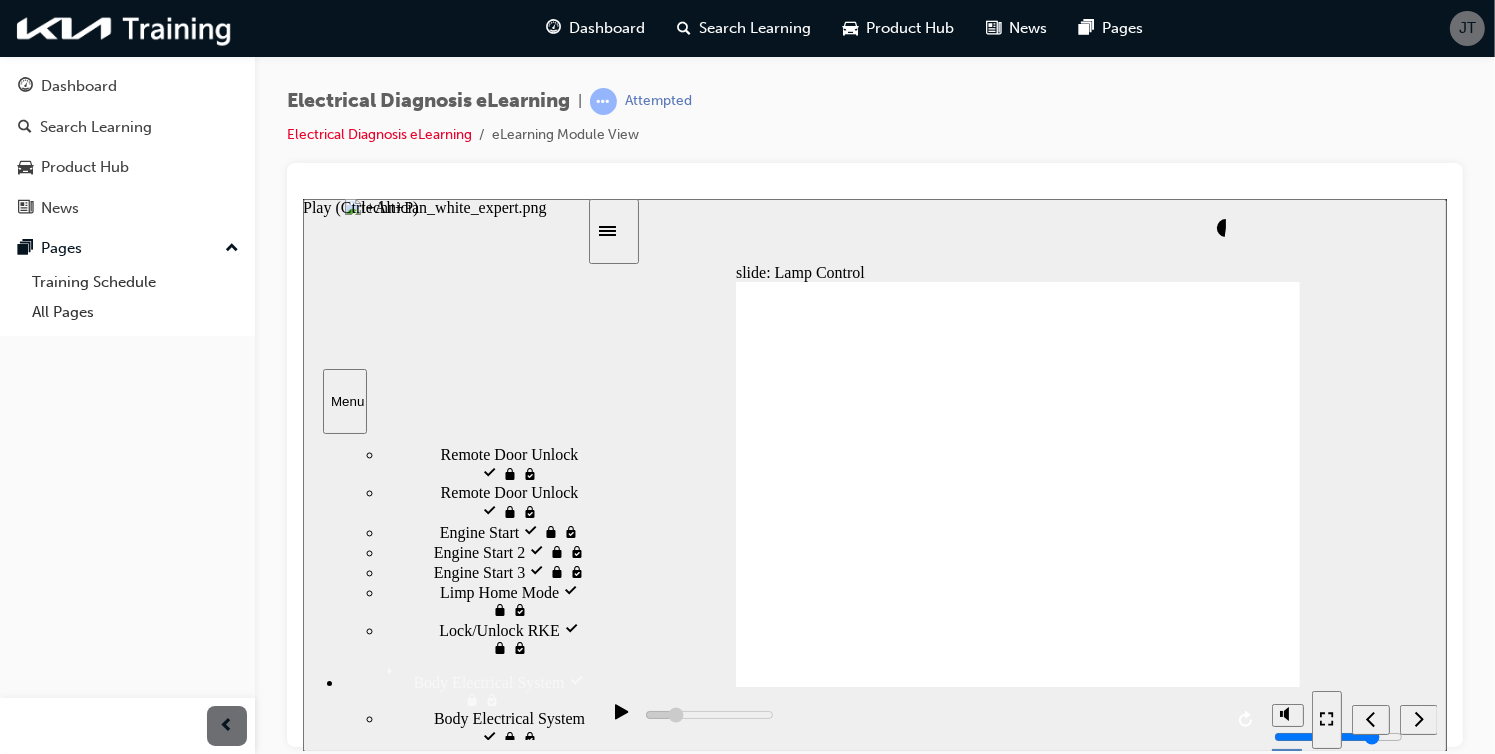 click at bounding box center [615, 719] 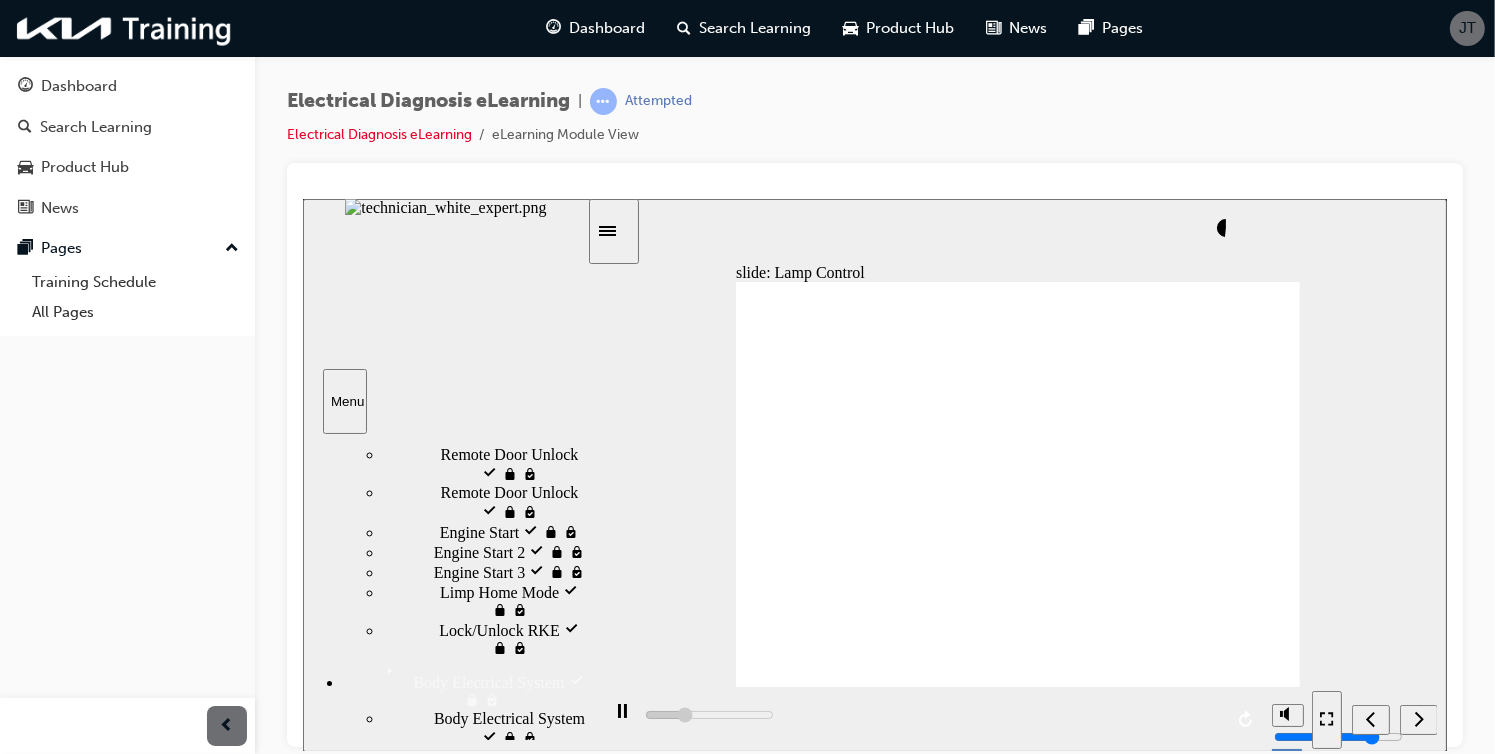 click at bounding box center [615, 719] 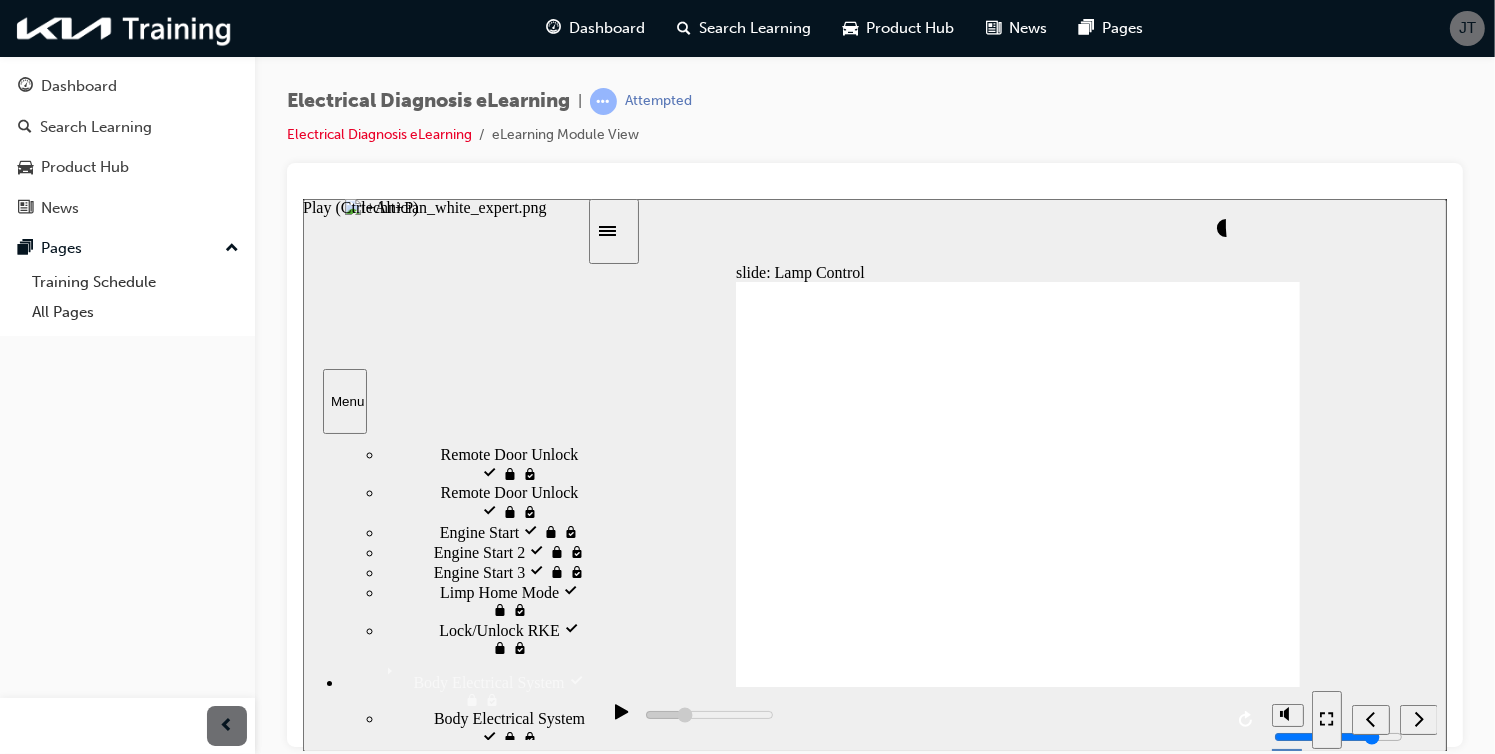 click 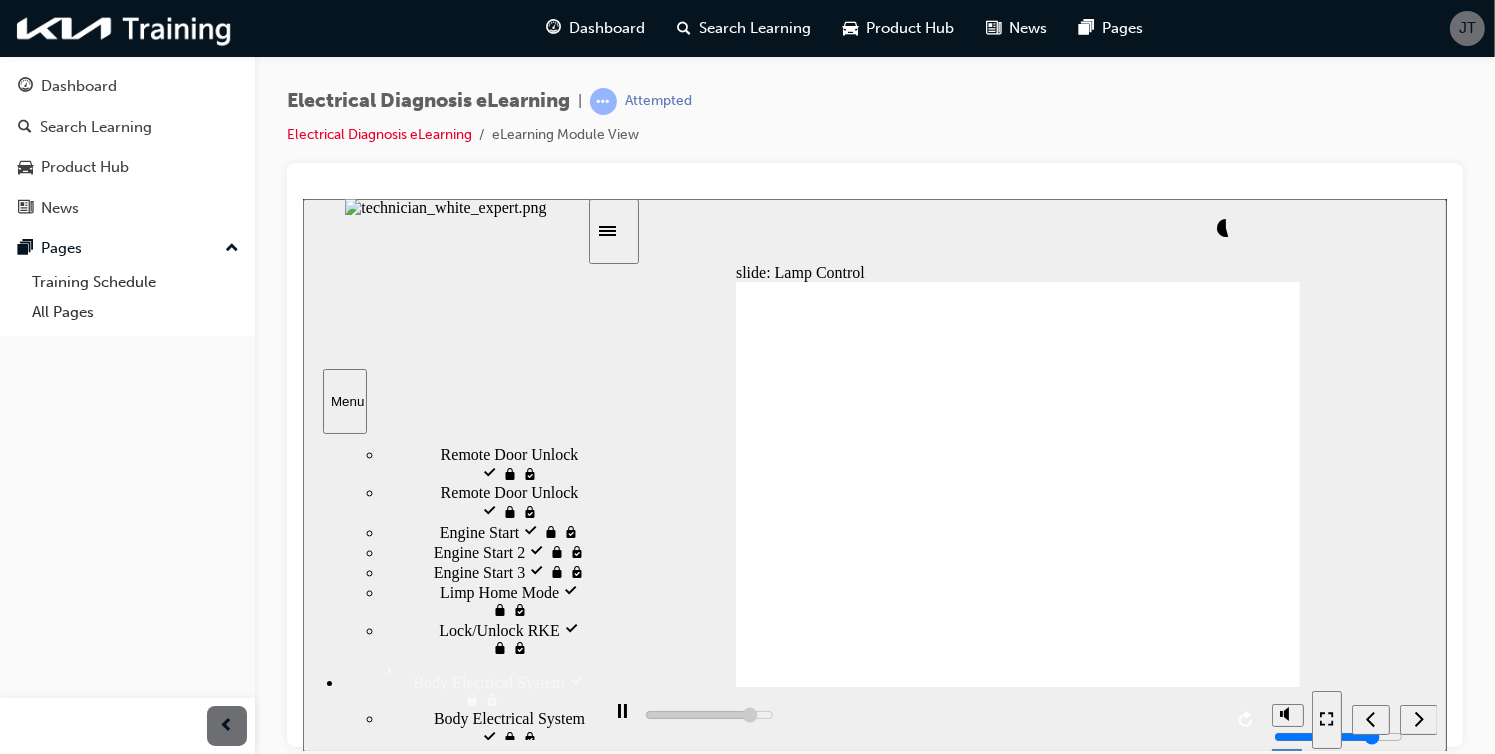 click at bounding box center [615, 719] 